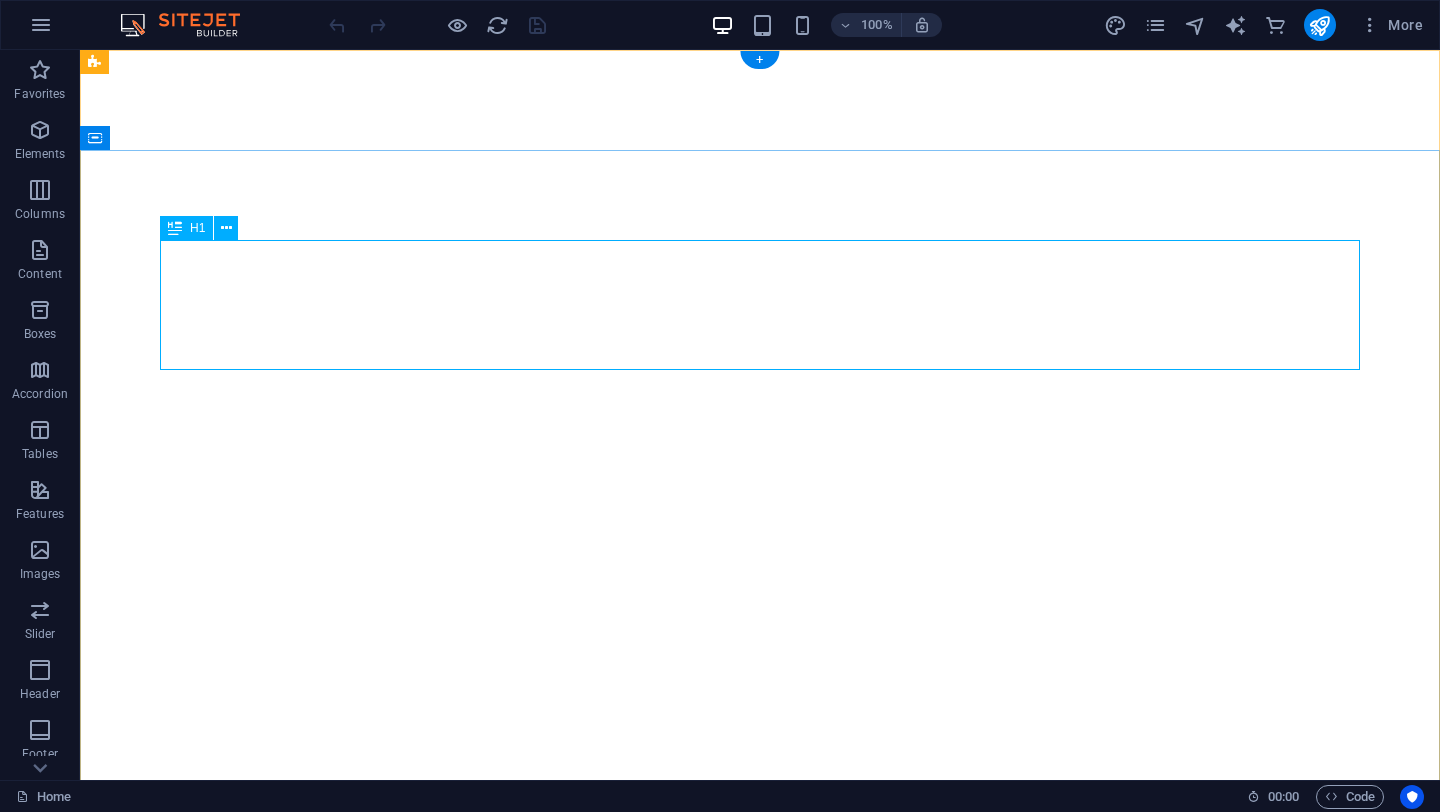 scroll, scrollTop: 0, scrollLeft: 0, axis: both 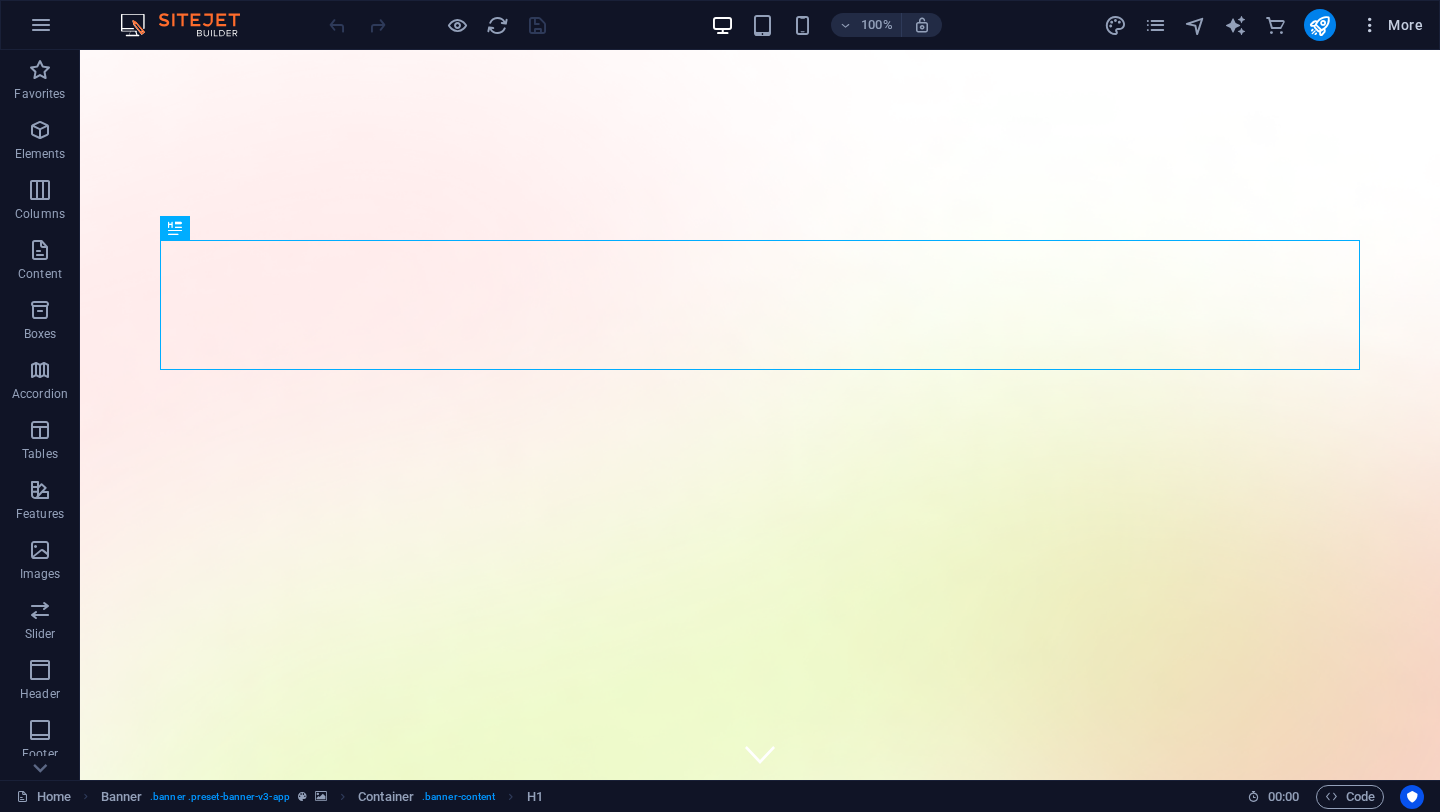 click on "More" at bounding box center [1391, 25] 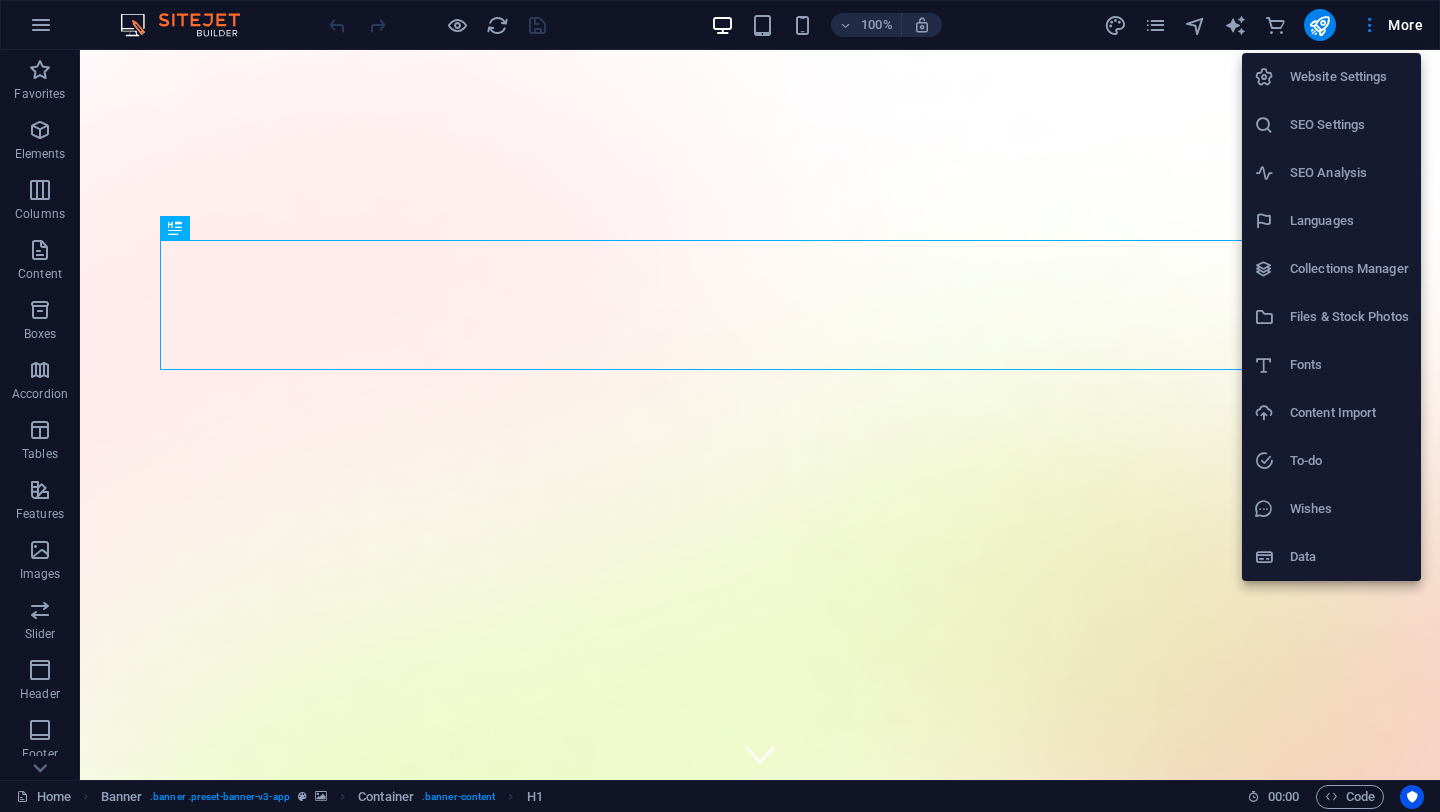 click at bounding box center [720, 406] 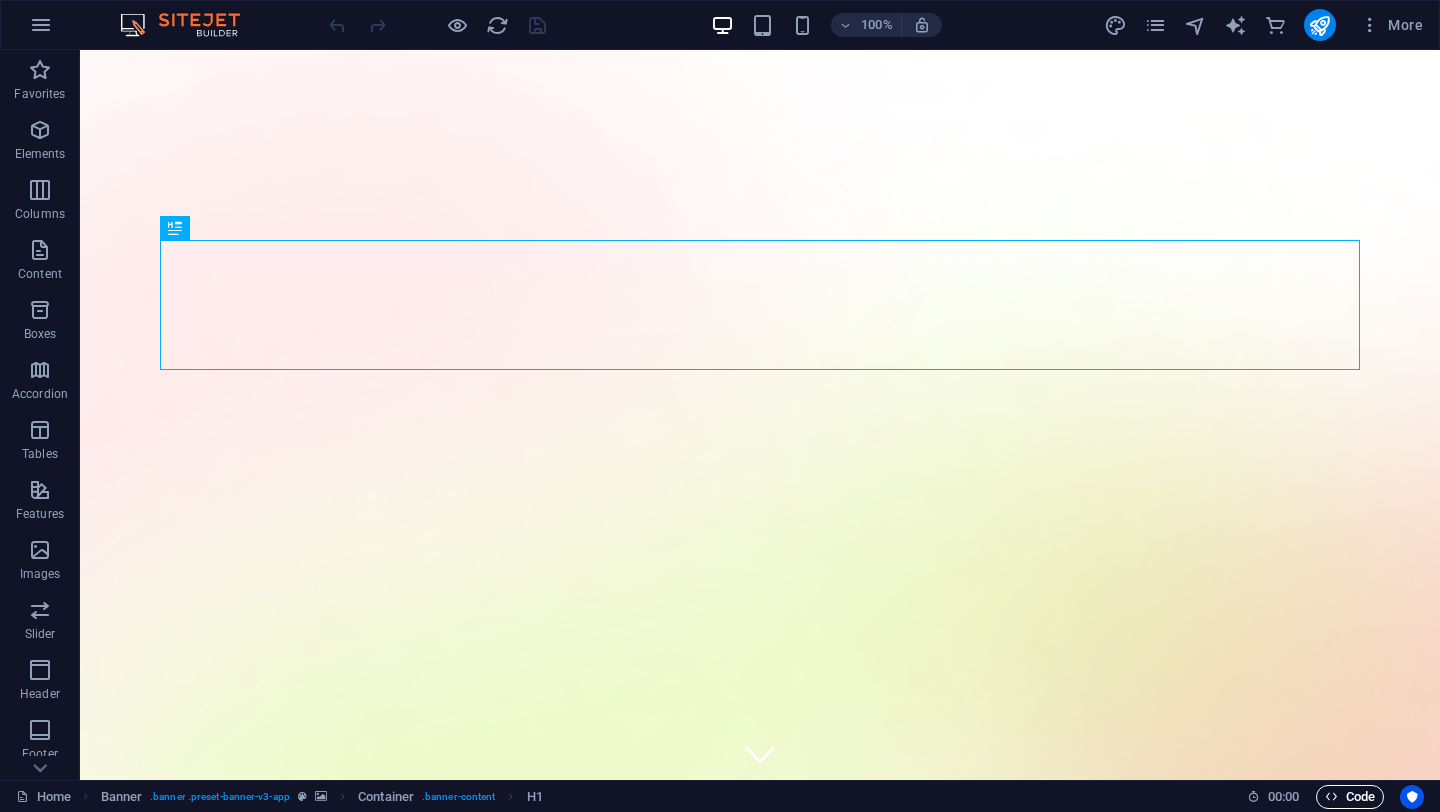 click on "Code" at bounding box center (1350, 797) 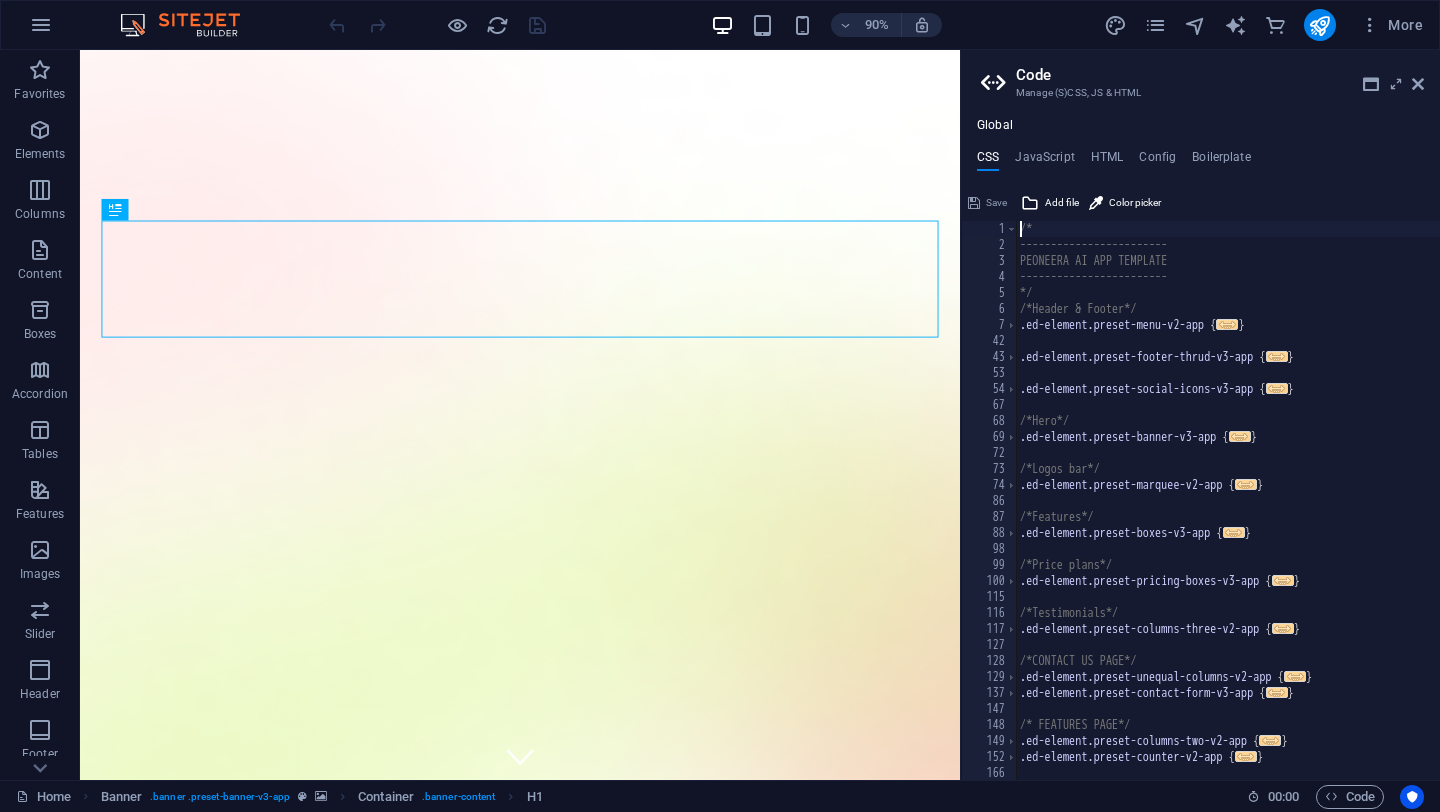 scroll, scrollTop: 481, scrollLeft: 0, axis: vertical 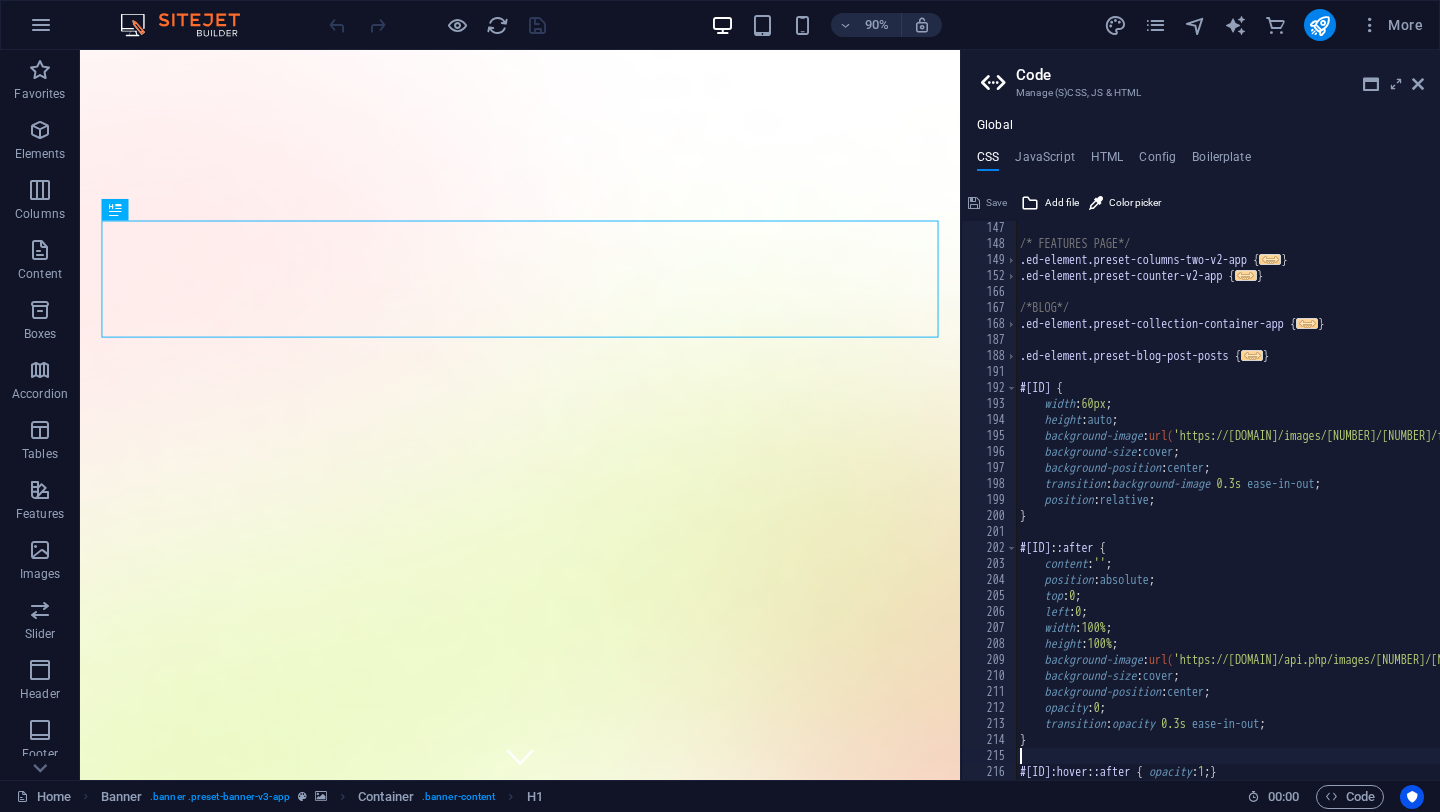 click at bounding box center (1534, 770) 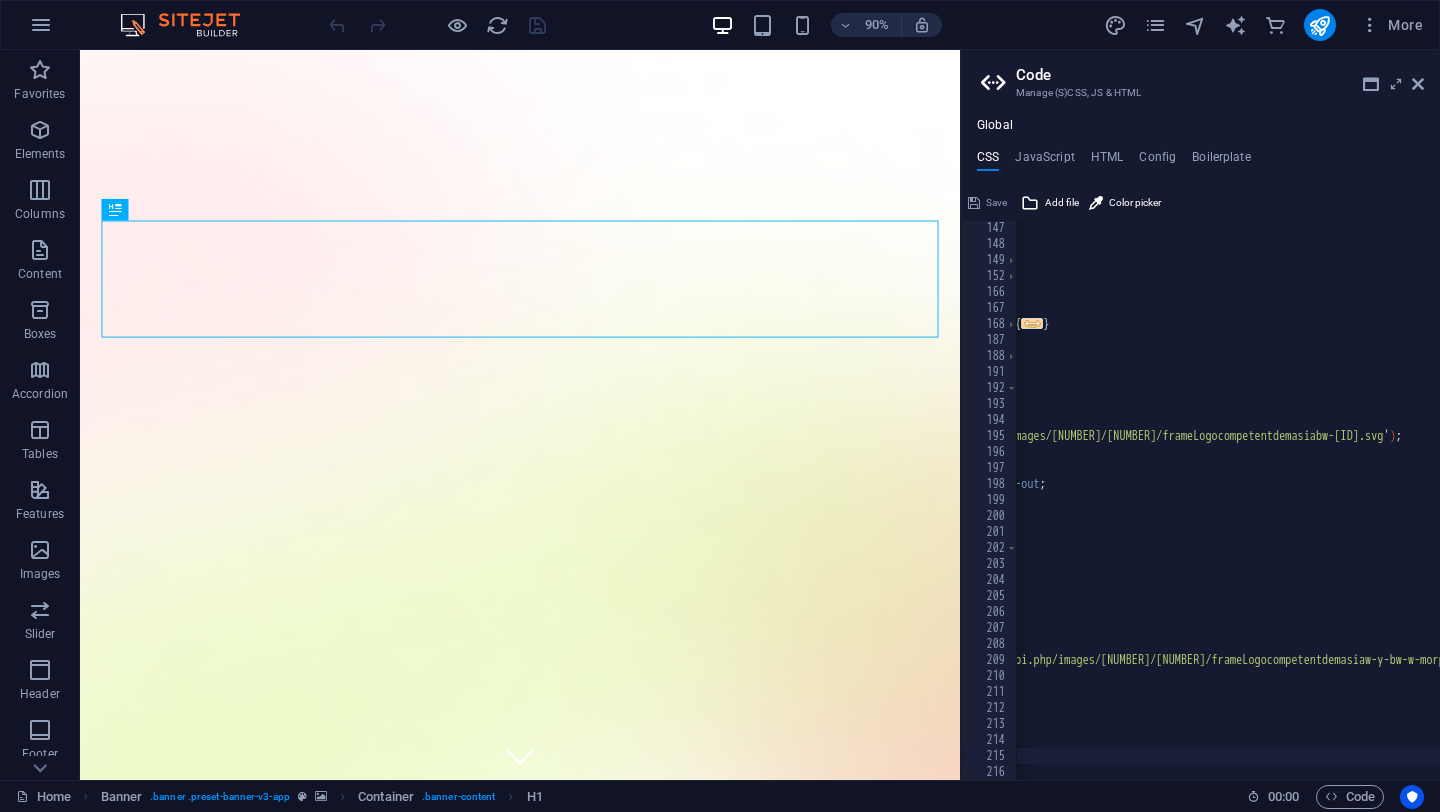 scroll, scrollTop: 0, scrollLeft: 0, axis: both 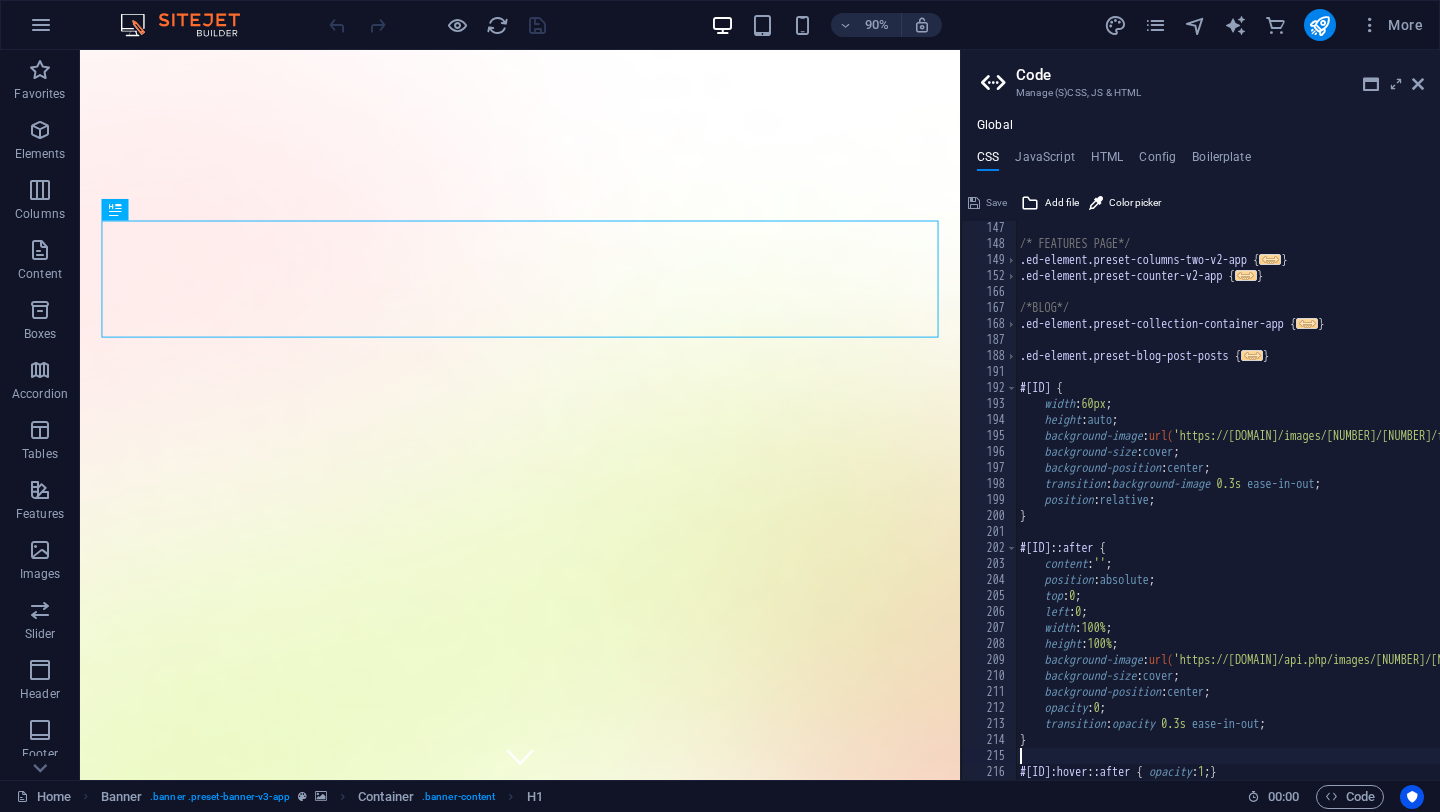 type on "#[ID]:hover::after { opacity: 1; }" 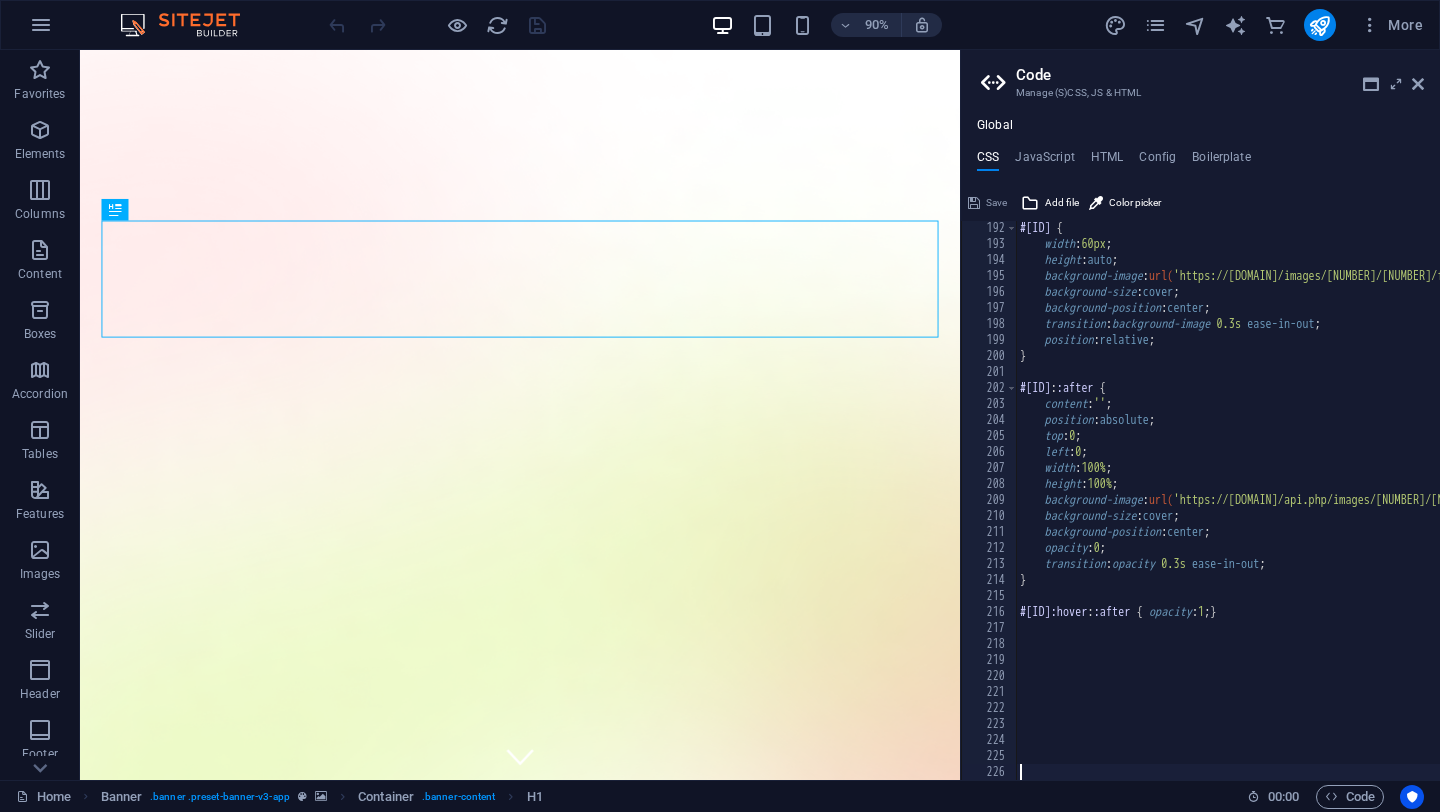 scroll, scrollTop: 641, scrollLeft: 0, axis: vertical 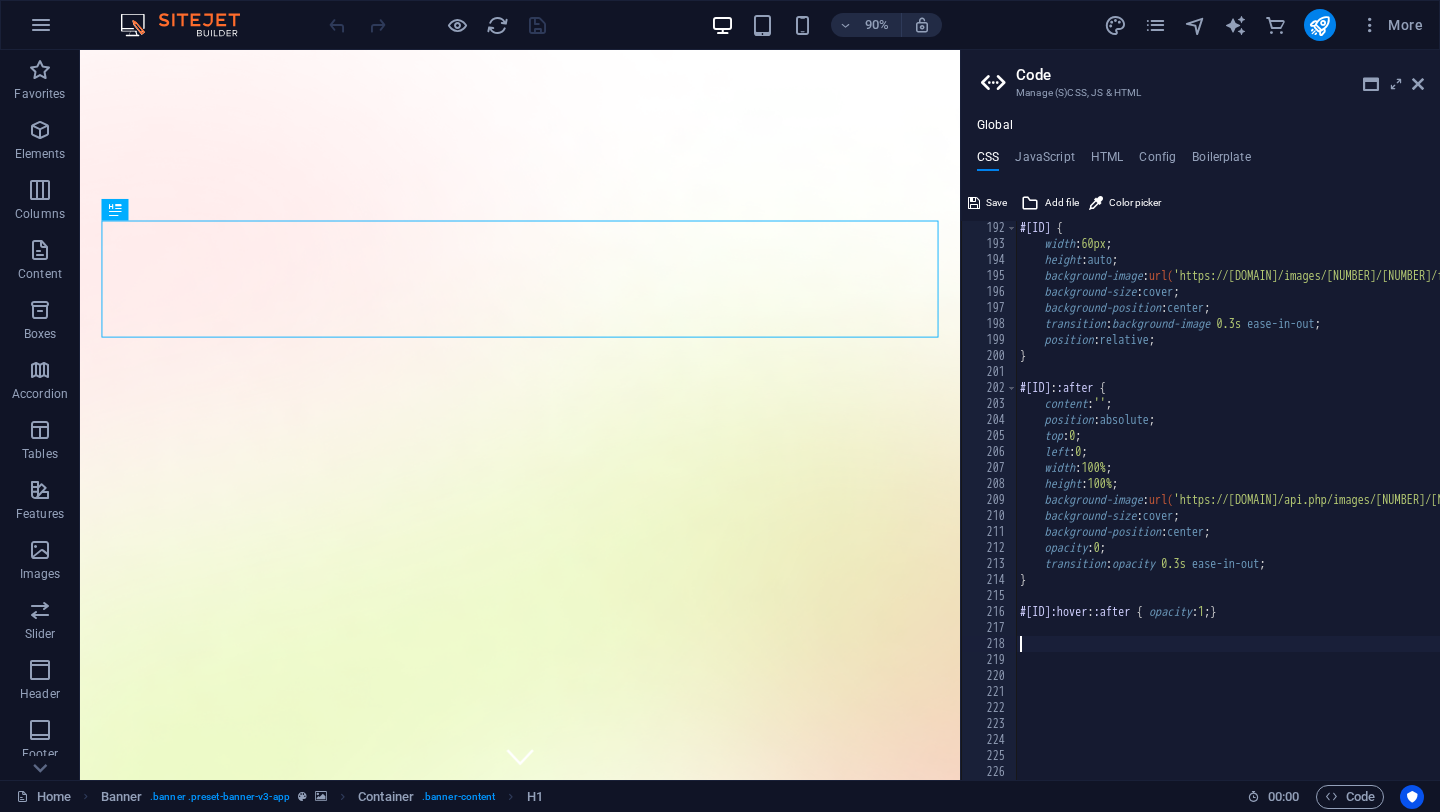 type on "height: 4px;" 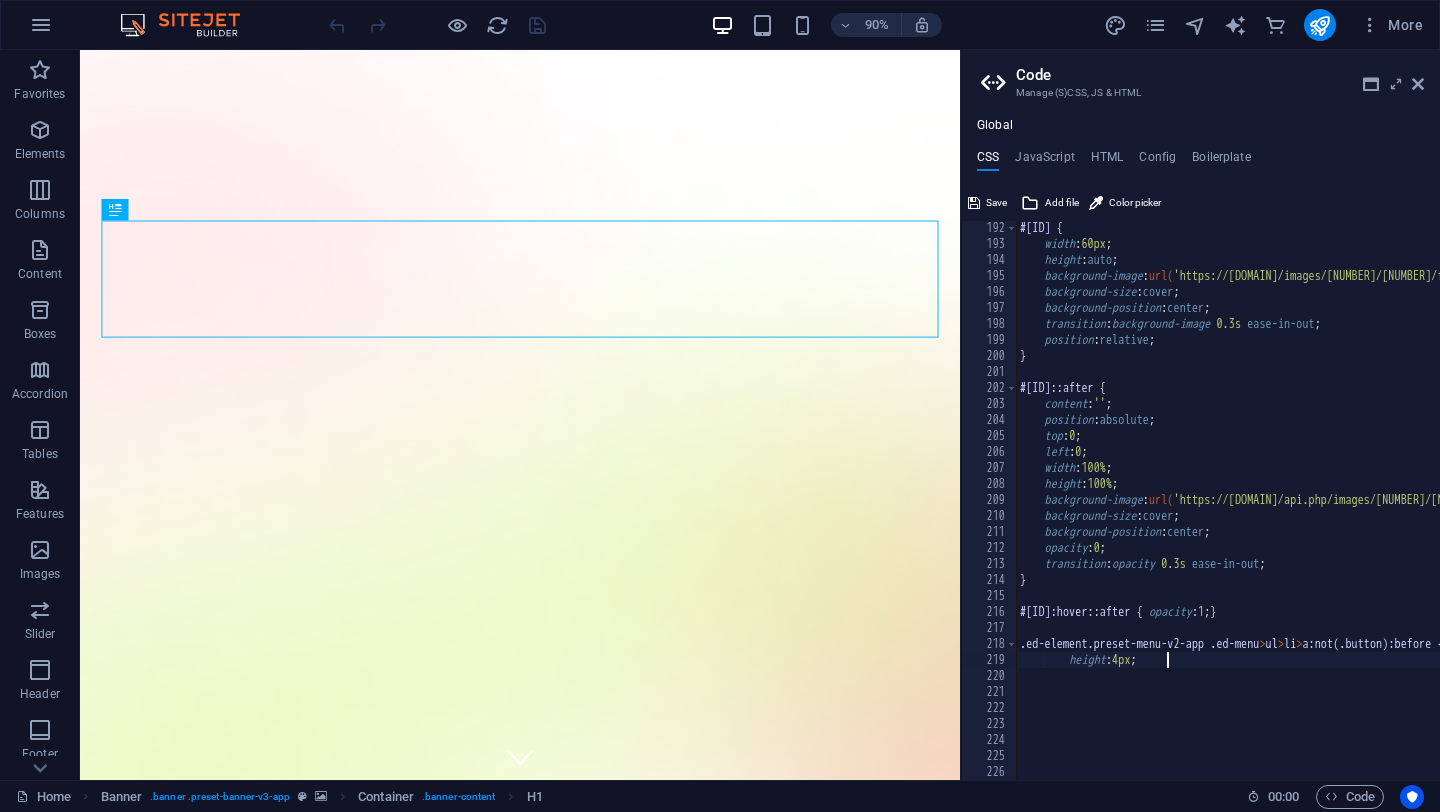 scroll, scrollTop: 0, scrollLeft: 8, axis: horizontal 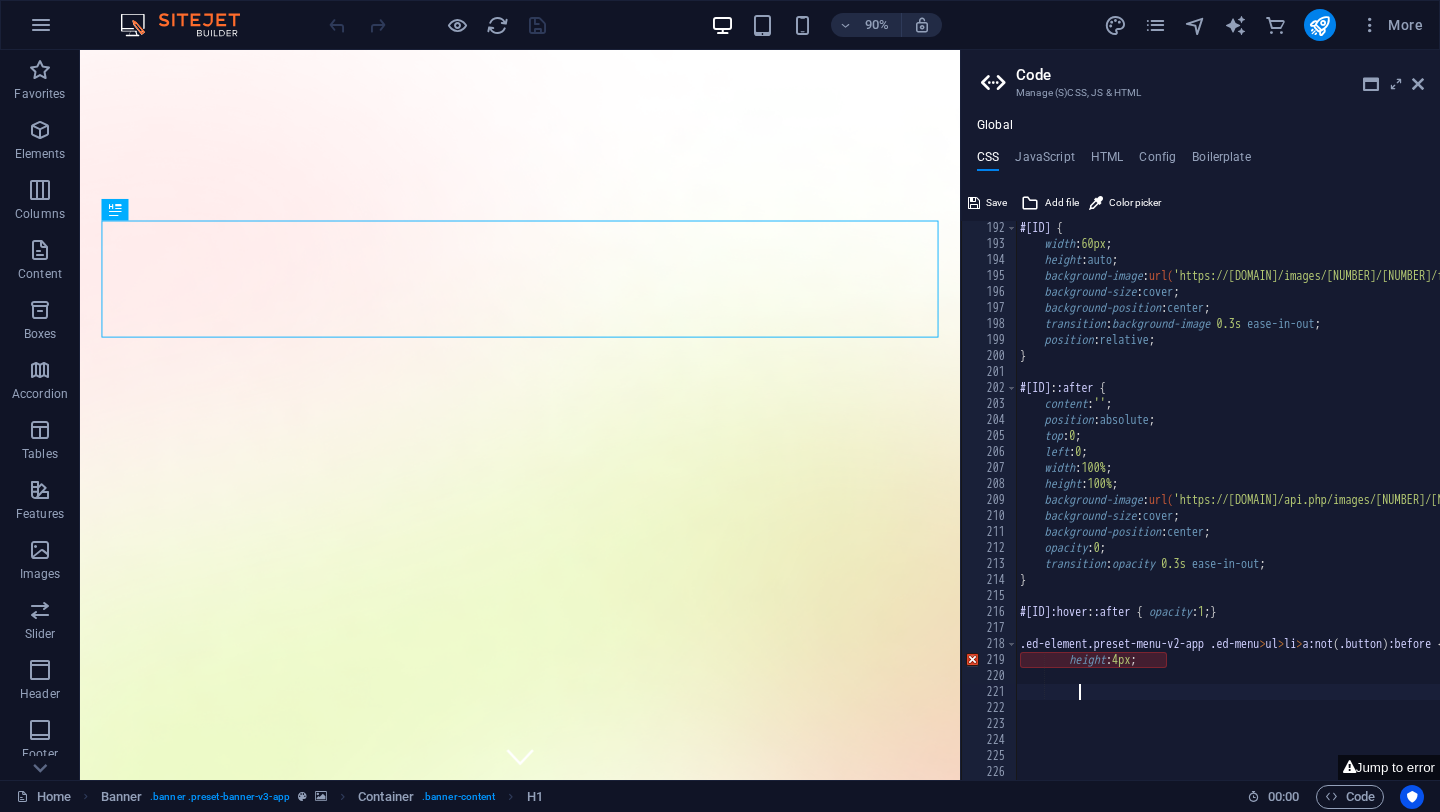 type on "}" 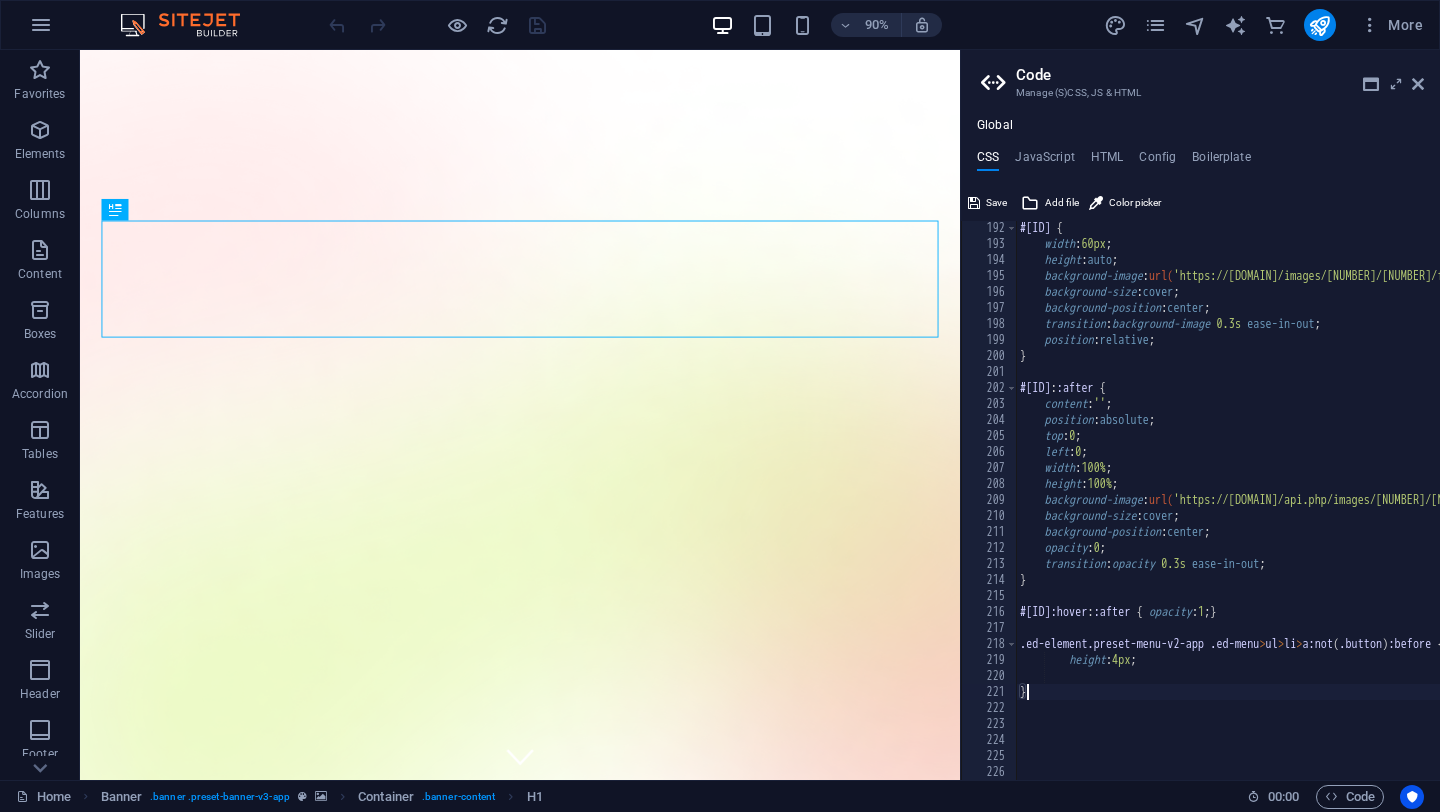 scroll, scrollTop: 0, scrollLeft: 0, axis: both 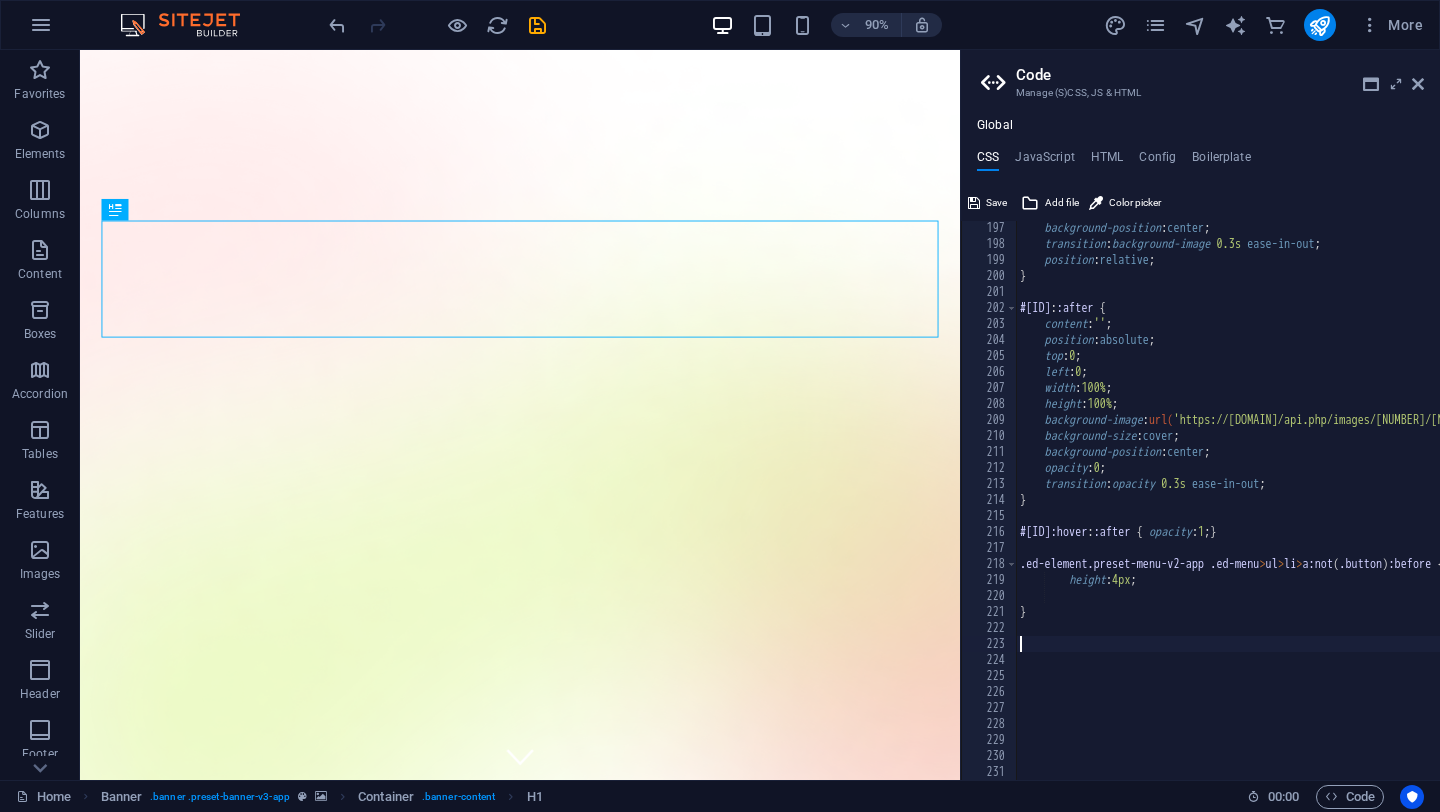 paste on "height: 1px;" 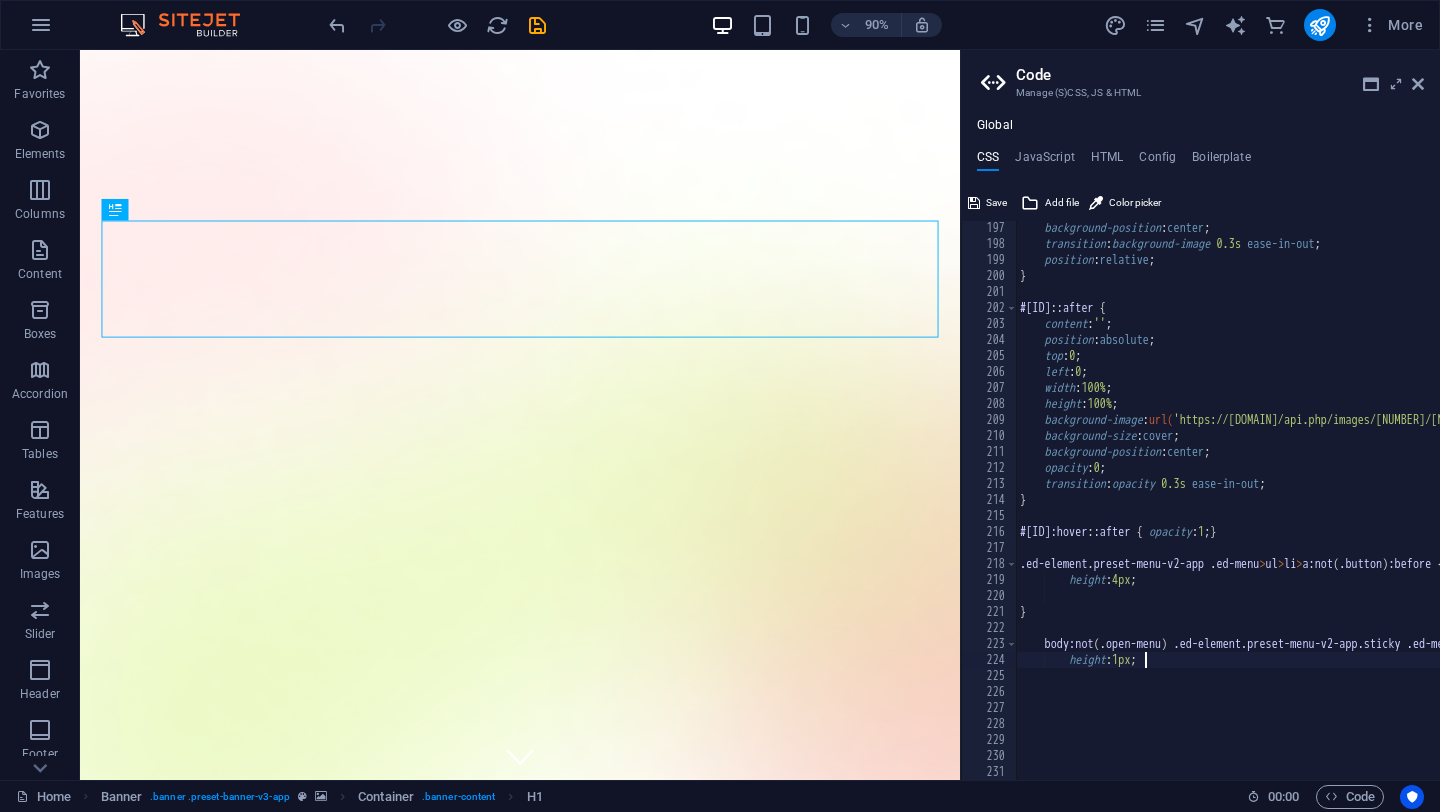 type on "height: 4px;" 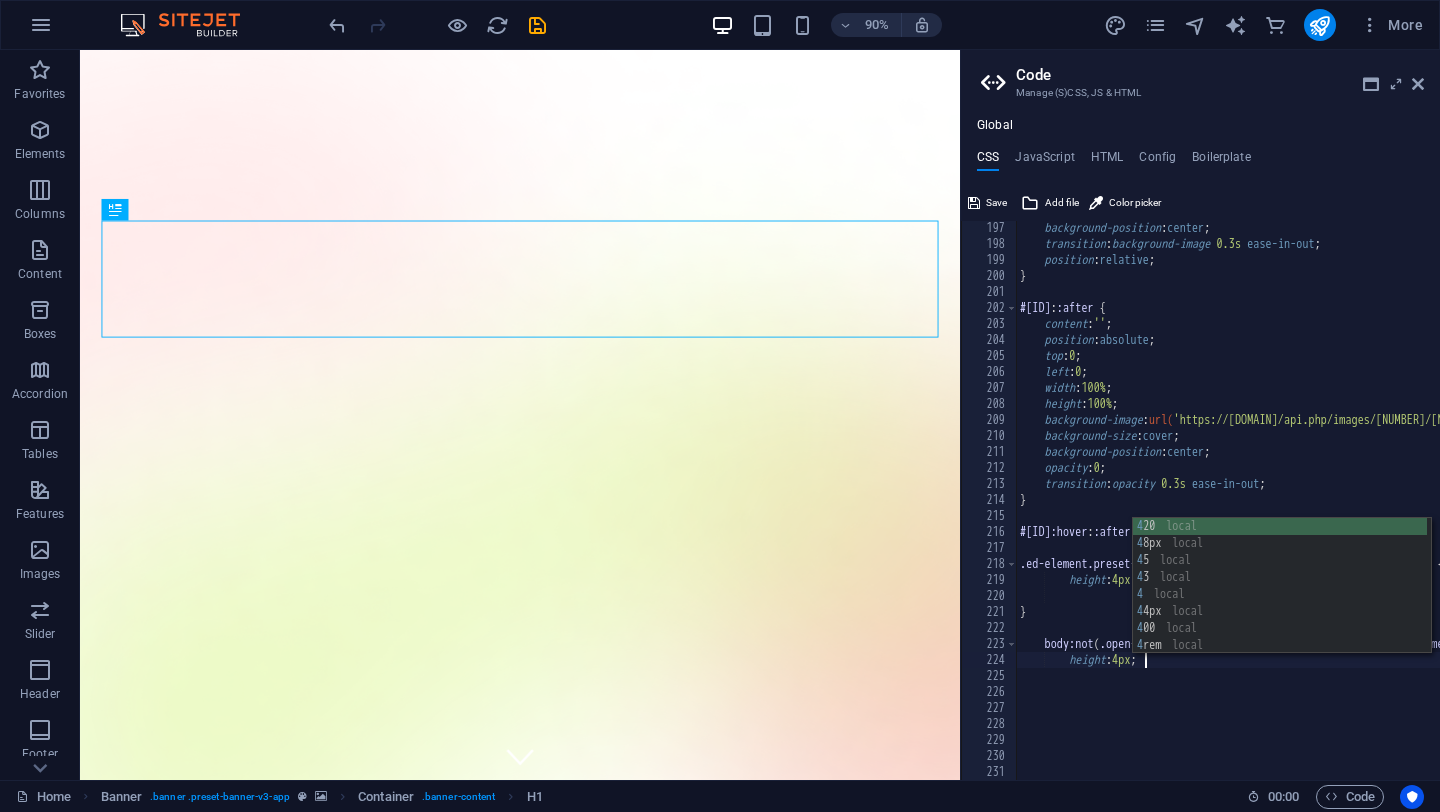 scroll, scrollTop: 0, scrollLeft: 14, axis: horizontal 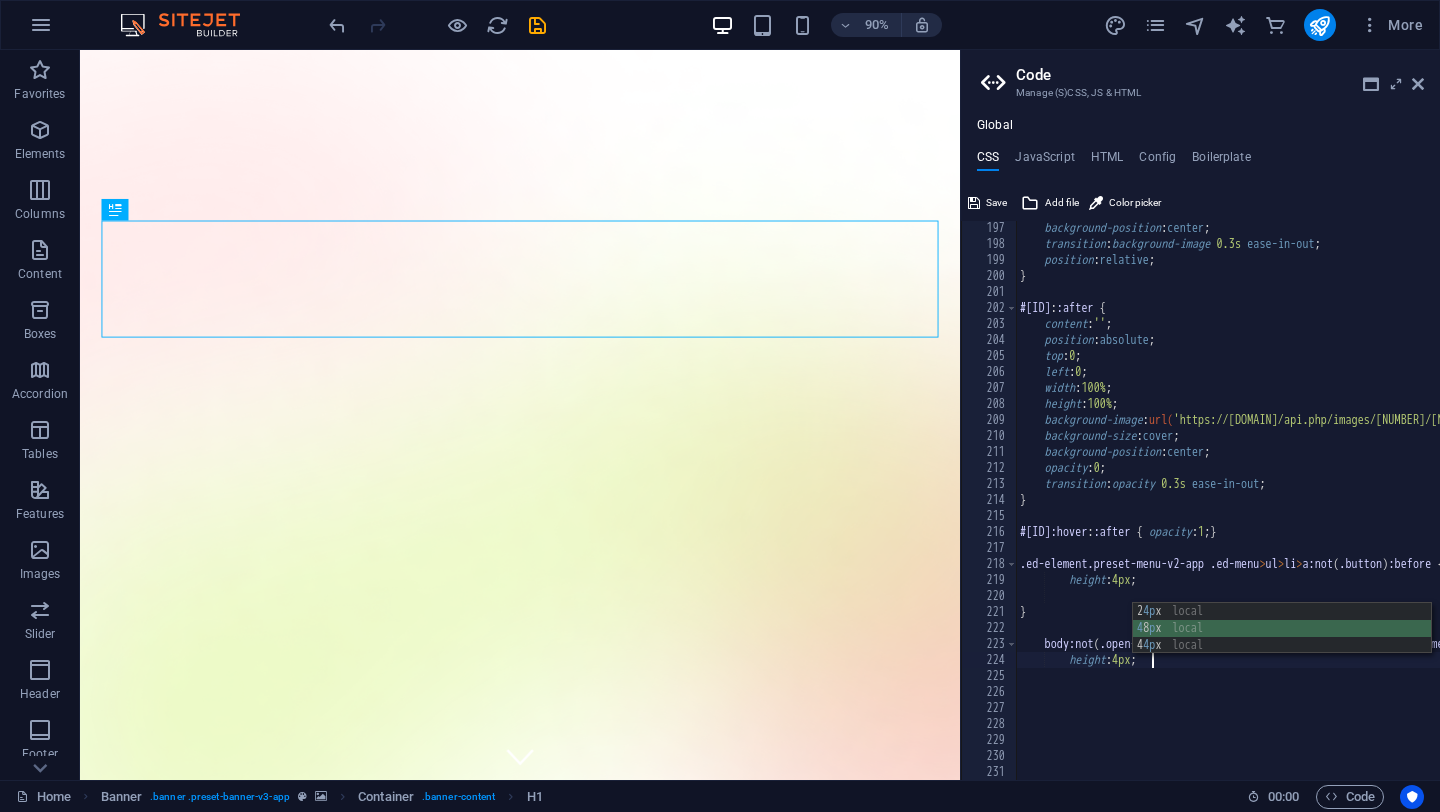 click on "background-position :  center ;      transition :  background-image   0.3s   ease-in-out ;      position :  relative ; } #ed-823541881 : :after   {      content :  '' ;      position :  absolute ;      top :  0 ;      left :  0 ;      width :  100% ;      height :  100% ;      background-image :  url( 'https://[DOMAIN]/api.php/images/[NUMBER]/[NUMBER]/frameLogocompetentdemasiaw-y-bw-w-morph-[ID].png' ) ;      background-size :  cover ;      background-position :  center ;      opacity :  0 ;      transition :  opacity   0.3s   ease-in-out ; } #ed-823541881:hover : :after   {   opacity :  1 ;  } .ed-element.preset-menu-v2-app   .ed-menu > ul > li > a:not ( .button ) :before   {           height :  4px ;           }      body:not ( .open-menu )   .ed-element.preset-menu-v2-app.sticky   .ed-menu > ul > li > a:not ( .button ) :before   {           height :  4px ;" at bounding box center [1552, 515] 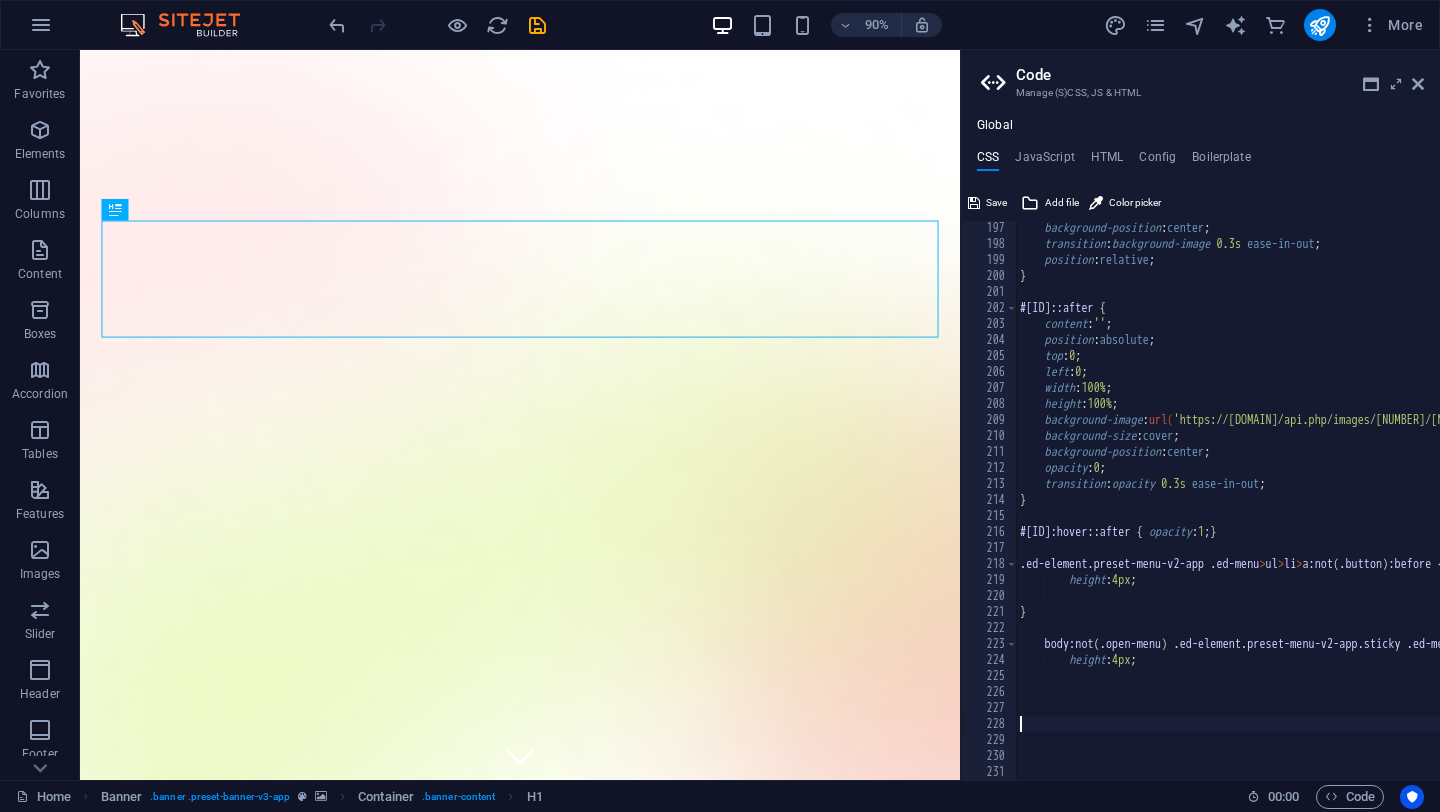 scroll, scrollTop: 0, scrollLeft: 0, axis: both 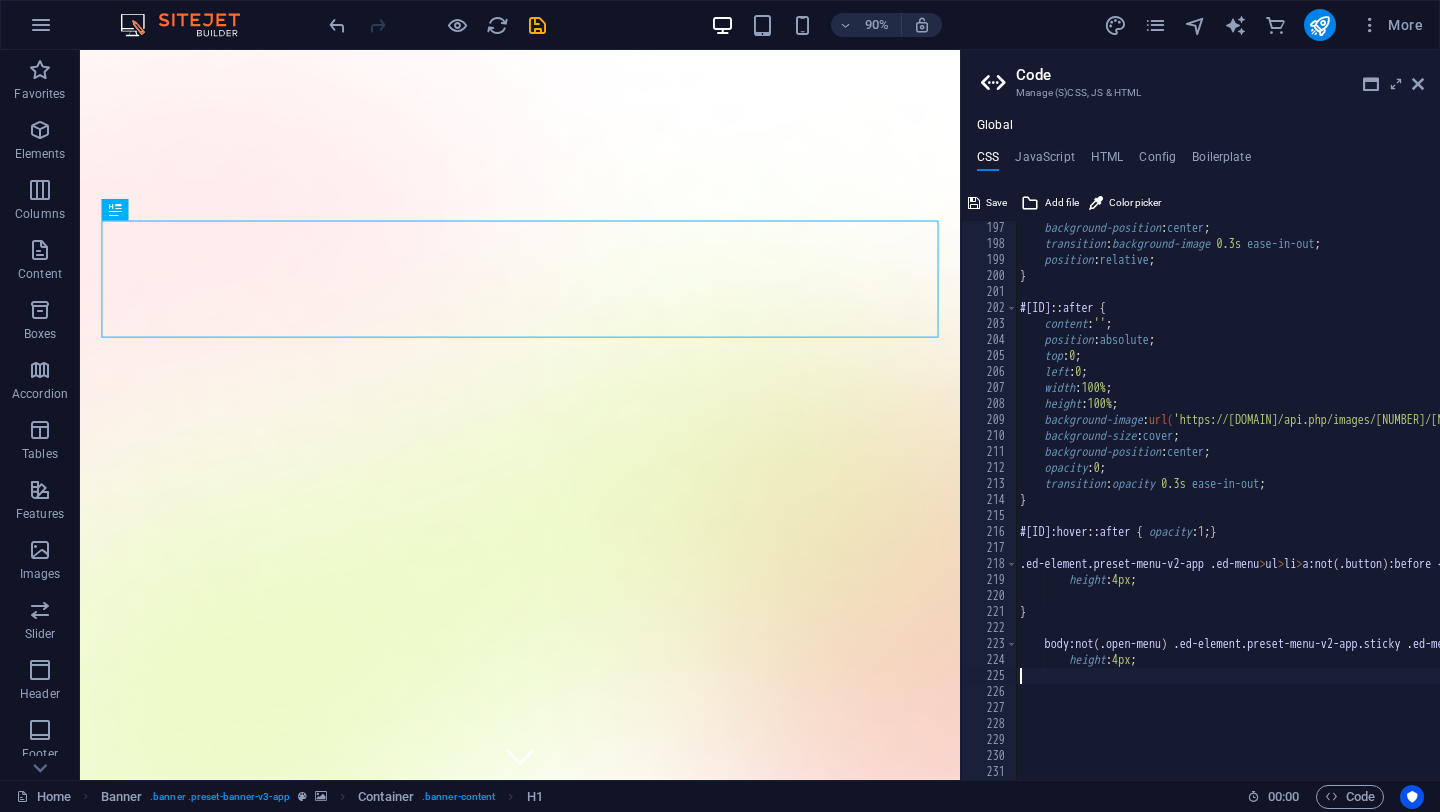 click on "background-position :  center ;      transition :  background-image   0.3s   ease-in-out ;      position :  relative ; } #ed-823541881 : :after   {      content :  '' ;      position :  absolute ;      top :  0 ;      left :  0 ;      width :  100% ;      height :  100% ;      background-image :  url( 'https://[DOMAIN]/api.php/images/[NUMBER]/[NUMBER]/frameLogocompetentdemasiaw-y-bw-w-morph-[ID].png' ) ;      background-size :  cover ;      background-position :  center ;      opacity :  0 ;      transition :  opacity   0.3s   ease-in-out ; } #ed-823541881:hover : :after   {   opacity :  1 ;  } .ed-element.preset-menu-v2-app   .ed-menu > ul > li > a:not ( .button ) :before   {           height :  4px ;           }      body:not ( .open-menu )   .ed-element.preset-menu-v2-app.sticky   .ed-menu > ul > li > a:not ( .button ) :before   {           height :  4px ;" at bounding box center (1552, 515) 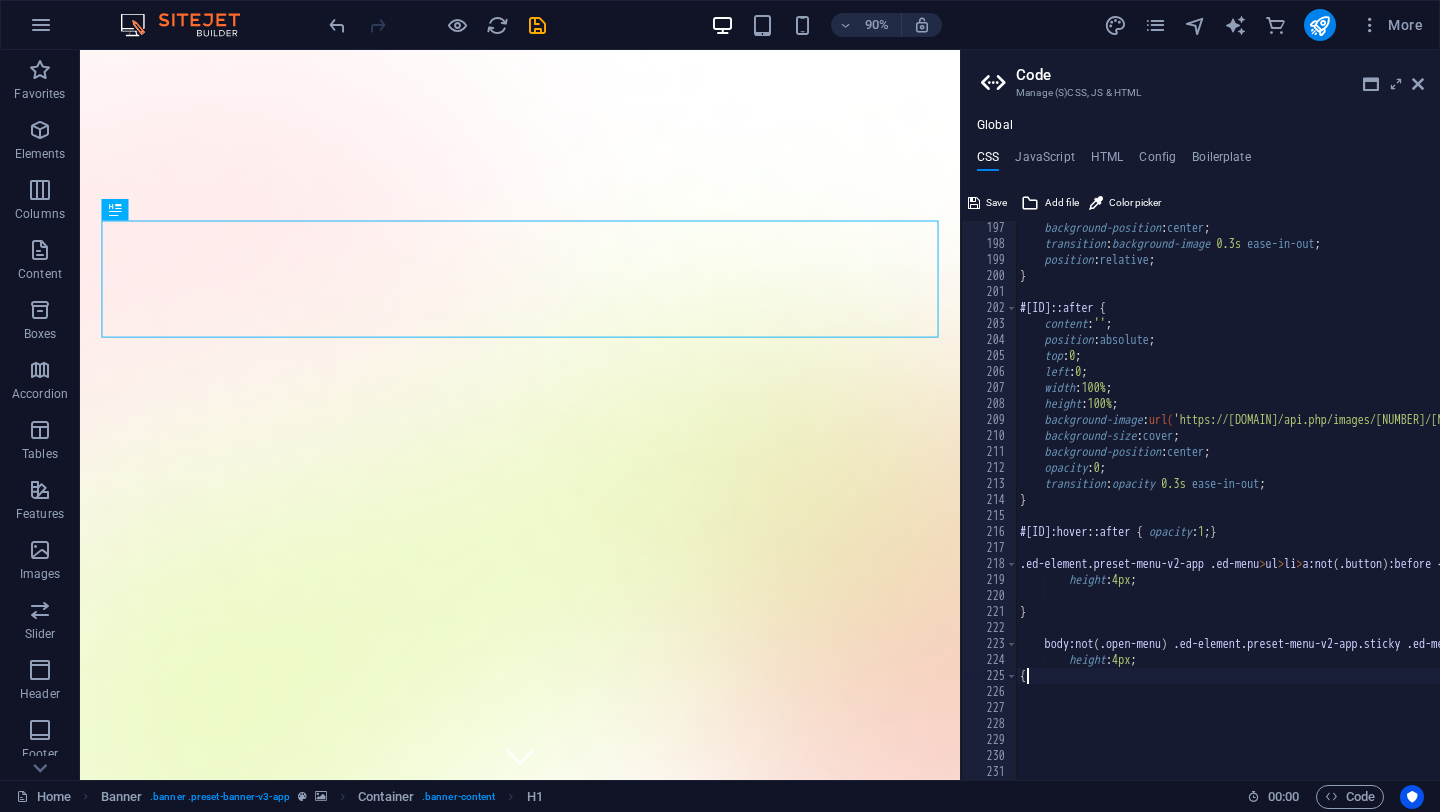 type on "{}" 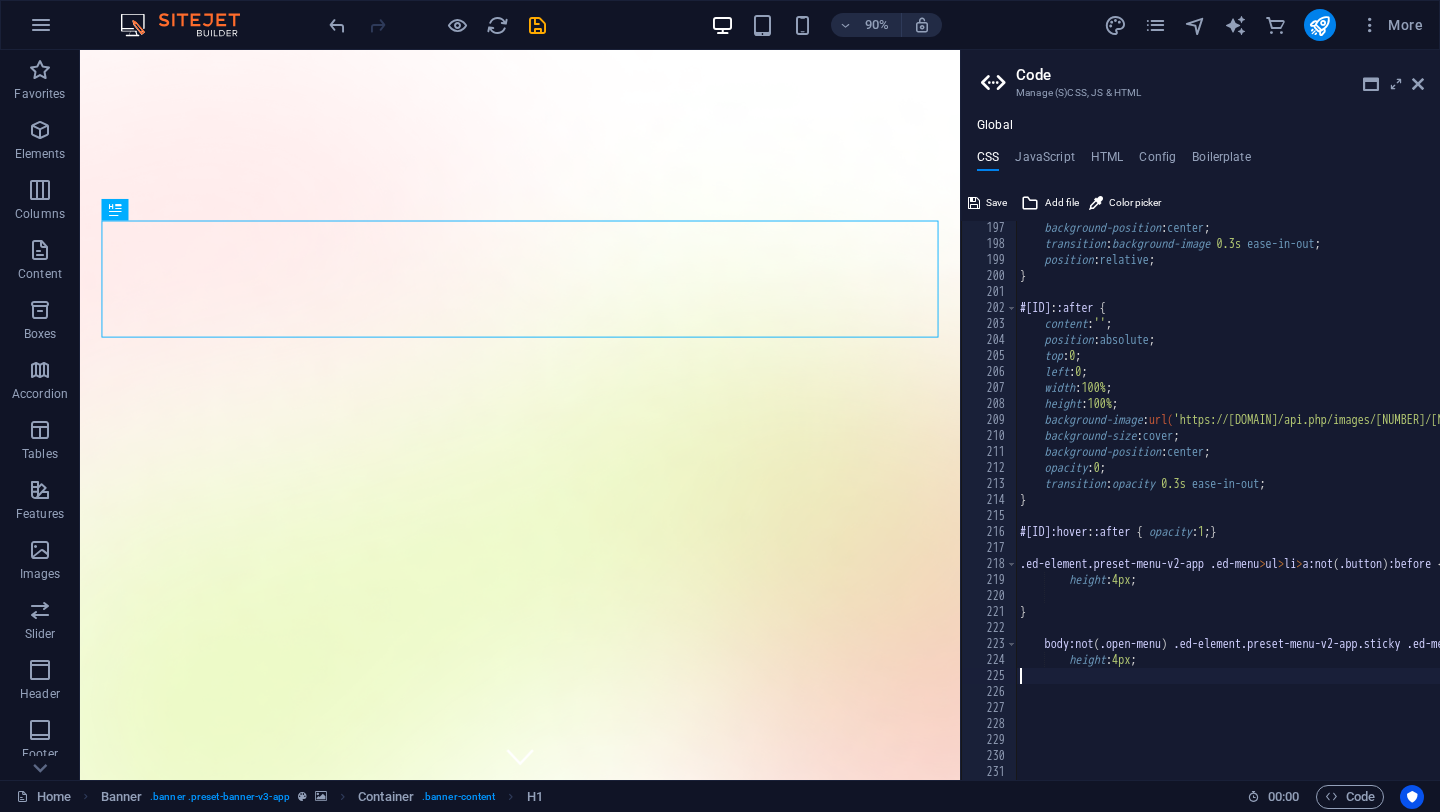 type on "}" 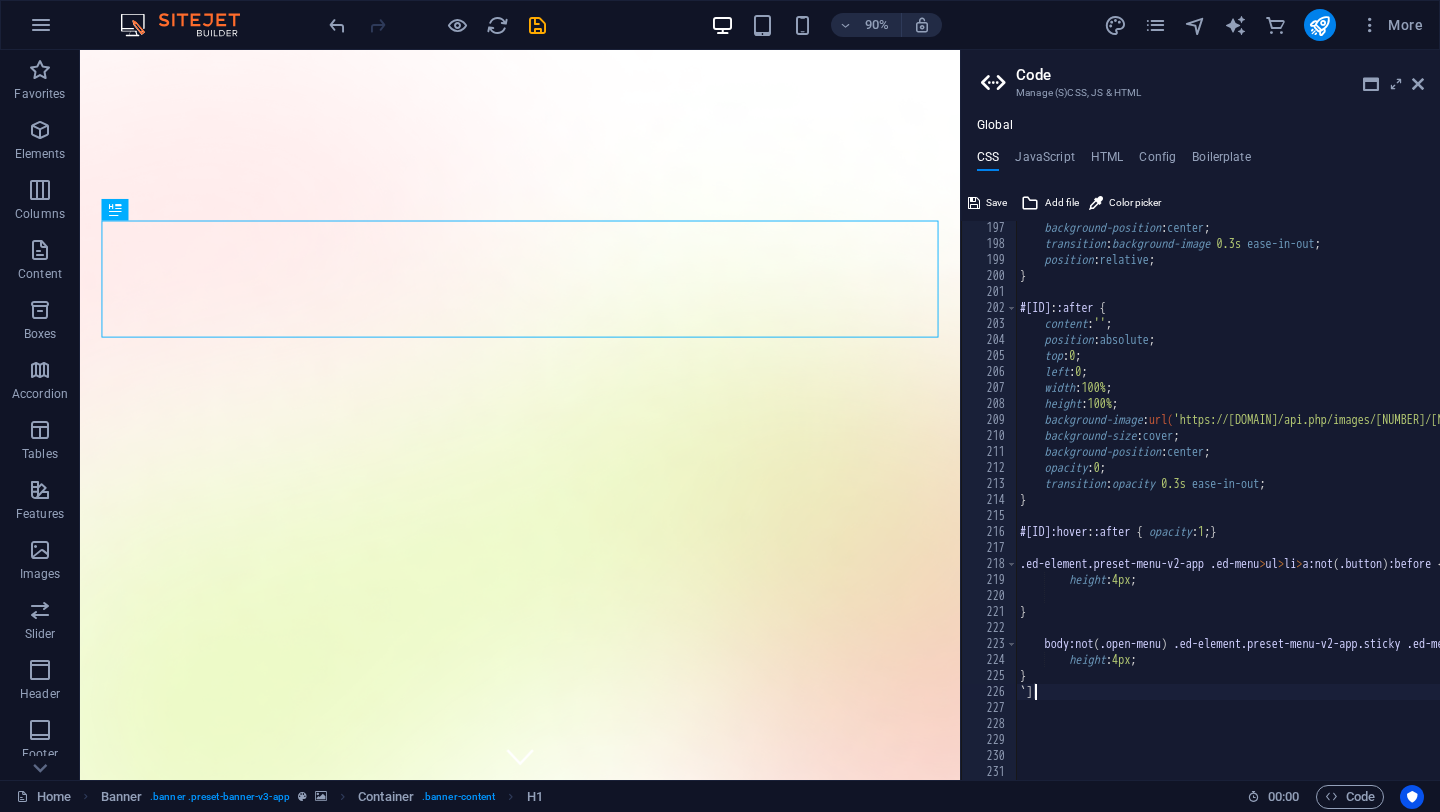 scroll, scrollTop: 0, scrollLeft: 0, axis: both 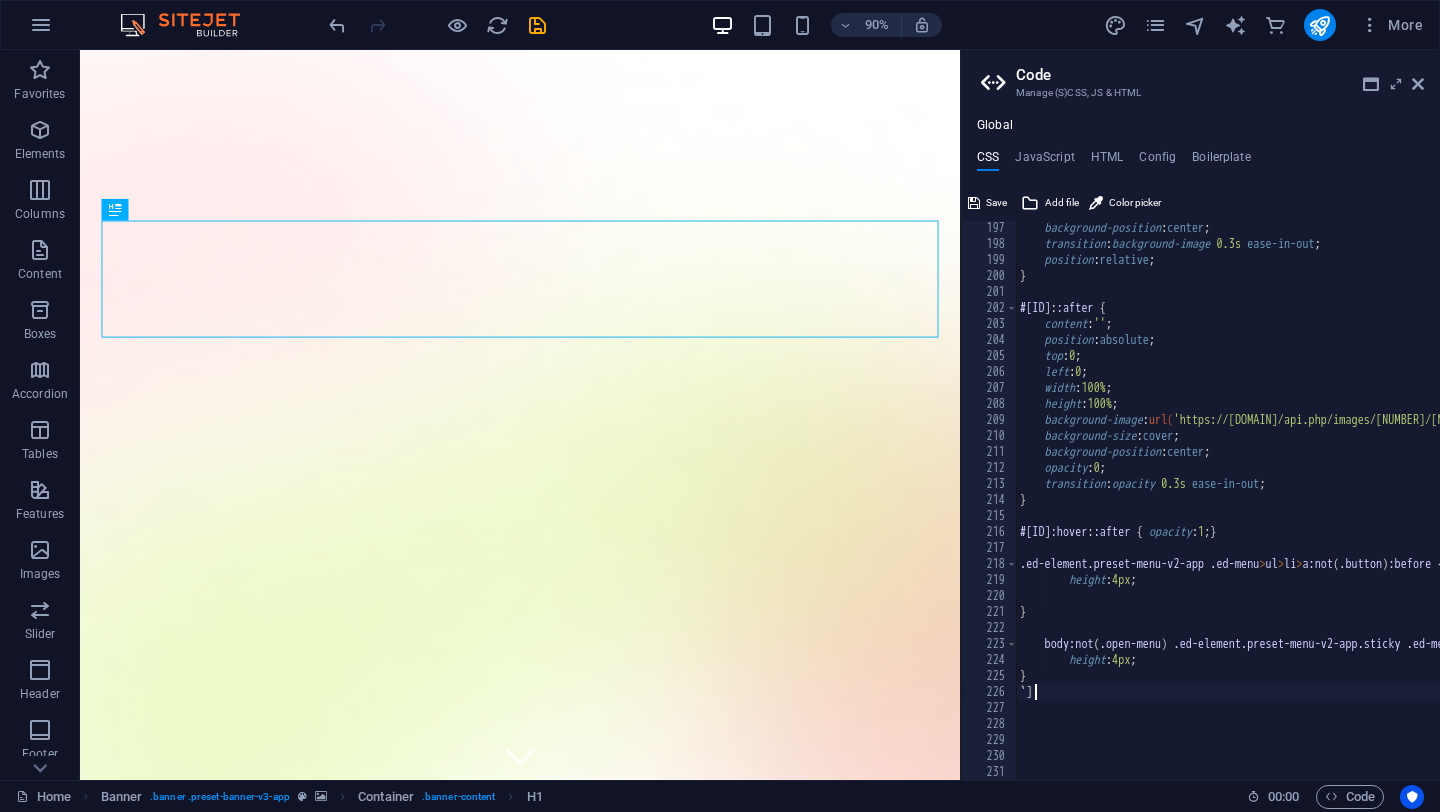 type on "`" 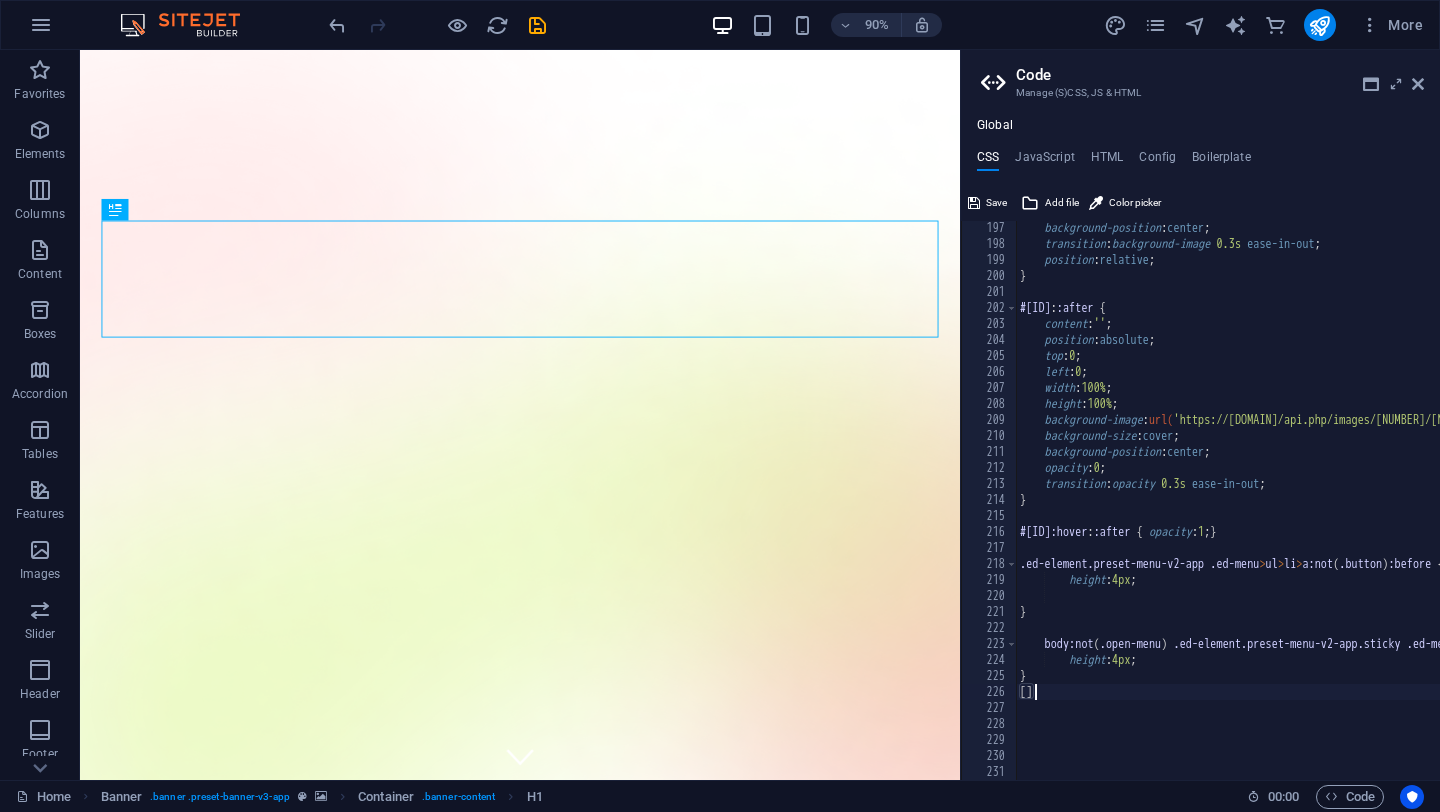 type on "[" 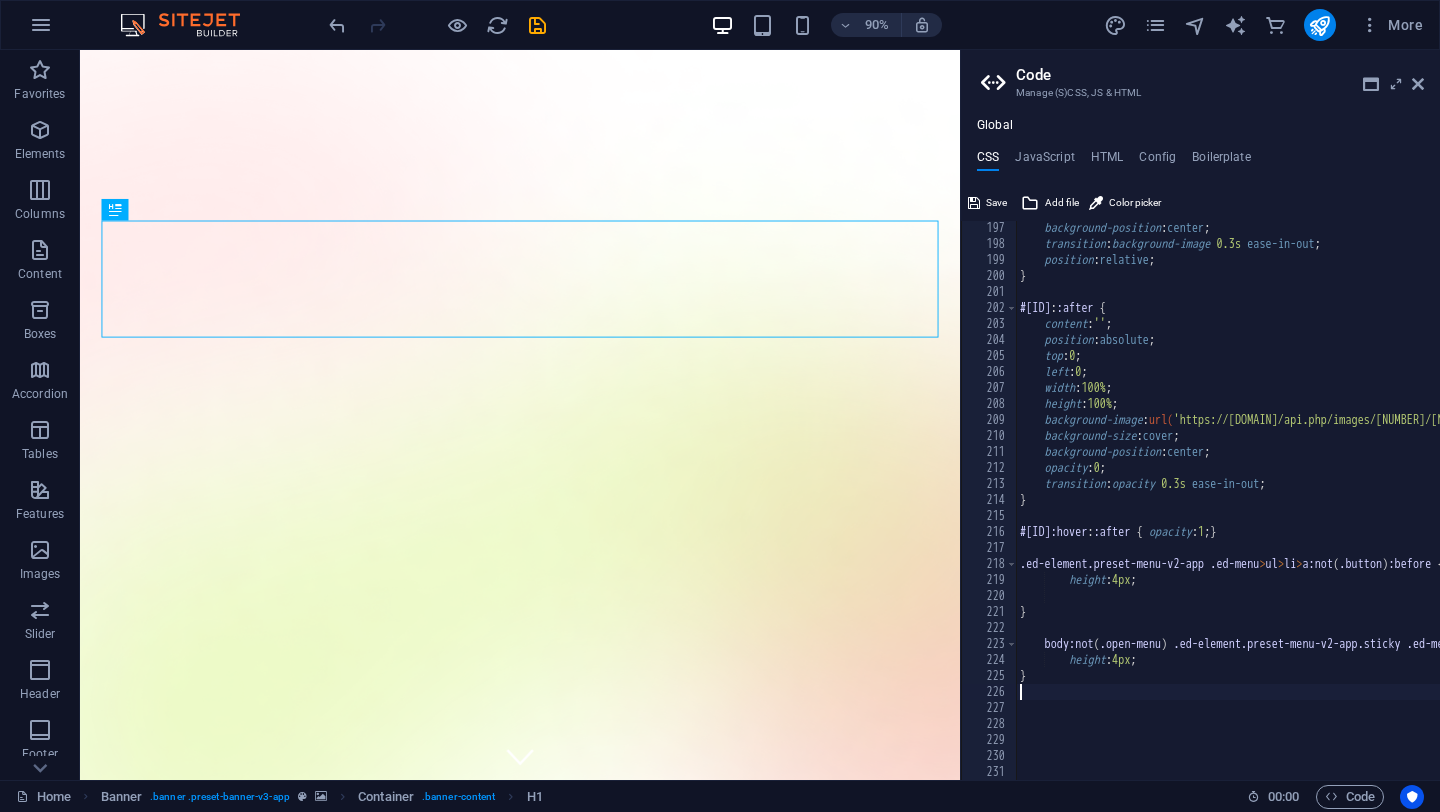type on "}" 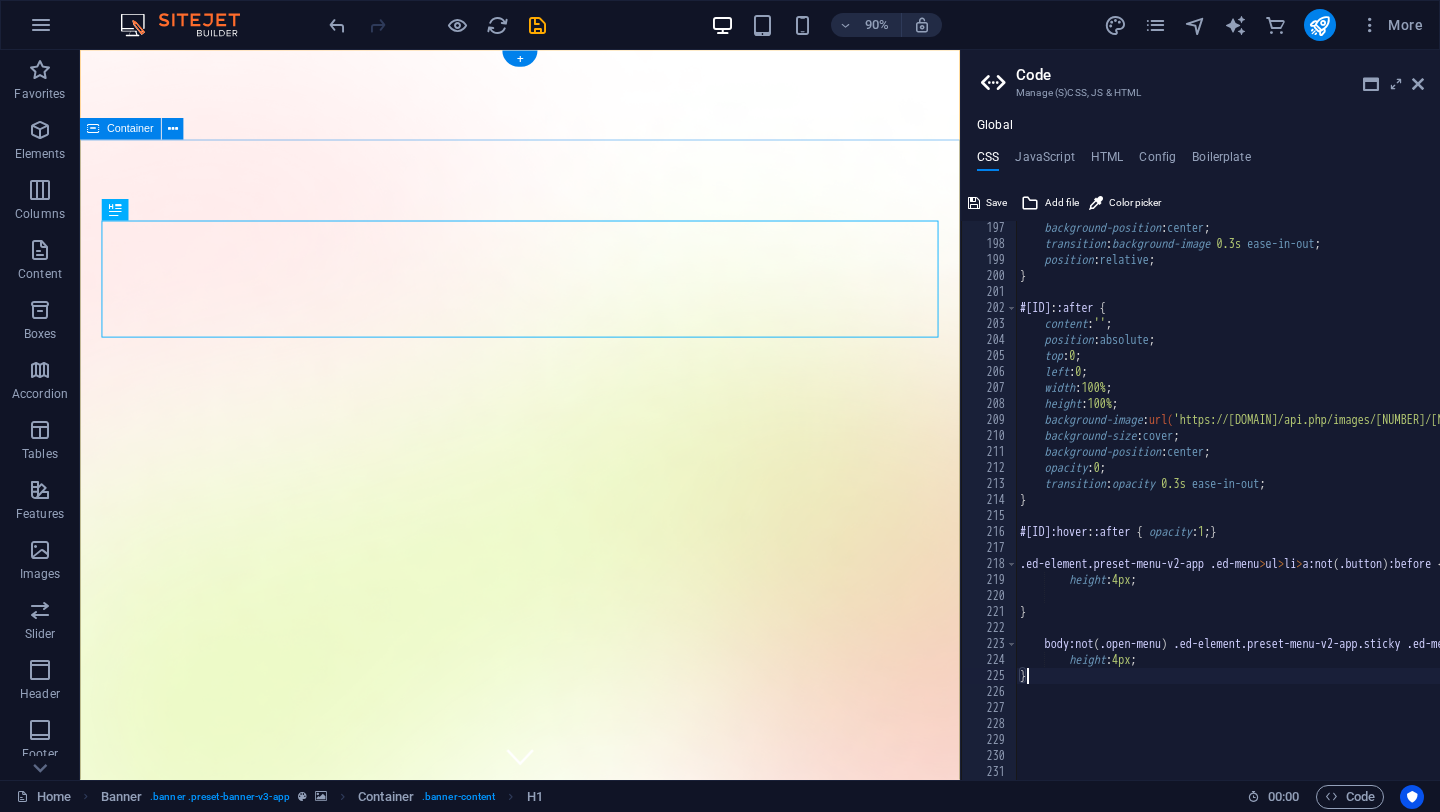 type on "}" 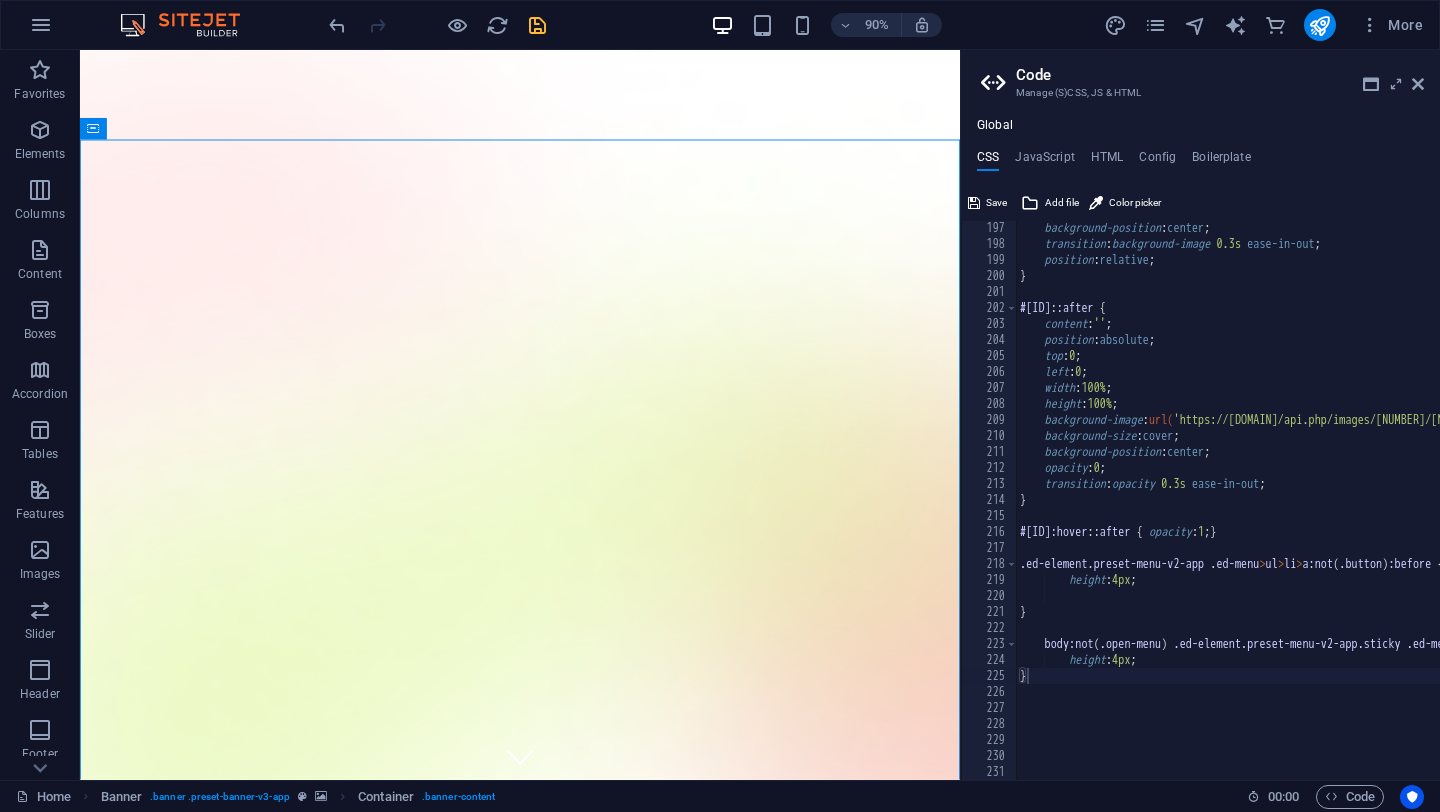 click at bounding box center (537, 25) 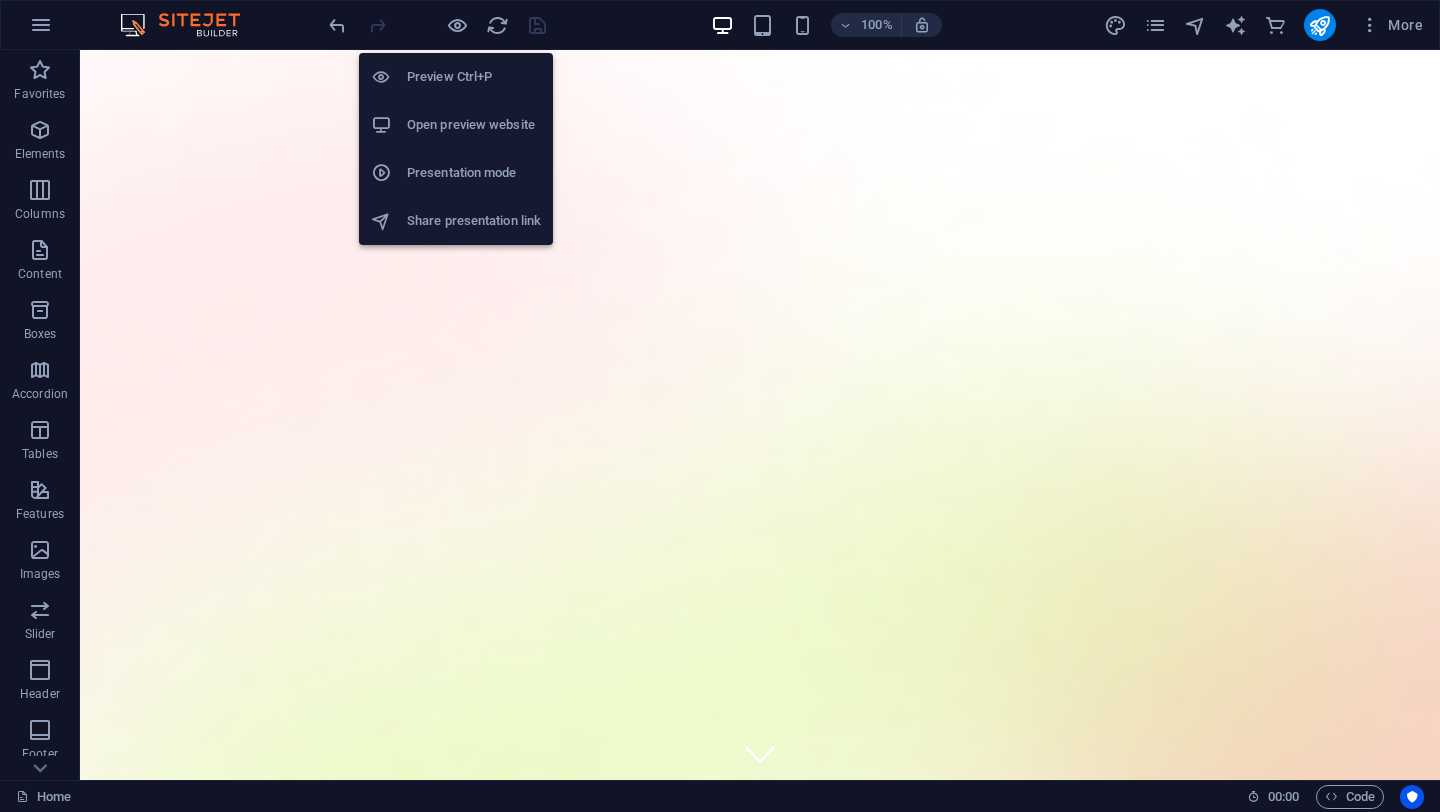 click on "Preview Ctrl+P" at bounding box center (474, 77) 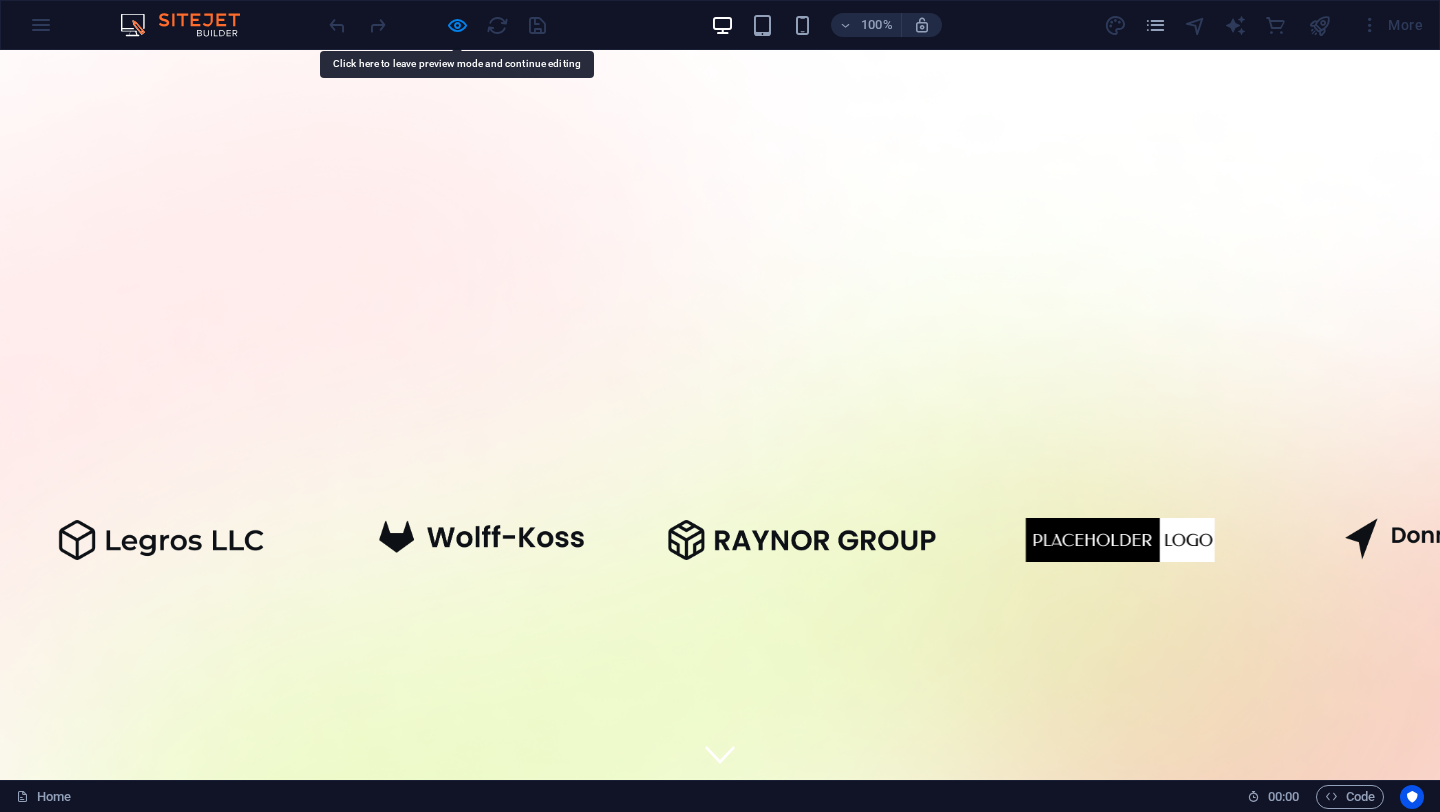 drag, startPoint x: 604, startPoint y: 102, endPoint x: 581, endPoint y: 102, distance: 23 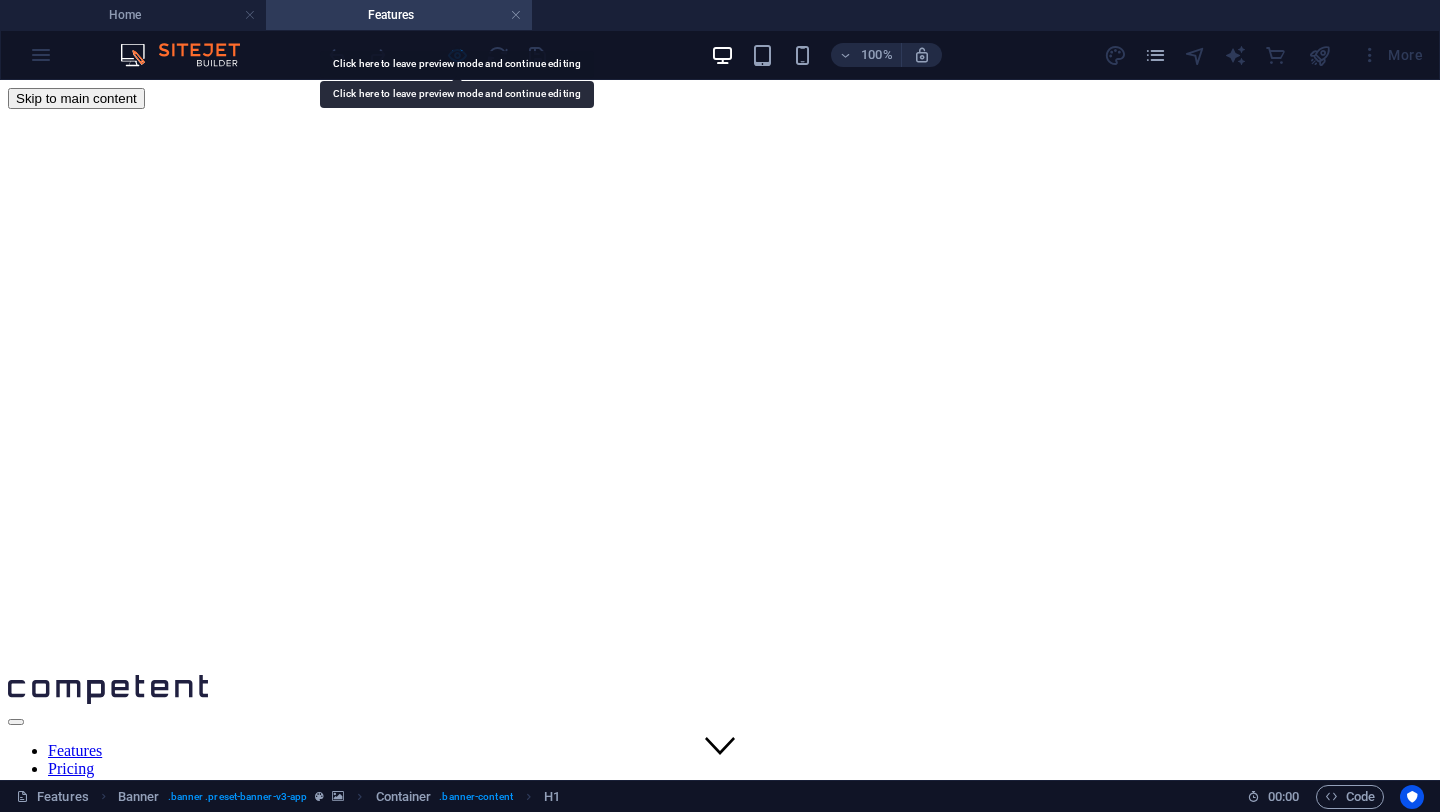 scroll, scrollTop: 0, scrollLeft: 0, axis: both 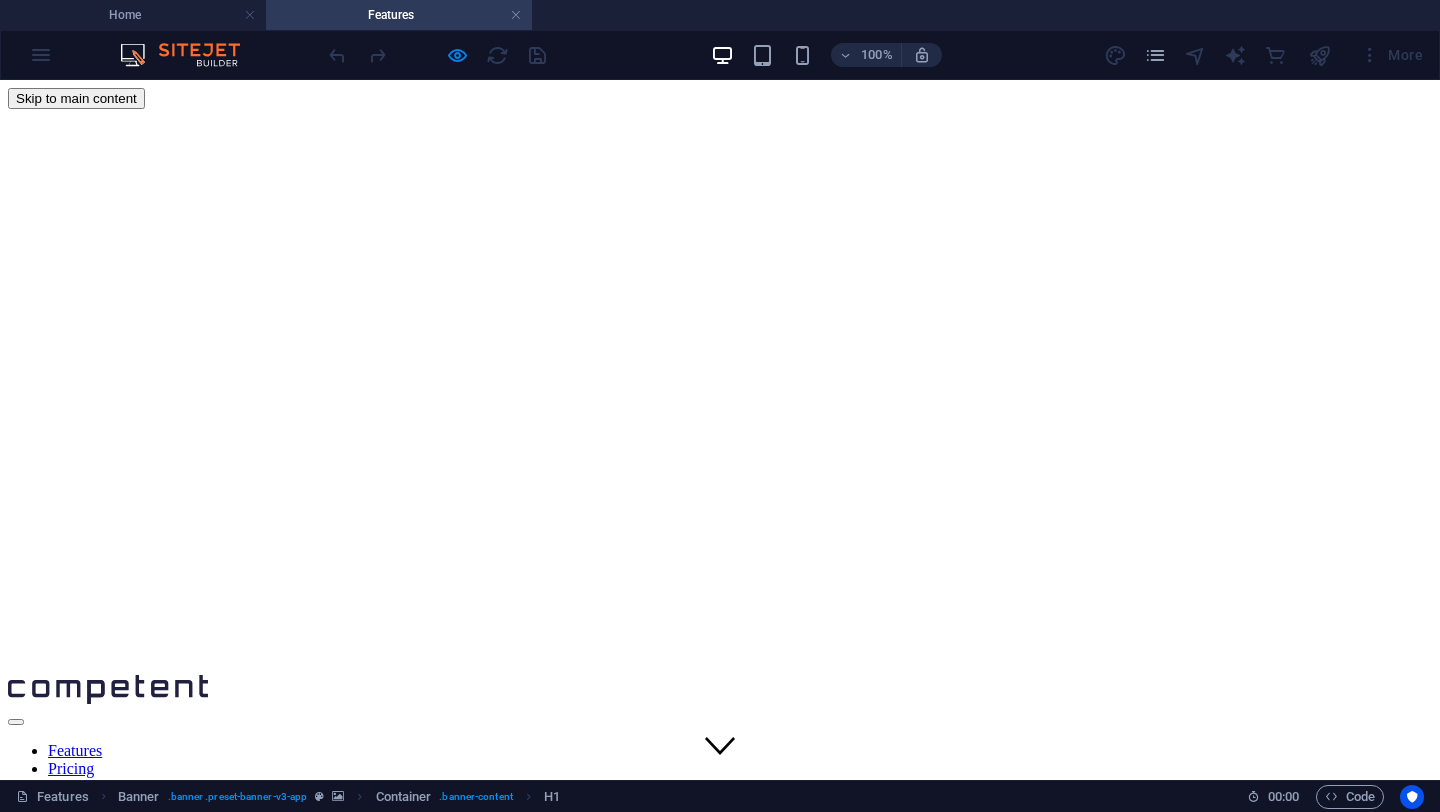 click on "Features Pricing Blog Contact" at bounding box center [720, 778] 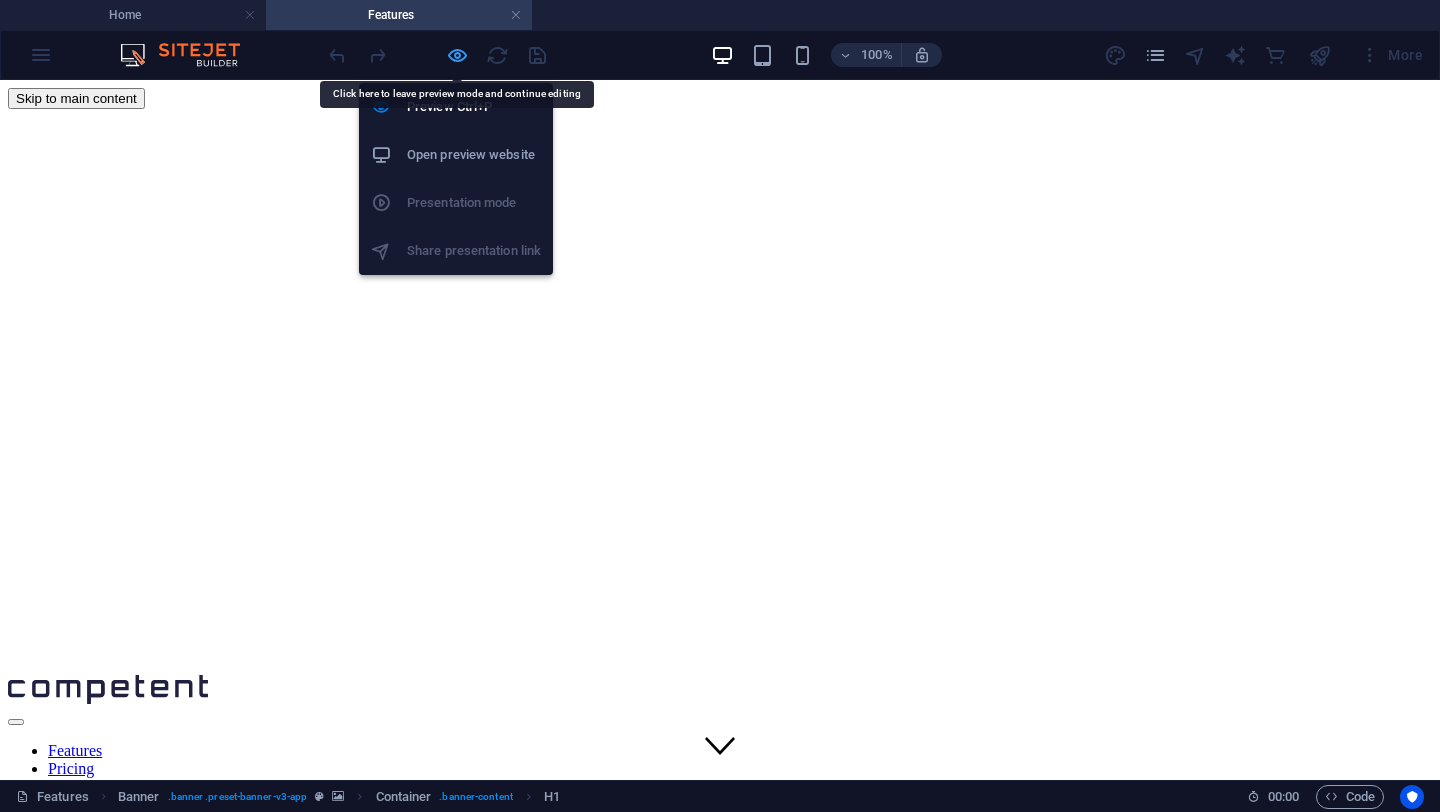 click at bounding box center [457, 55] 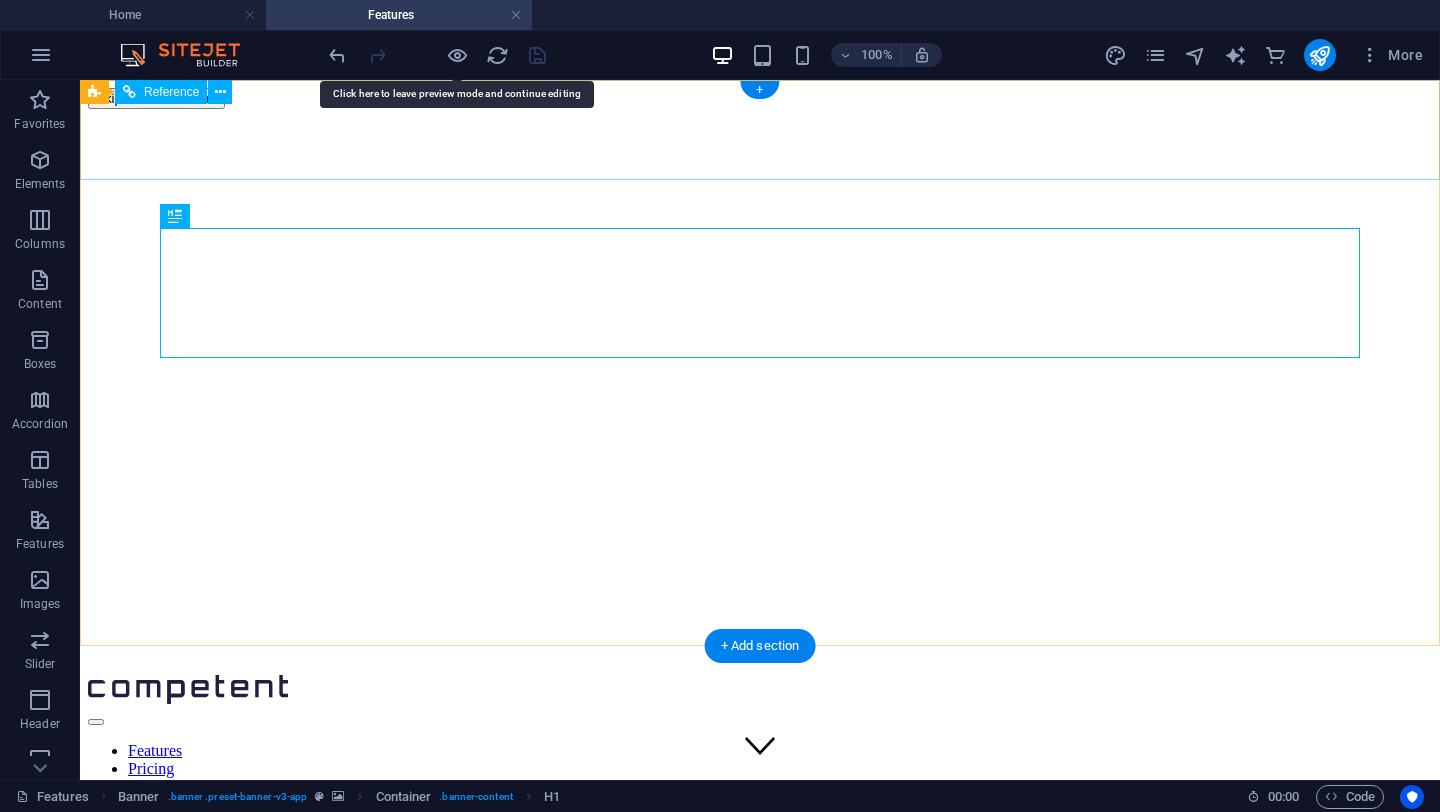 click on "Features Pricing Blog Contact" at bounding box center [760, 778] 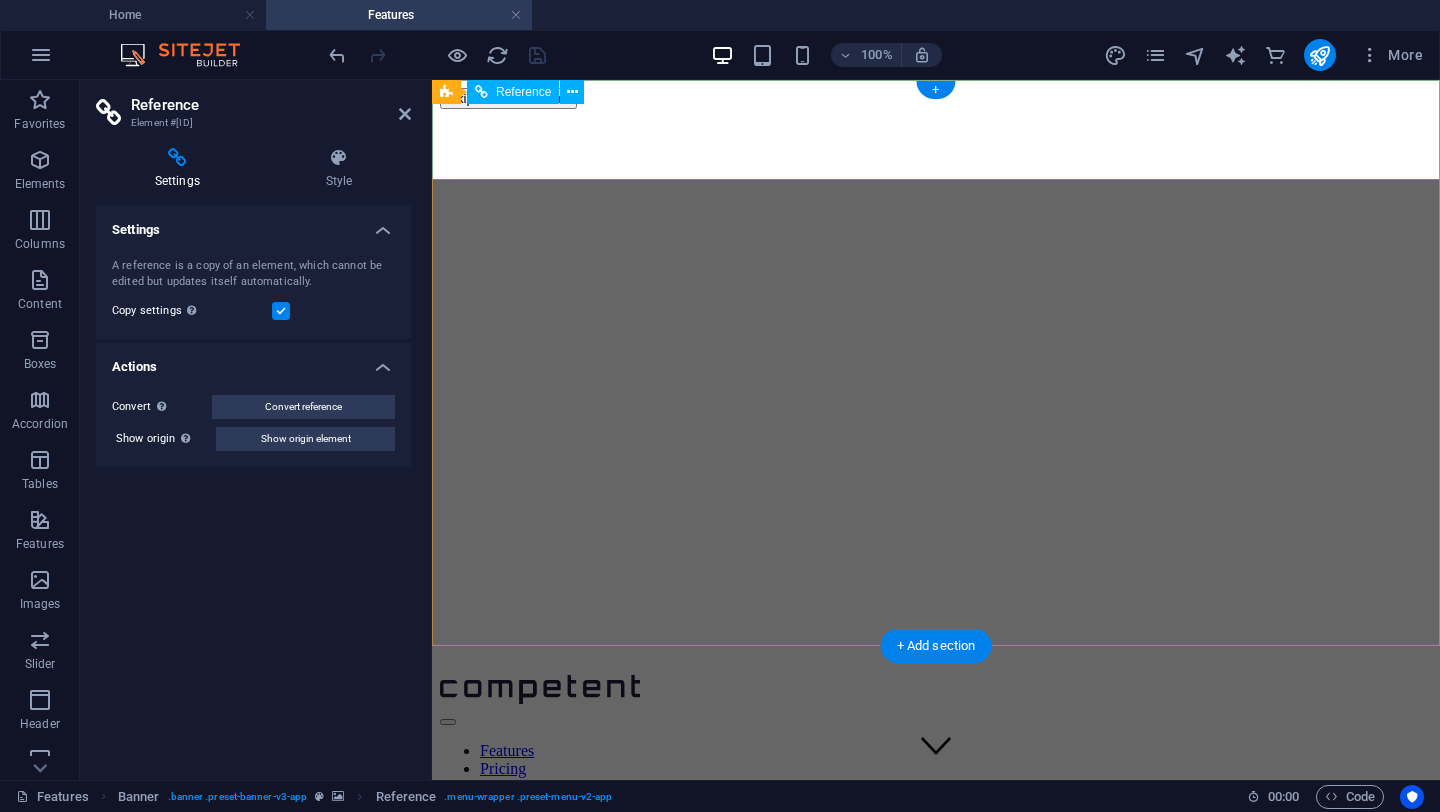 click on "Features Pricing Blog Contact" at bounding box center (936, 778) 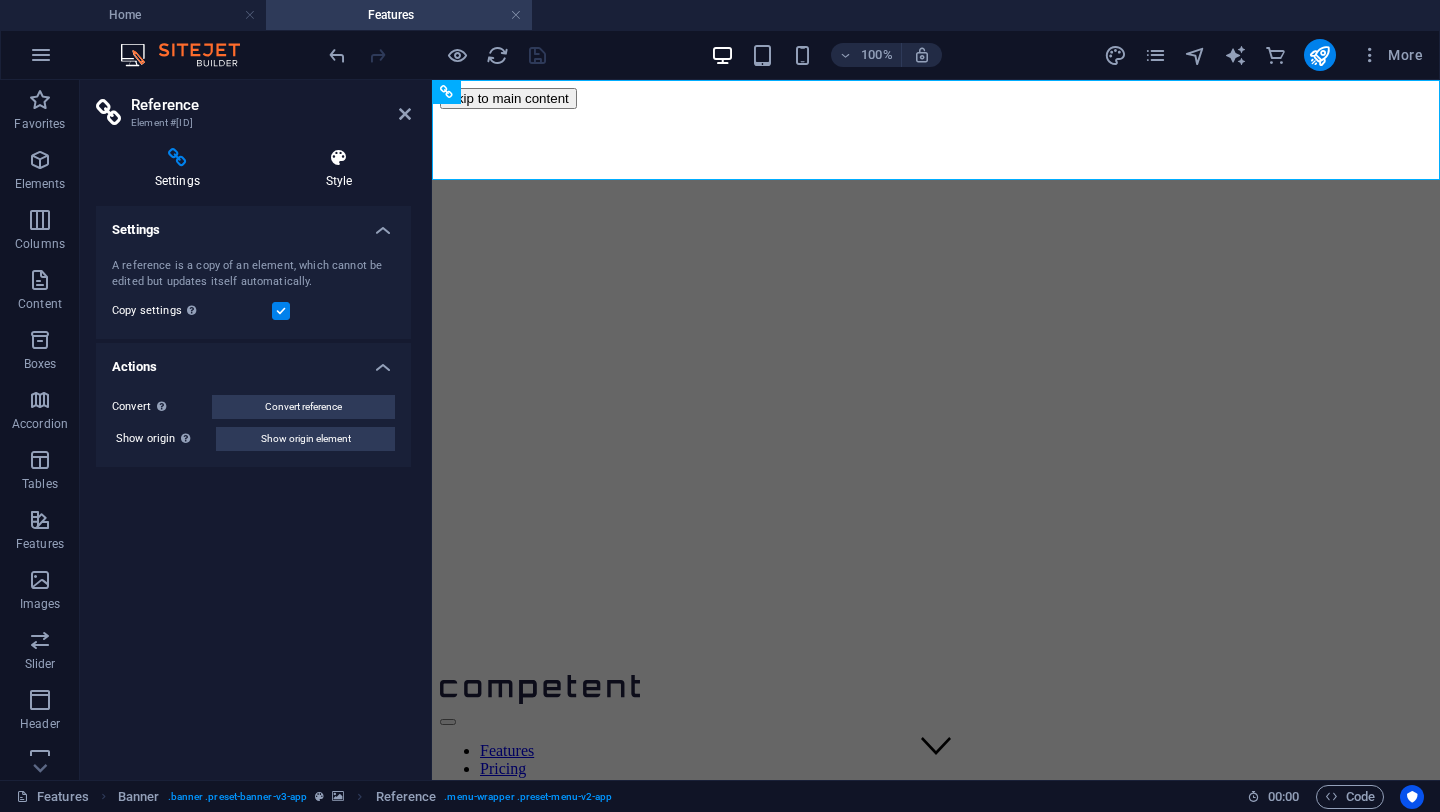 click on "Style" at bounding box center [339, 169] 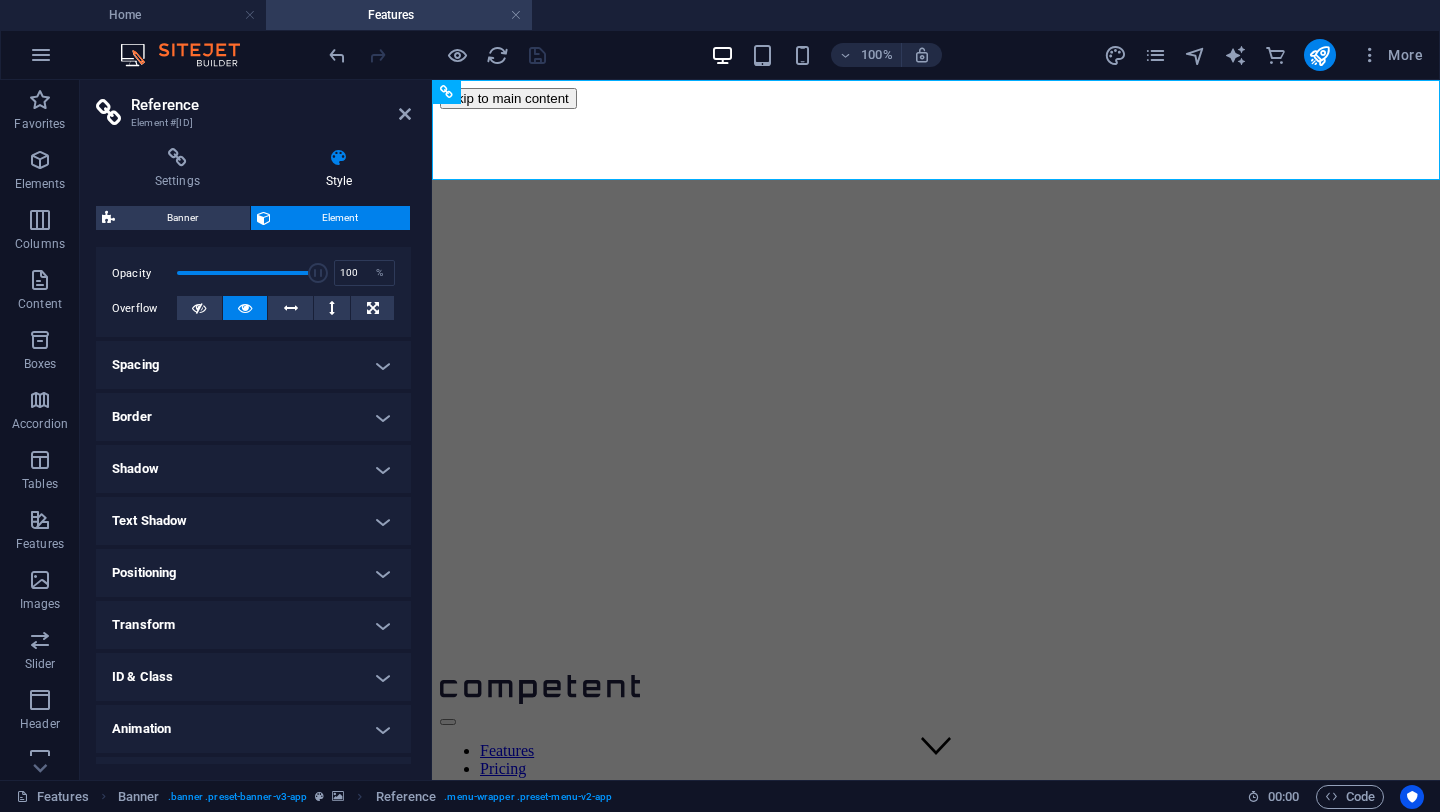 scroll, scrollTop: 328, scrollLeft: 0, axis: vertical 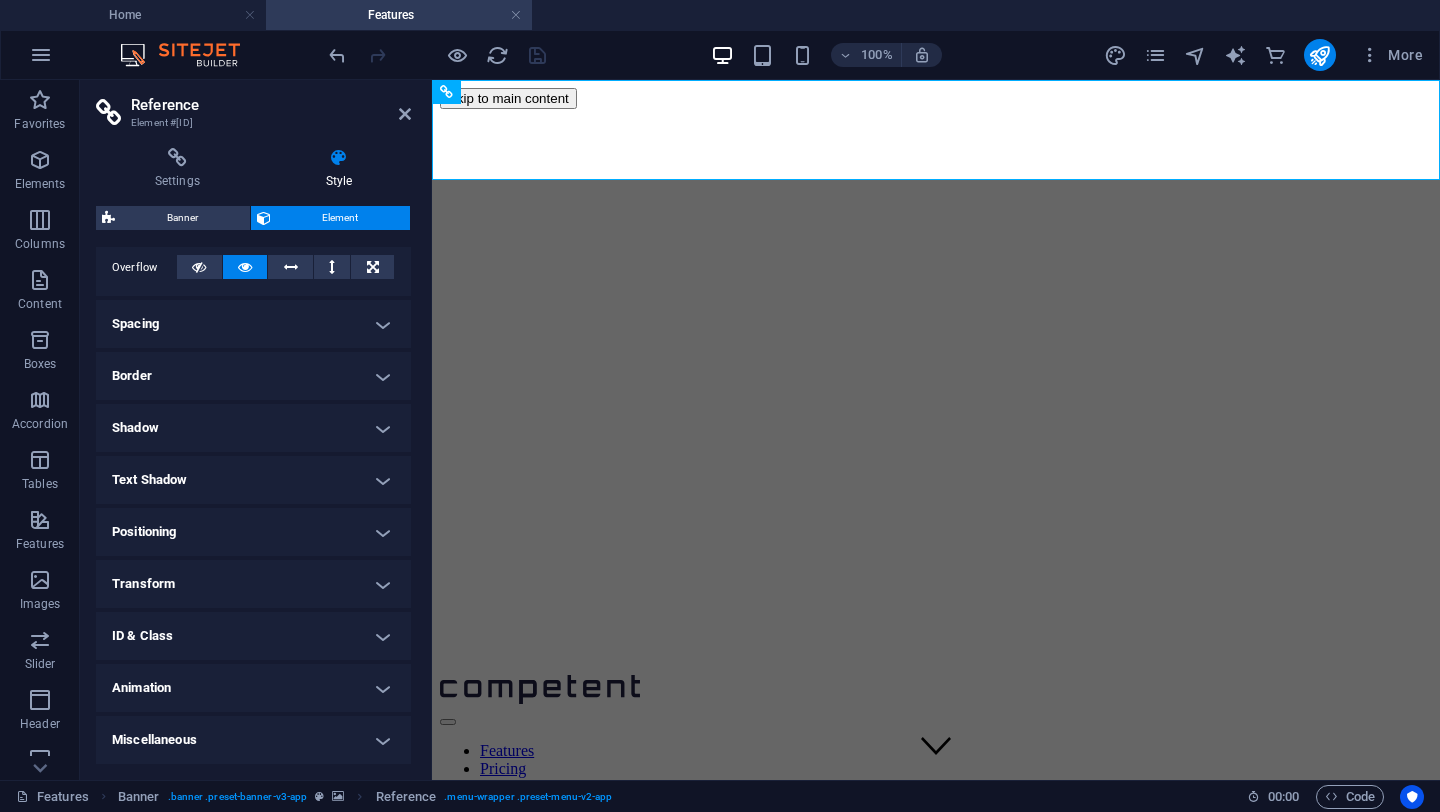 click on "Miscellaneous" at bounding box center [253, 740] 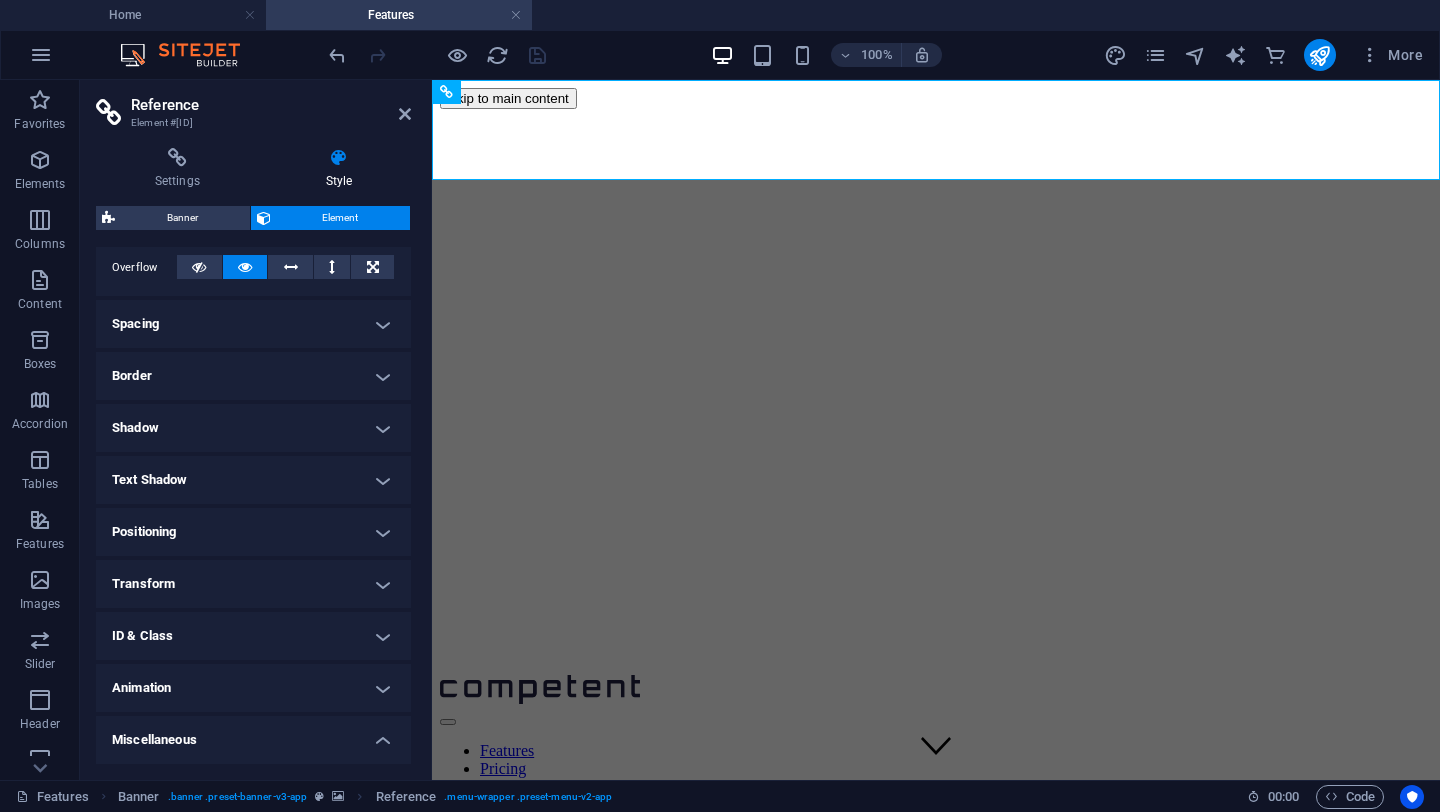 scroll, scrollTop: 452, scrollLeft: 0, axis: vertical 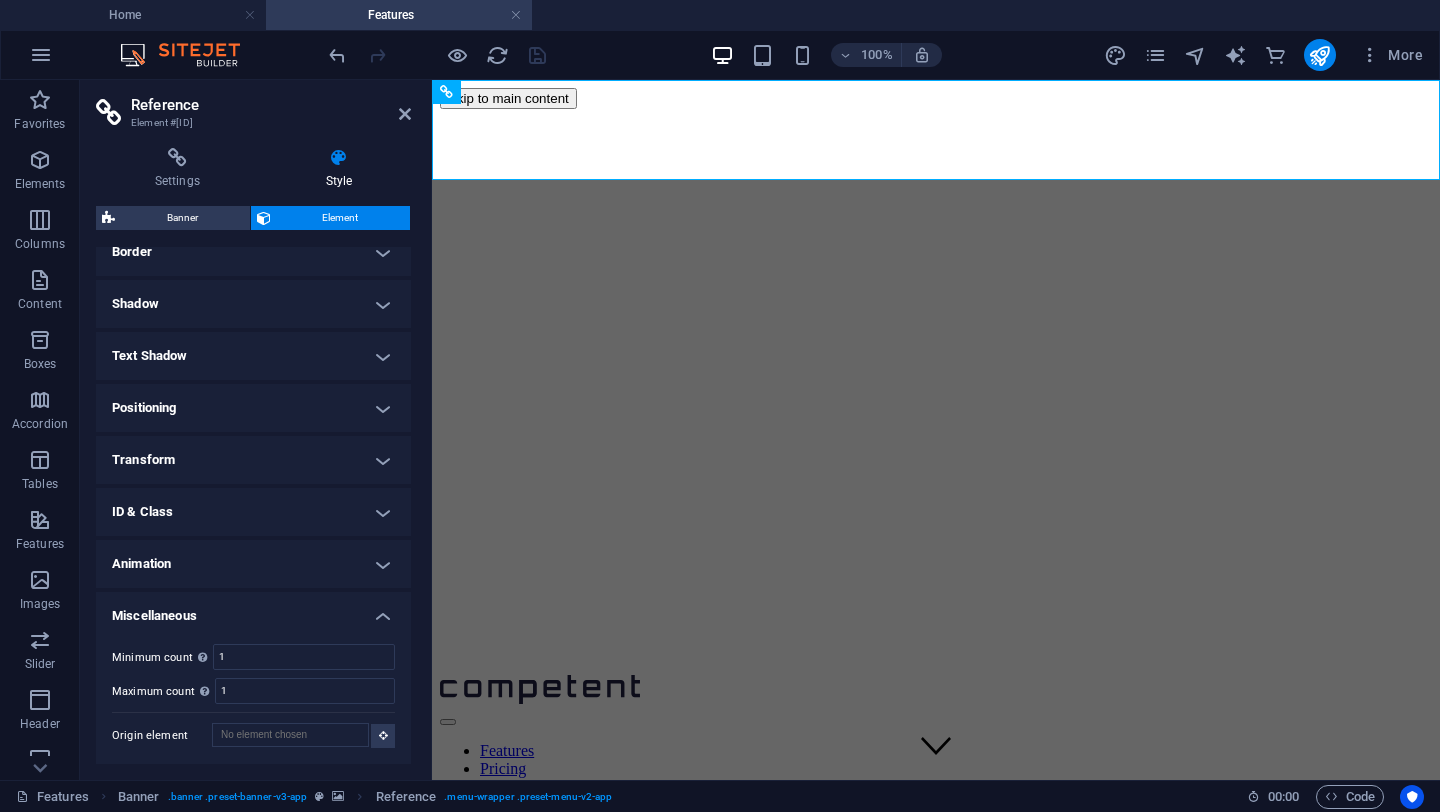 click on "Text Shadow" at bounding box center [253, 356] 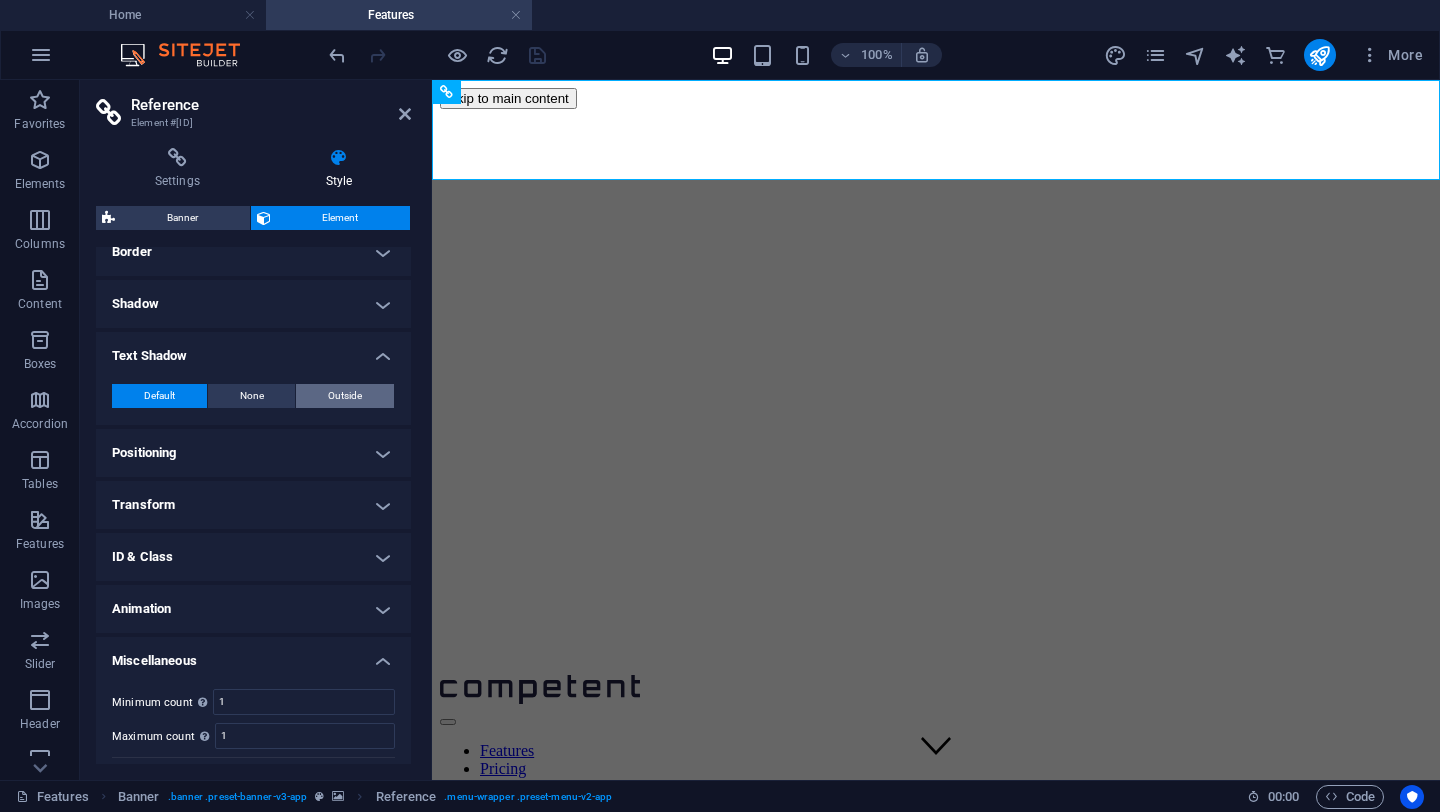 click on "Outside" at bounding box center [345, 396] 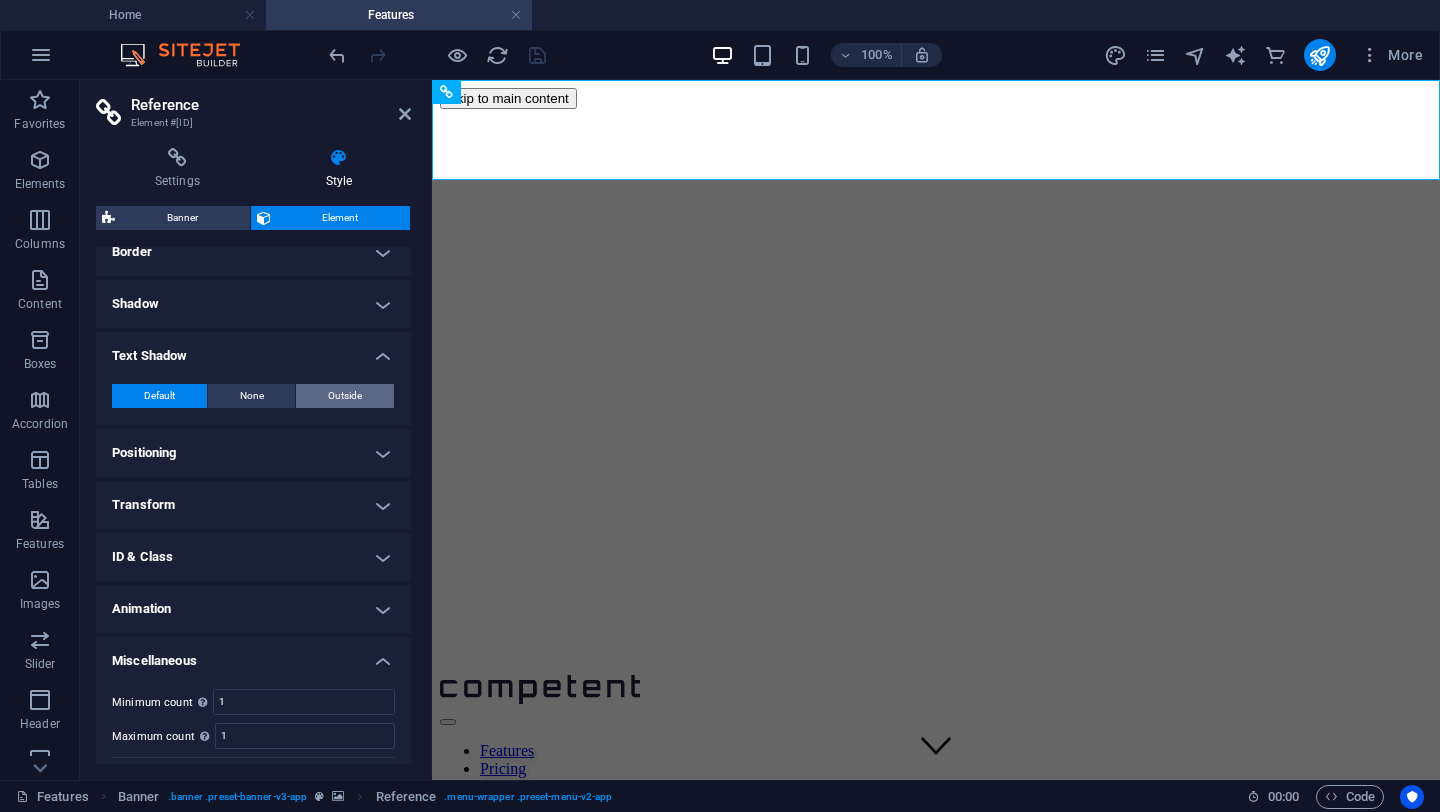 type on "2" 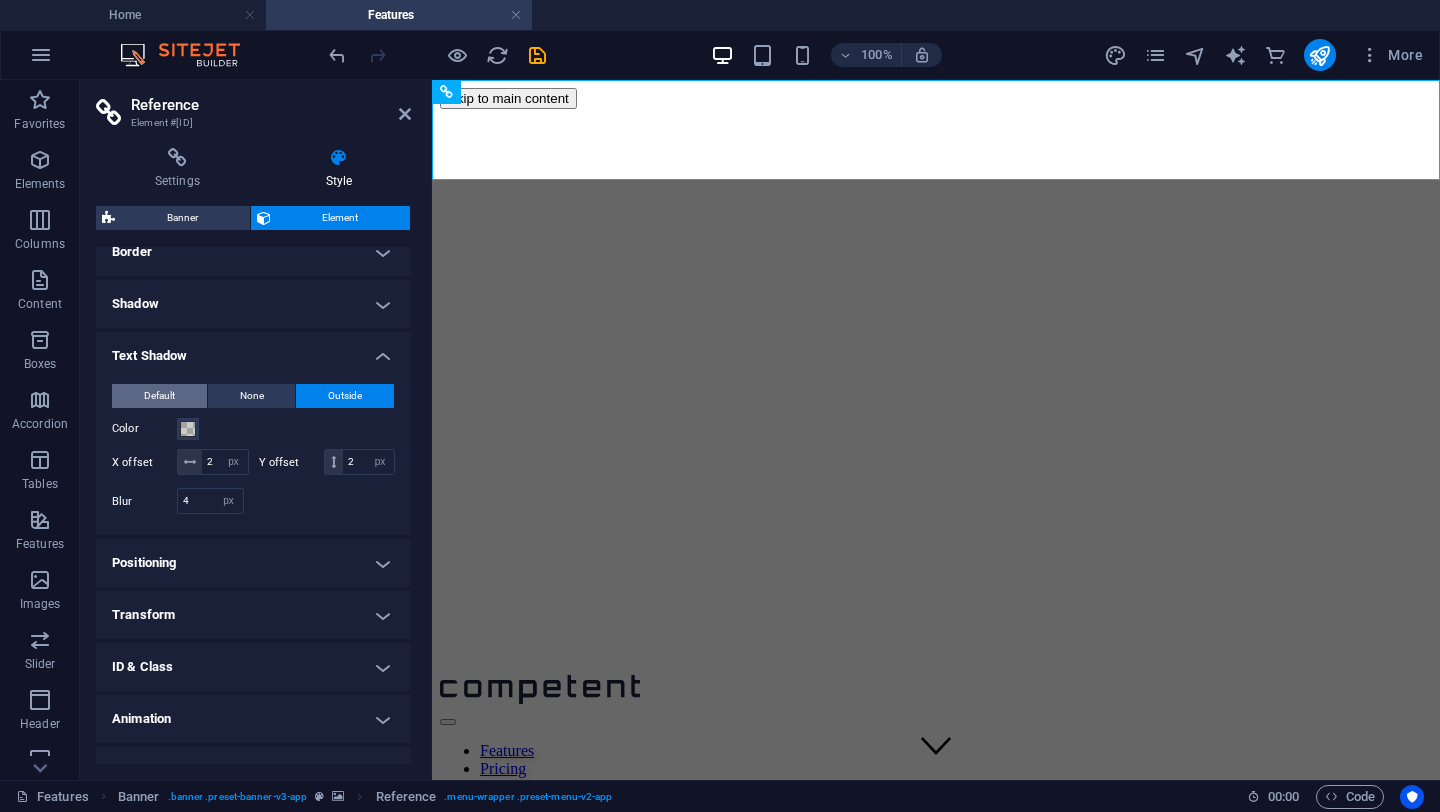 click on "Default" at bounding box center (159, 396) 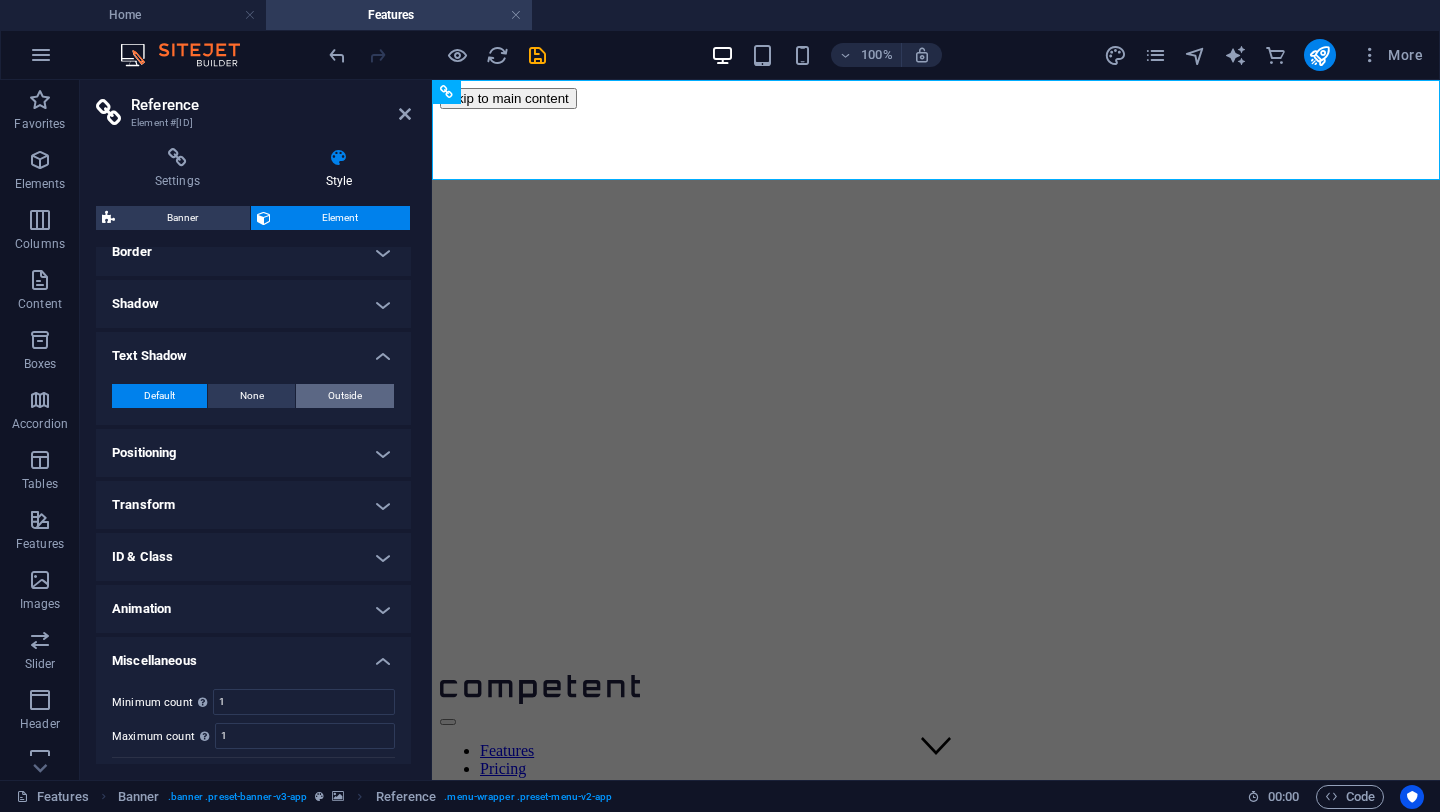 click on "Outside" at bounding box center [345, 396] 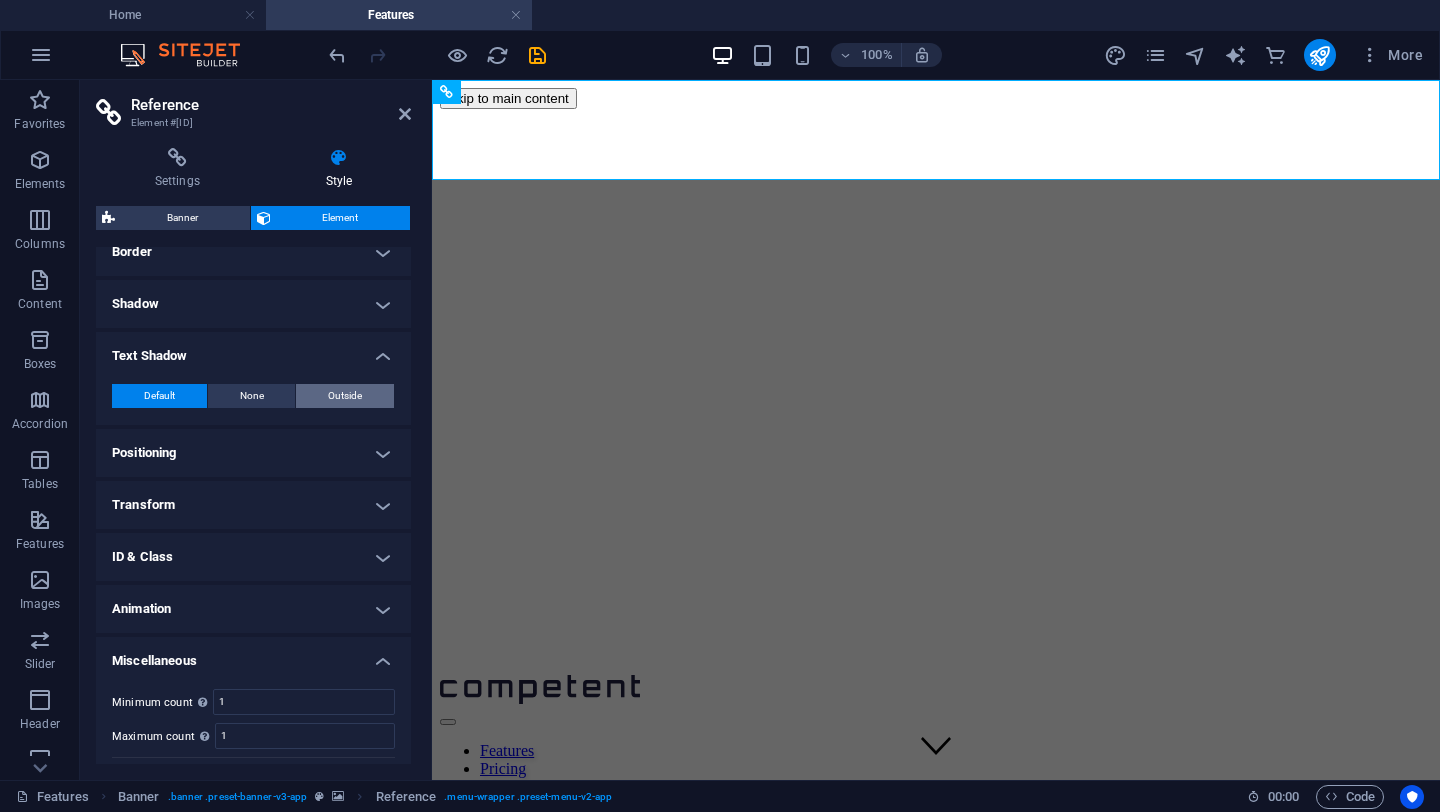 type on "2" 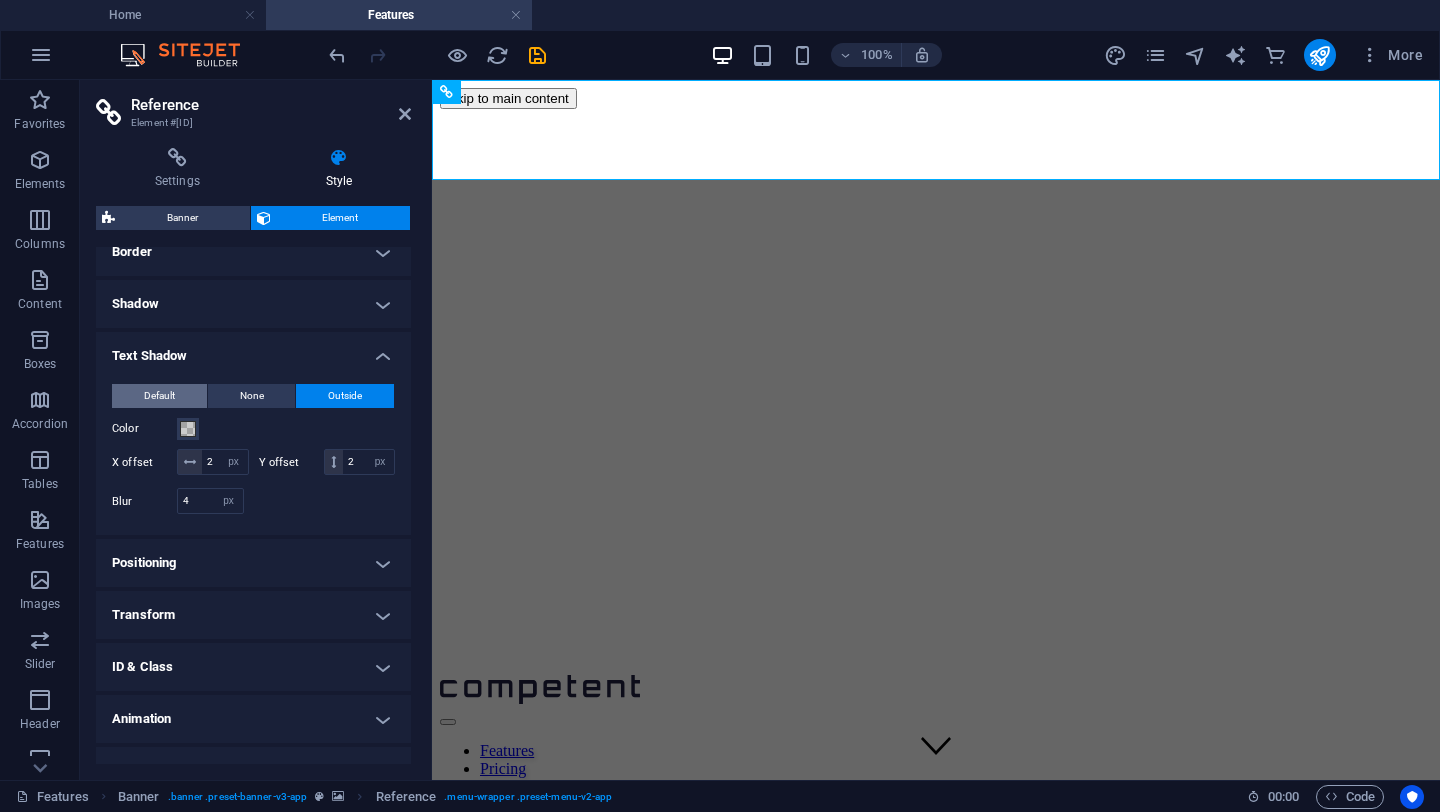 click on "Default" at bounding box center (159, 396) 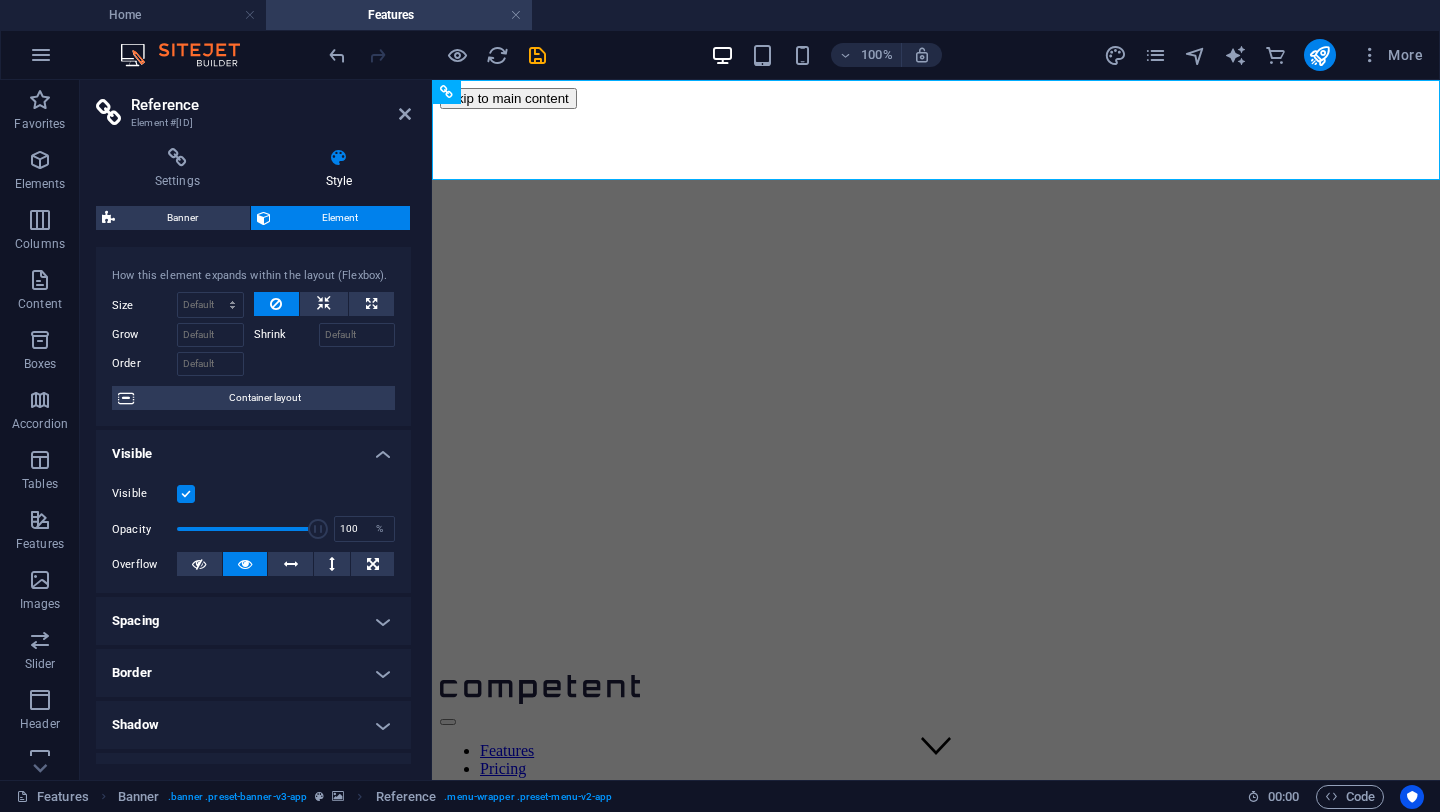 scroll, scrollTop: 0, scrollLeft: 0, axis: both 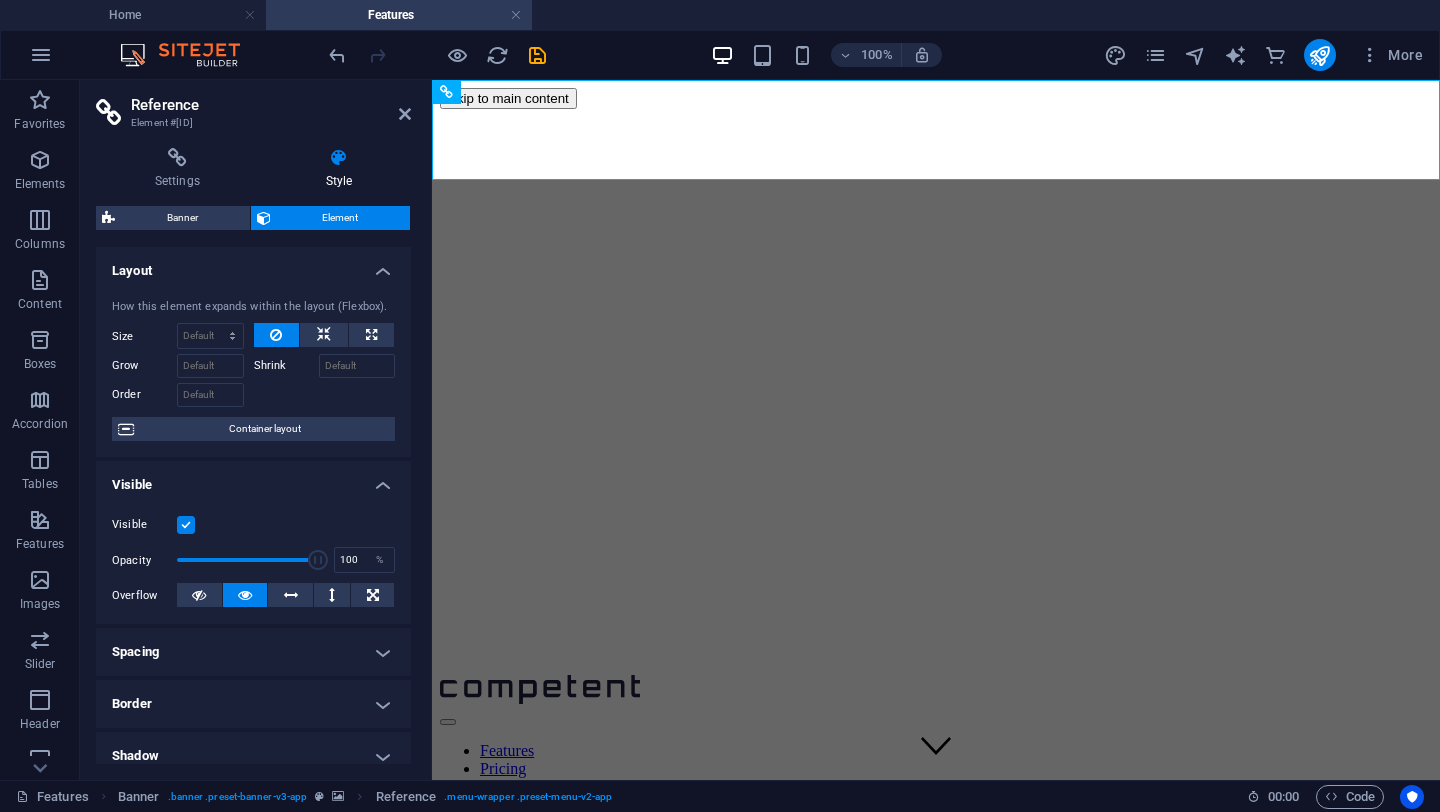 click on "Element" at bounding box center [341, 218] 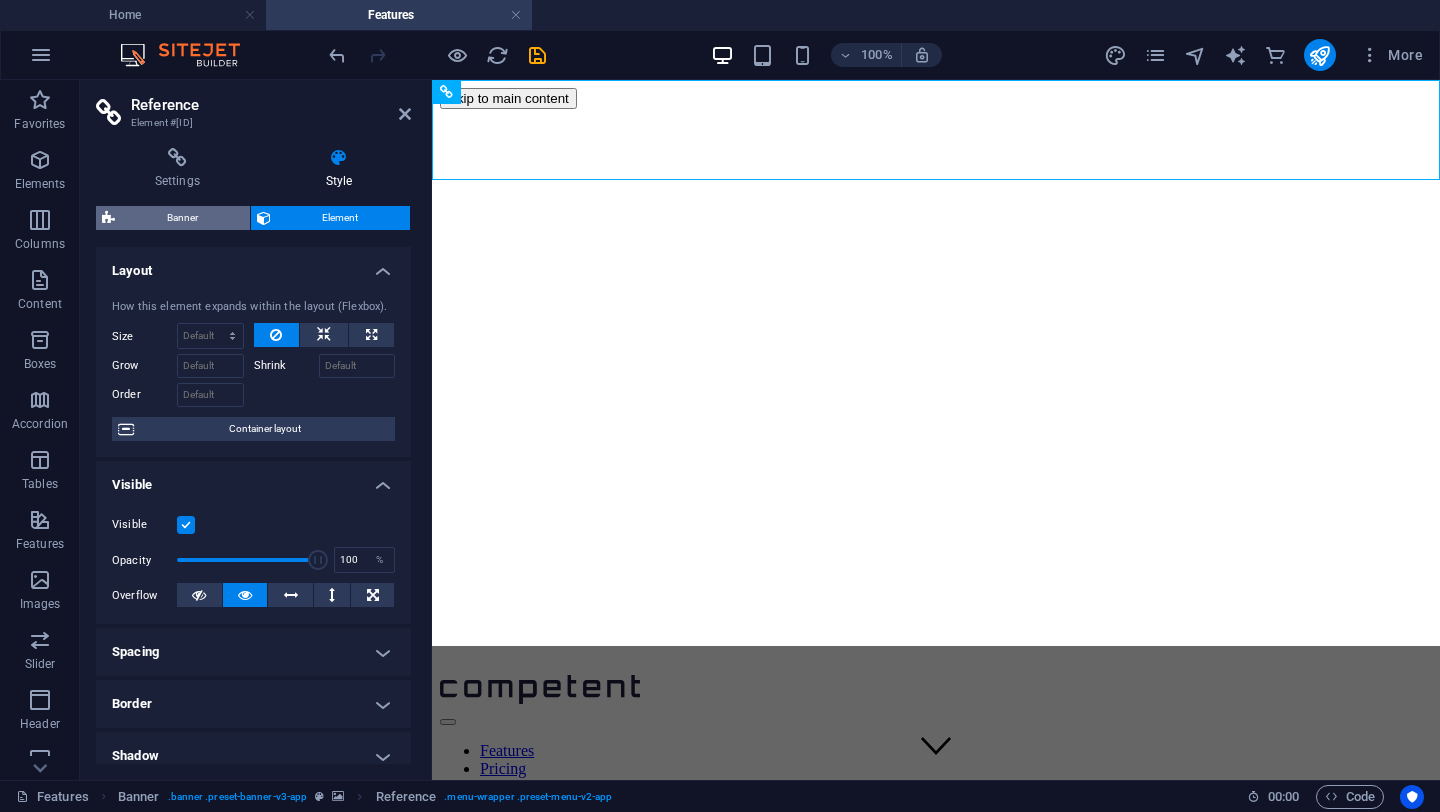 click on "Banner" at bounding box center (182, 218) 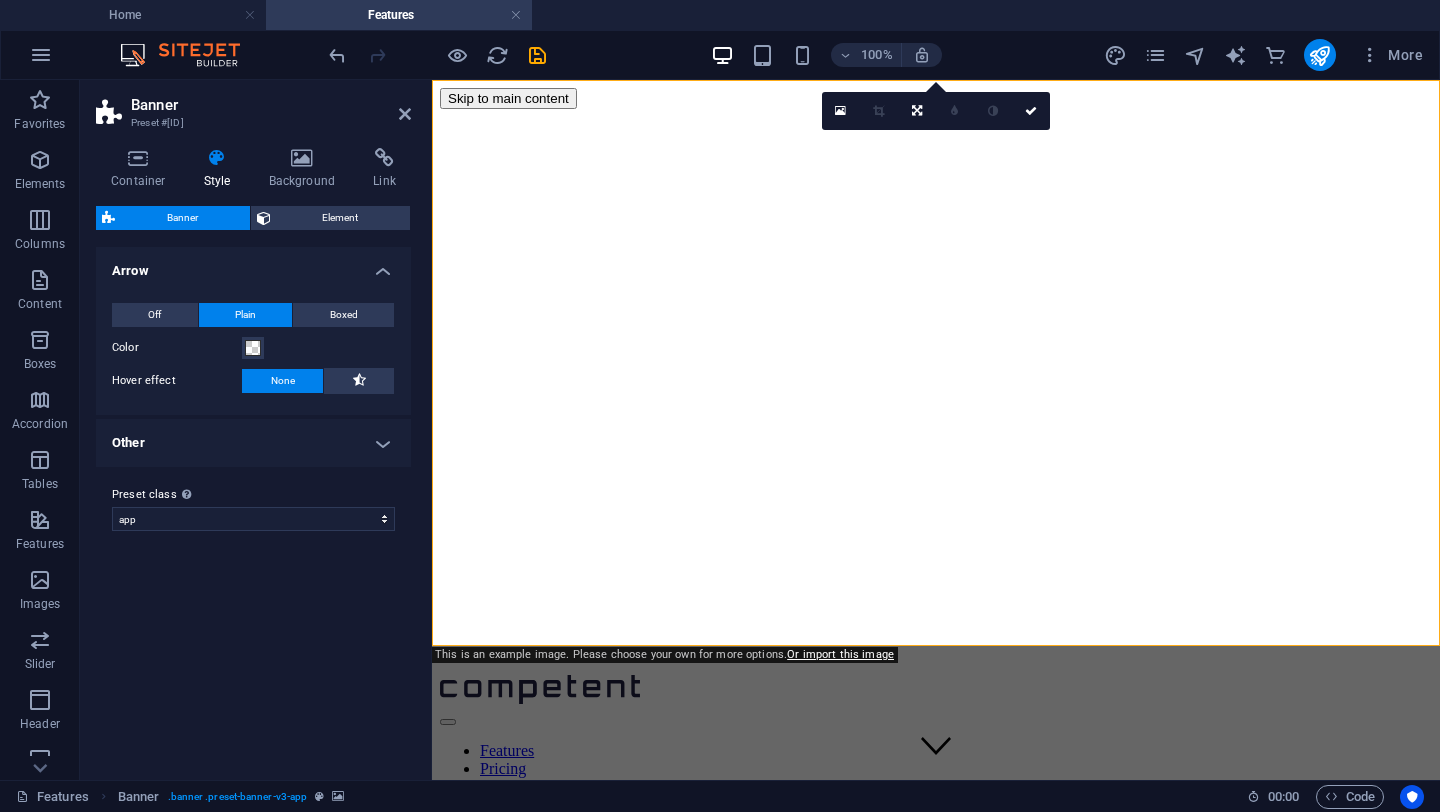 click on "Other" at bounding box center (253, 443) 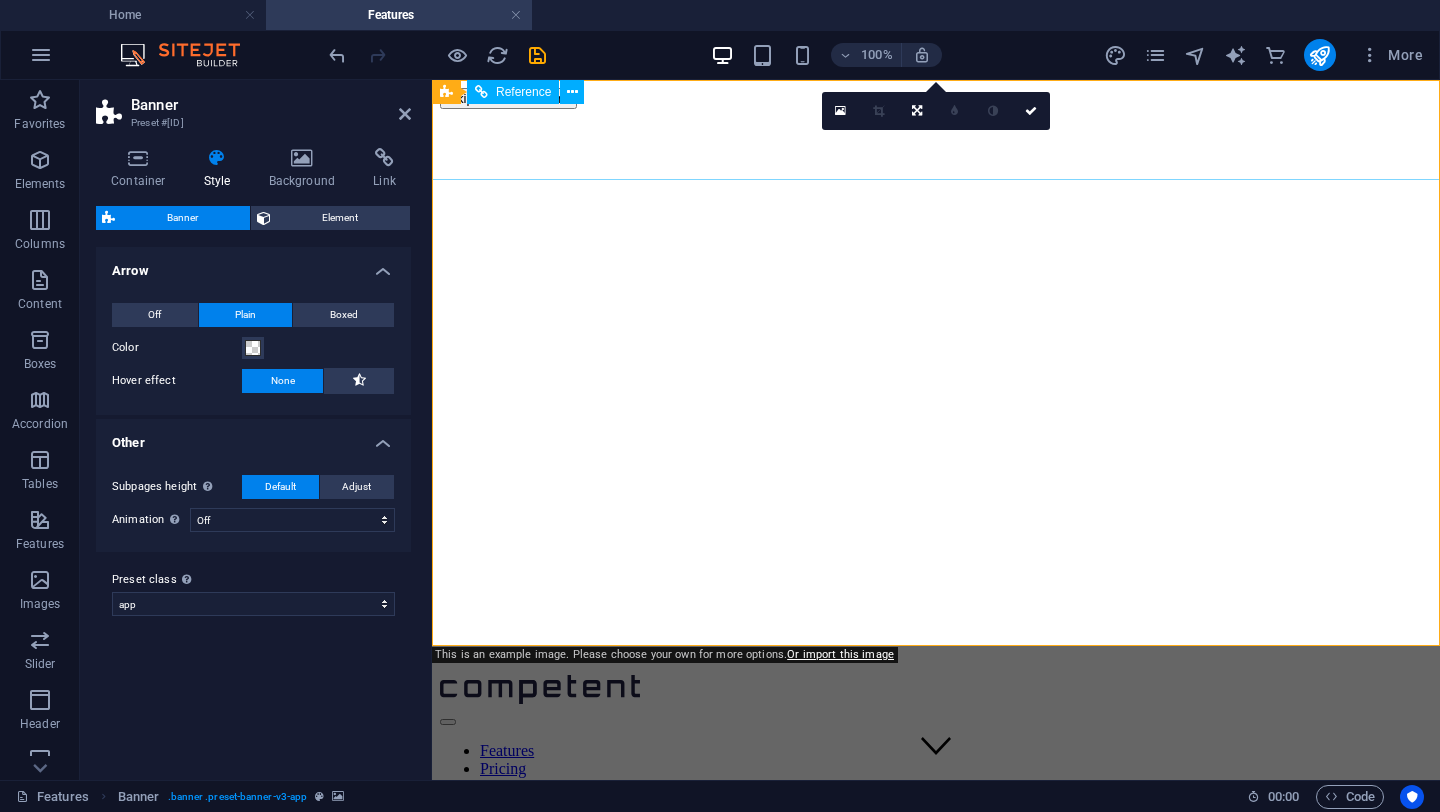 click on "Features Pricing Blog Contact" at bounding box center [936, 778] 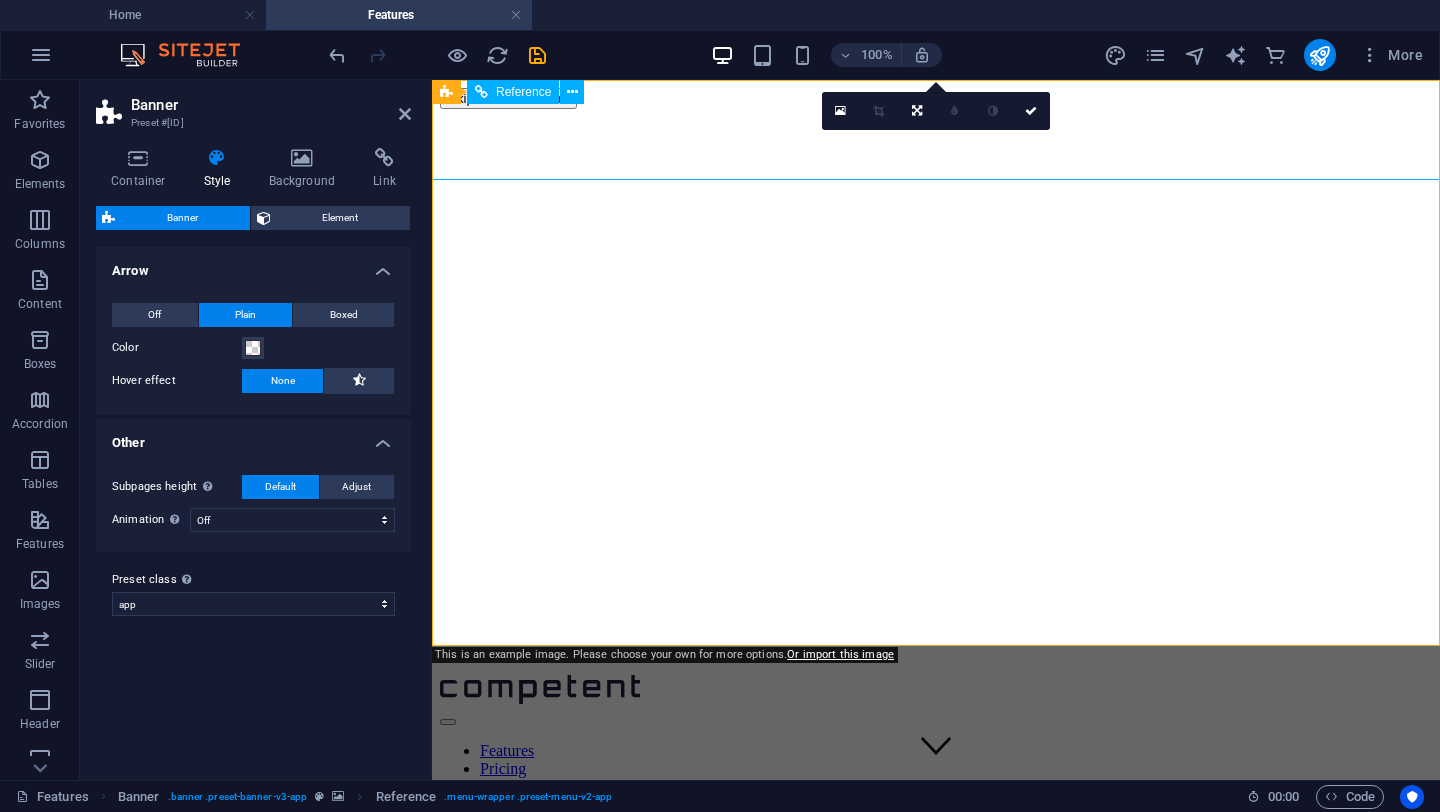 click on "Features Pricing Blog Contact" at bounding box center (936, 778) 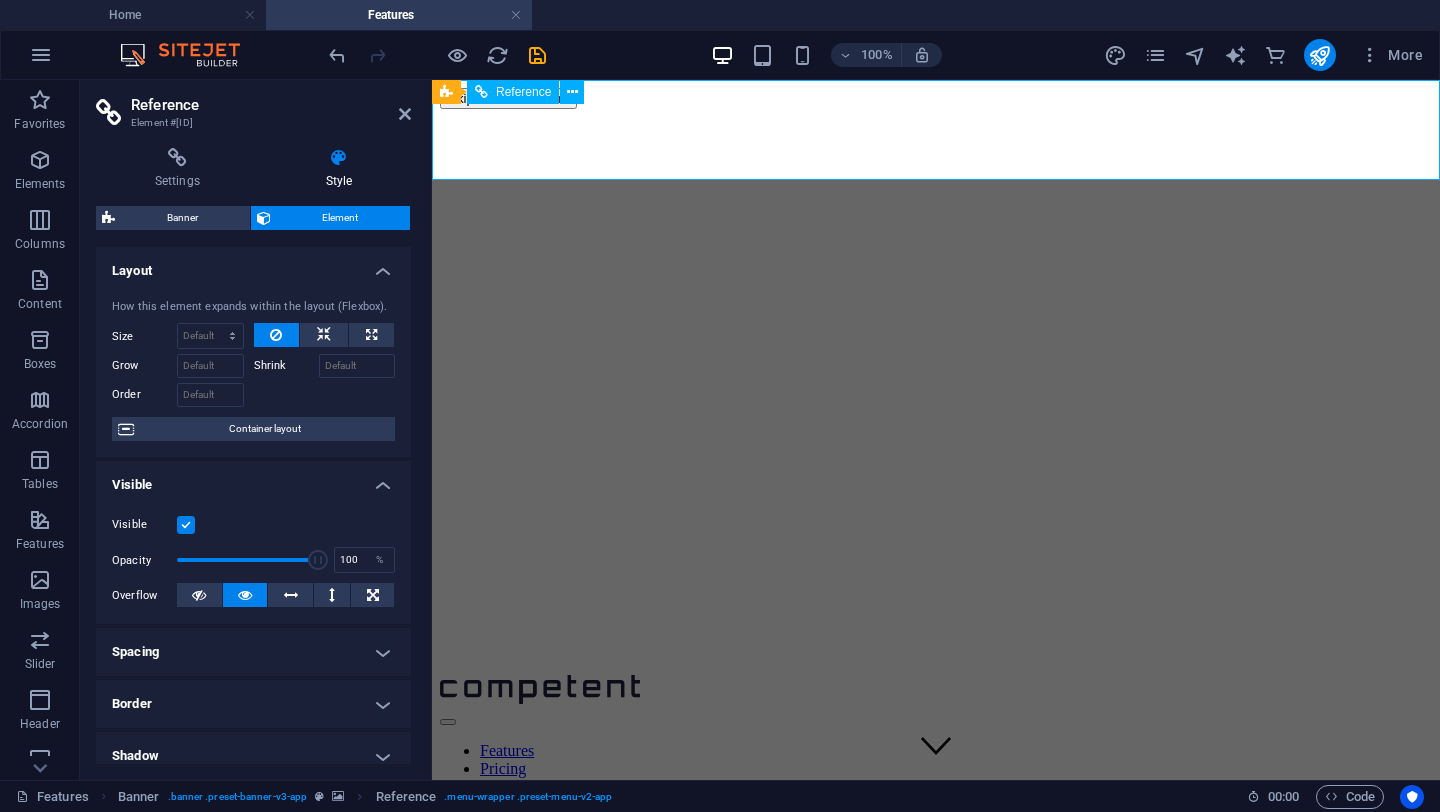 click on "Features Pricing Blog Contact" at bounding box center [936, 778] 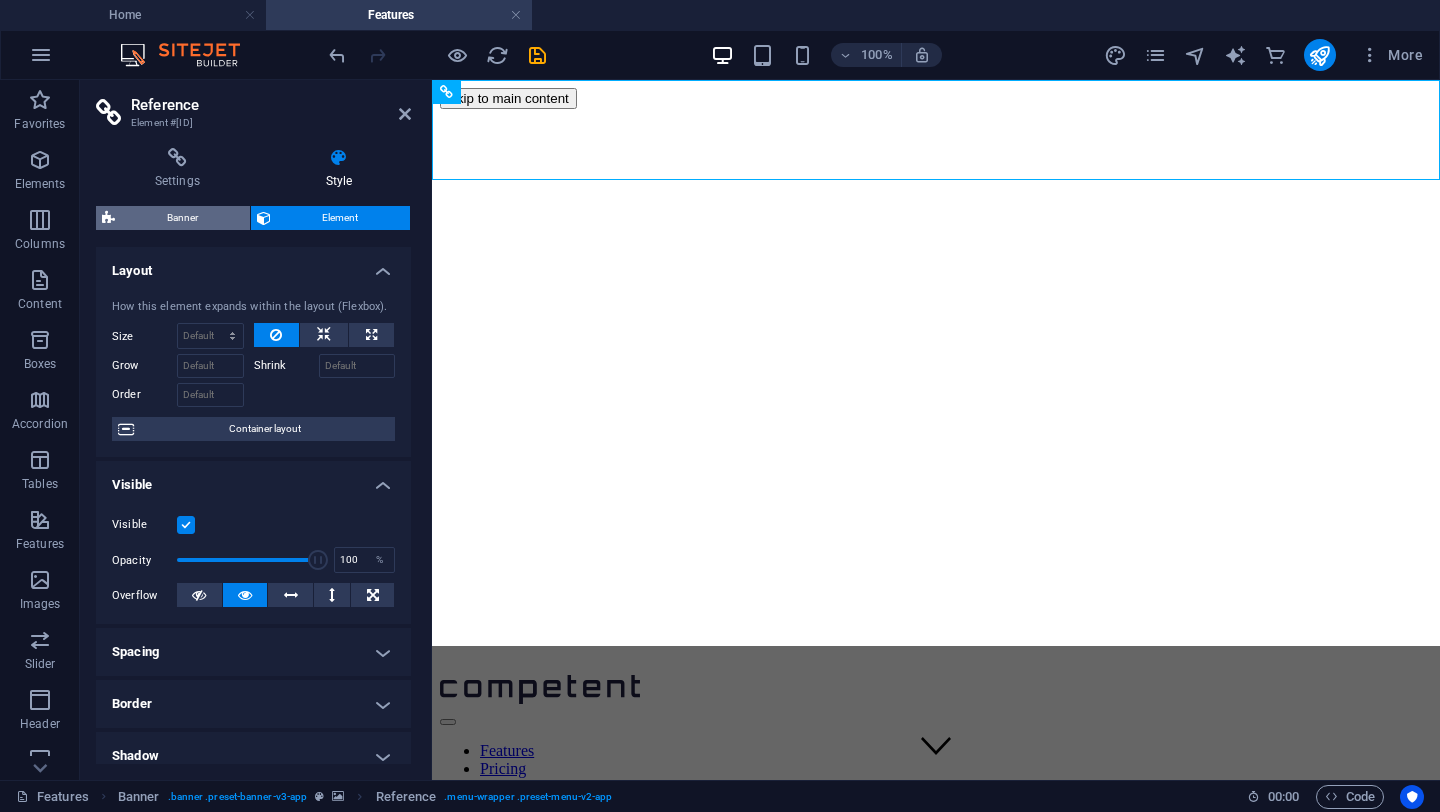 click on "Banner" at bounding box center (182, 218) 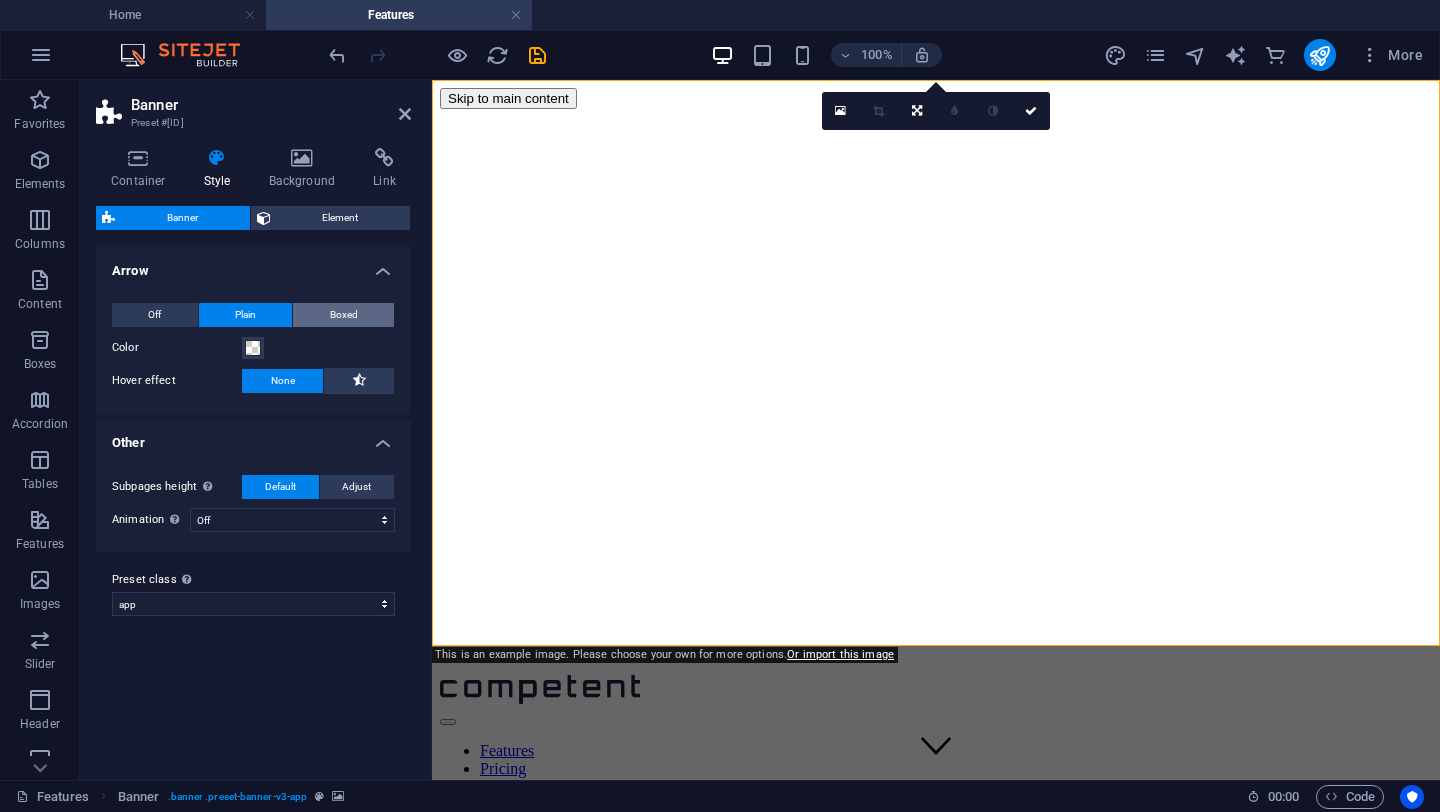 click on "Boxed" at bounding box center [343, 315] 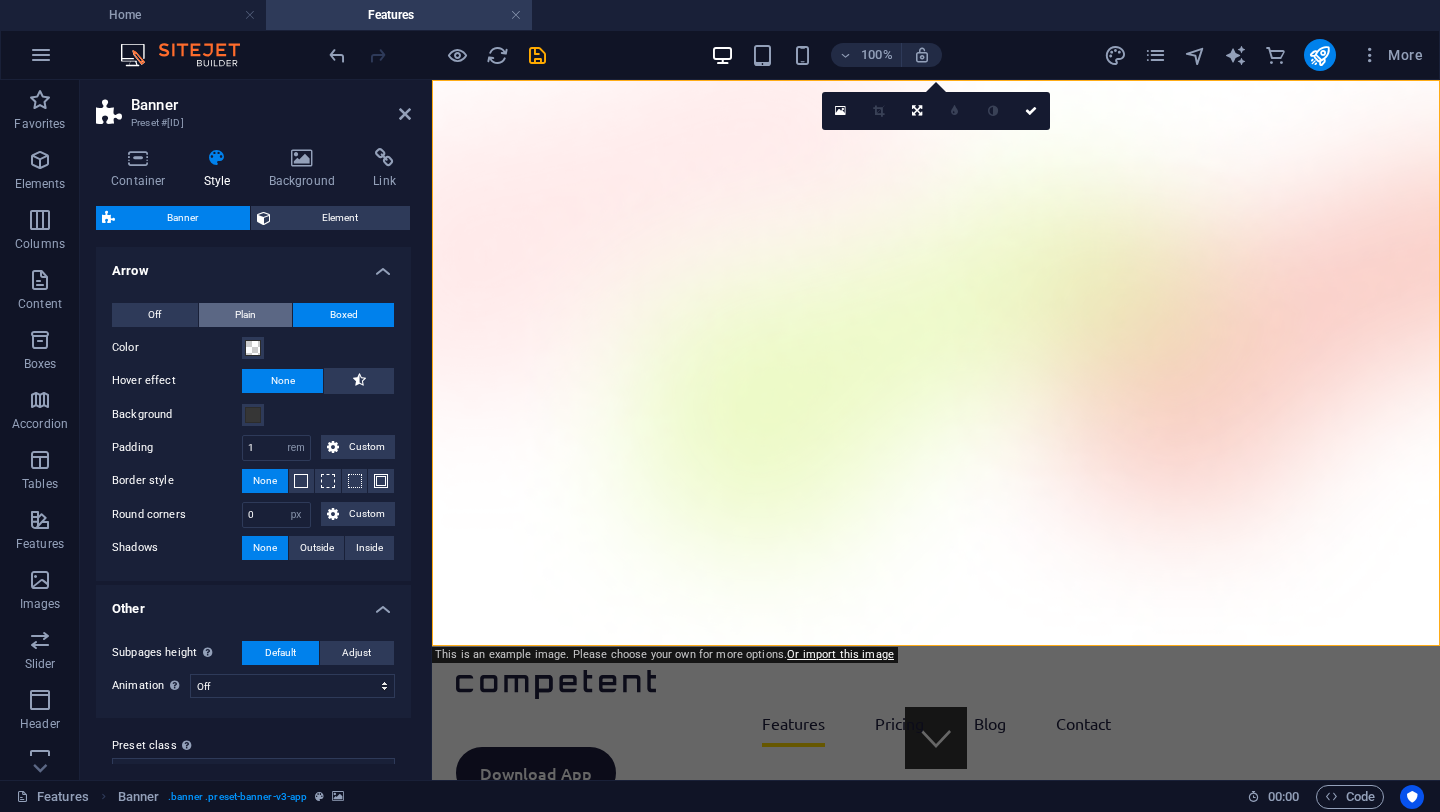click on "Plain" at bounding box center (246, 315) 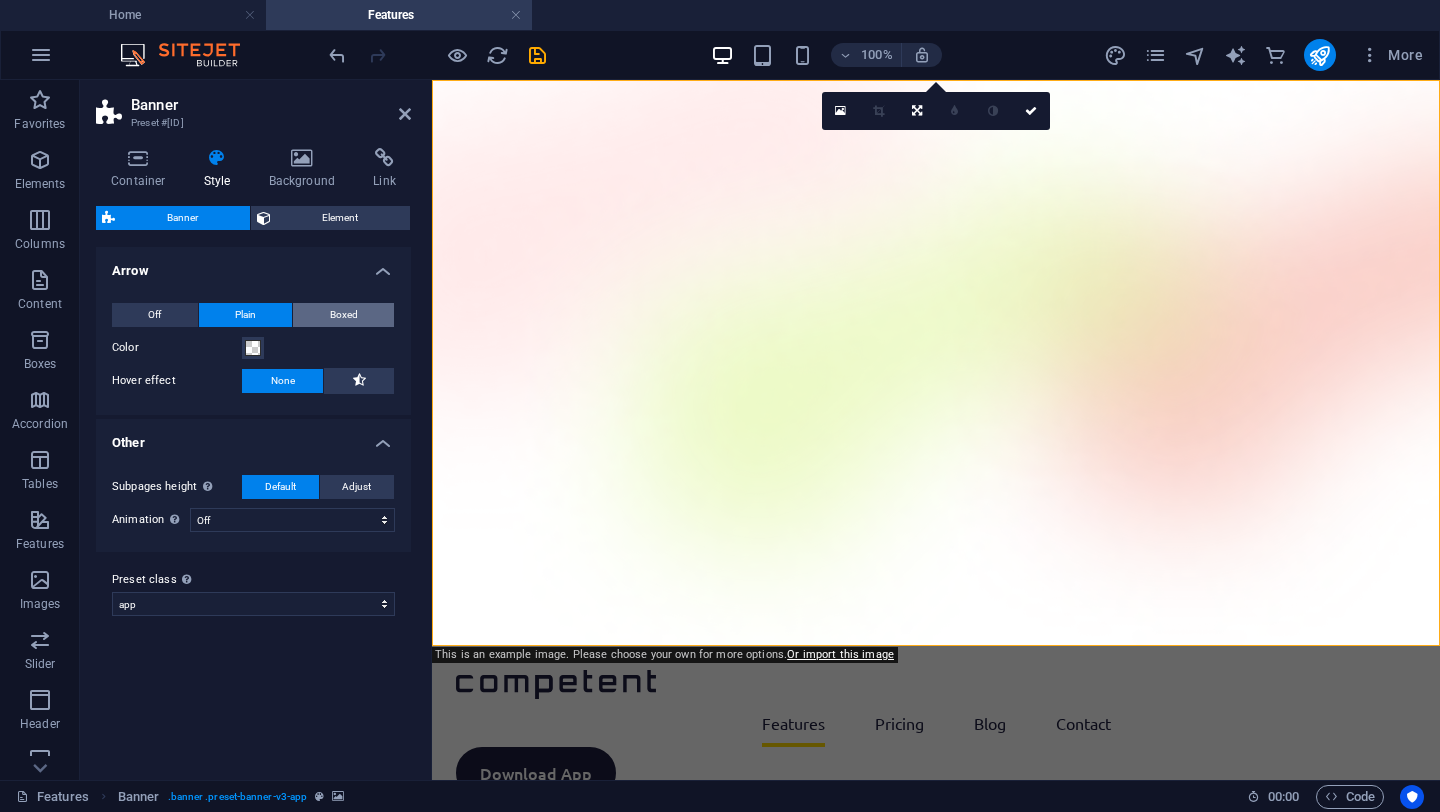 click on "Boxed" at bounding box center (344, 315) 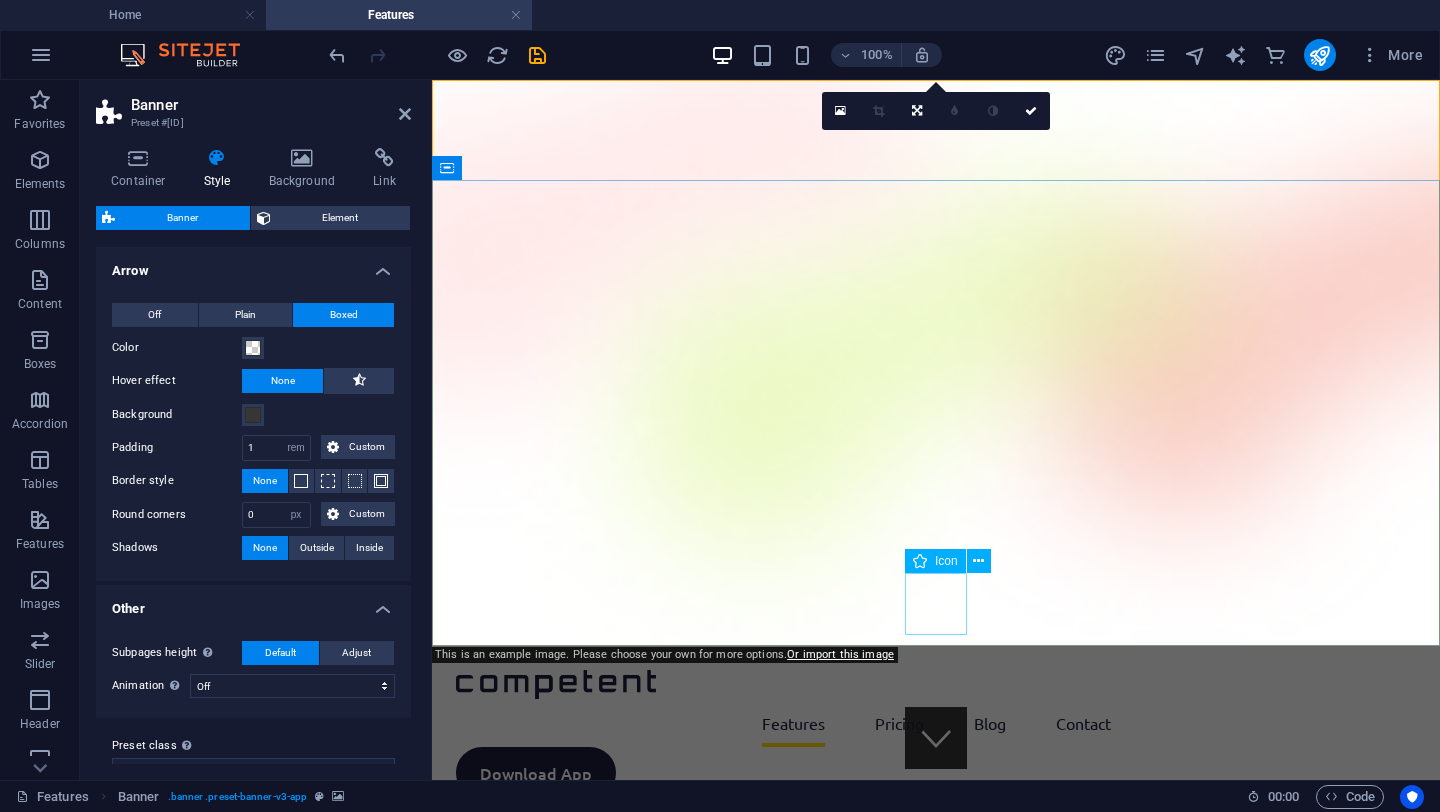 click at bounding box center (936, 738) 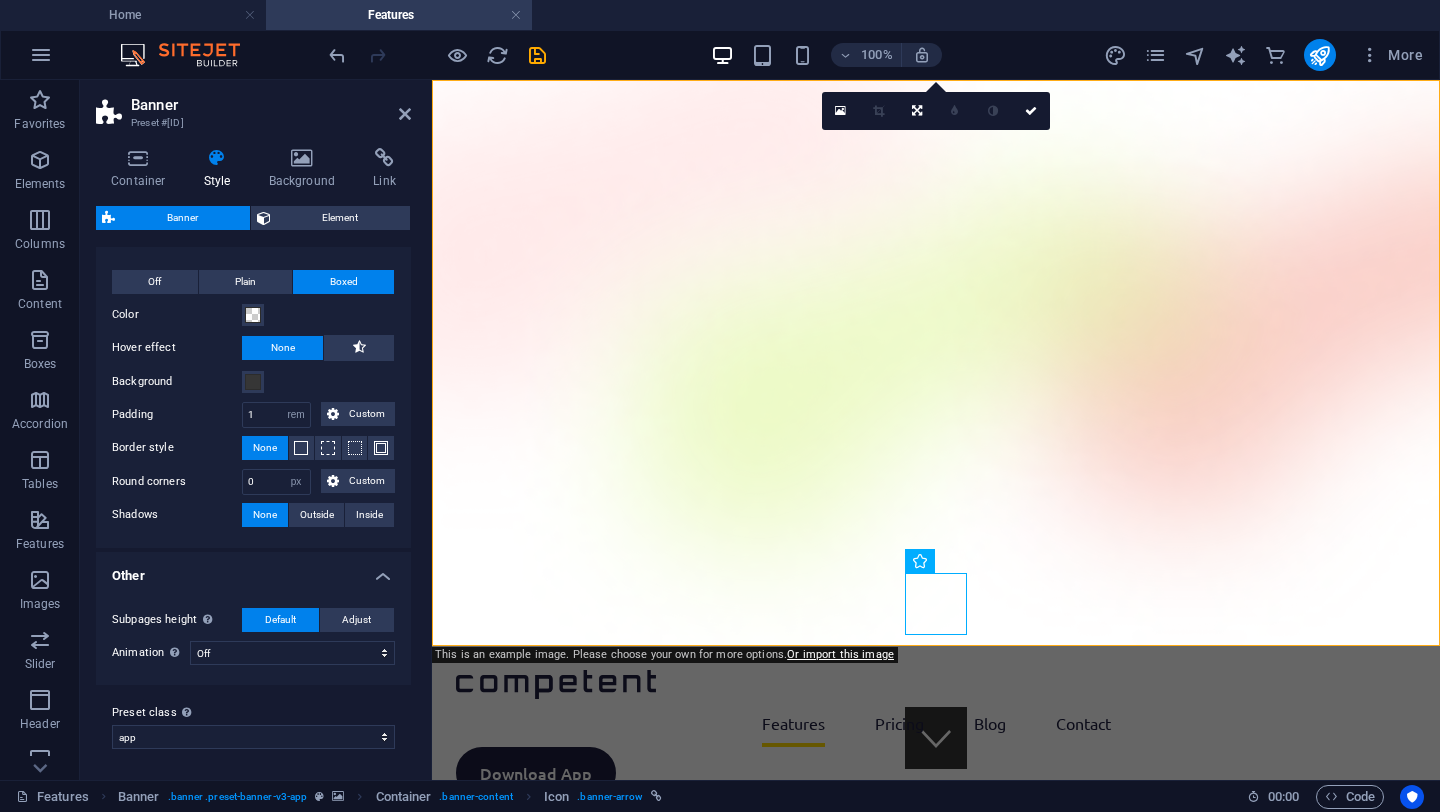 scroll, scrollTop: 0, scrollLeft: 0, axis: both 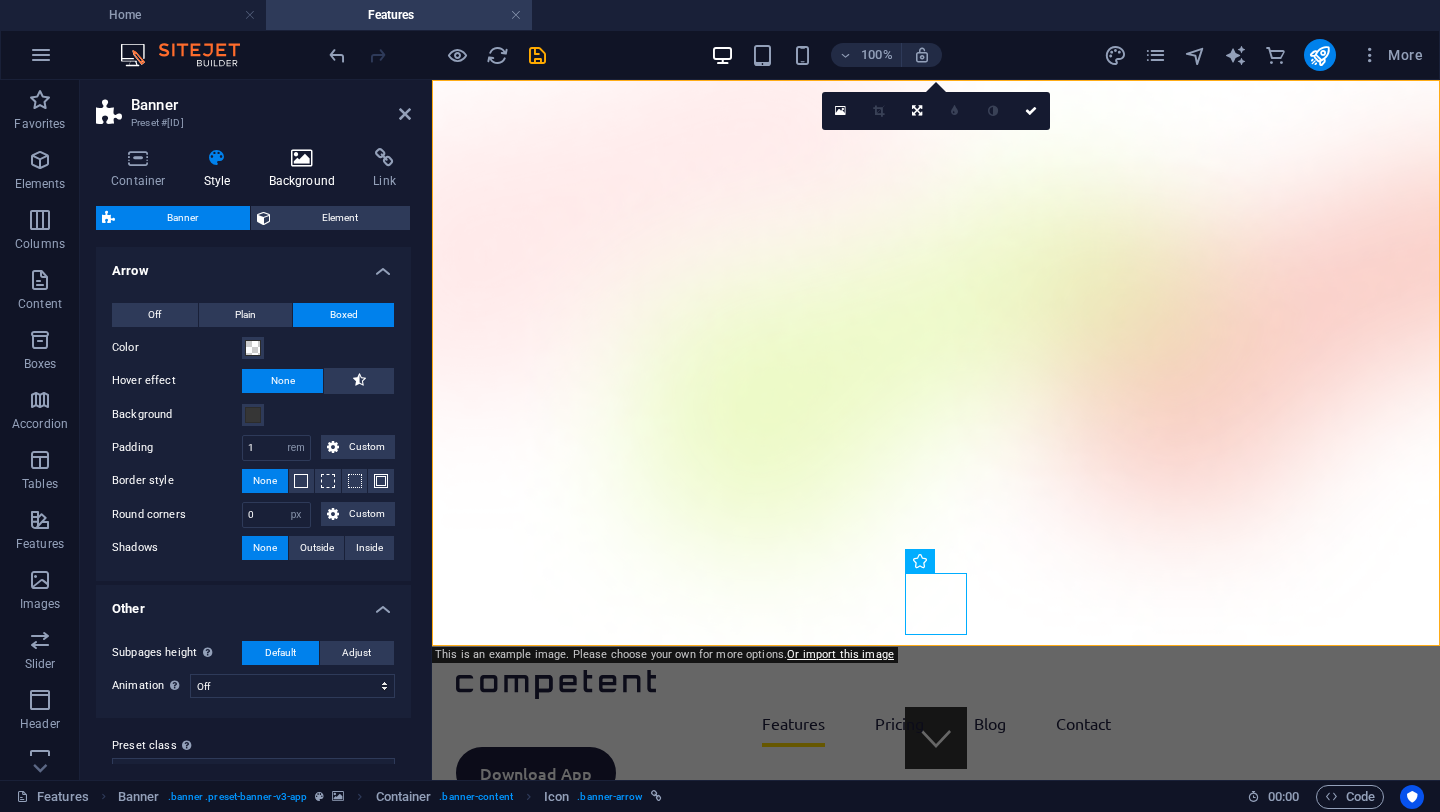 click on "Background" at bounding box center (306, 169) 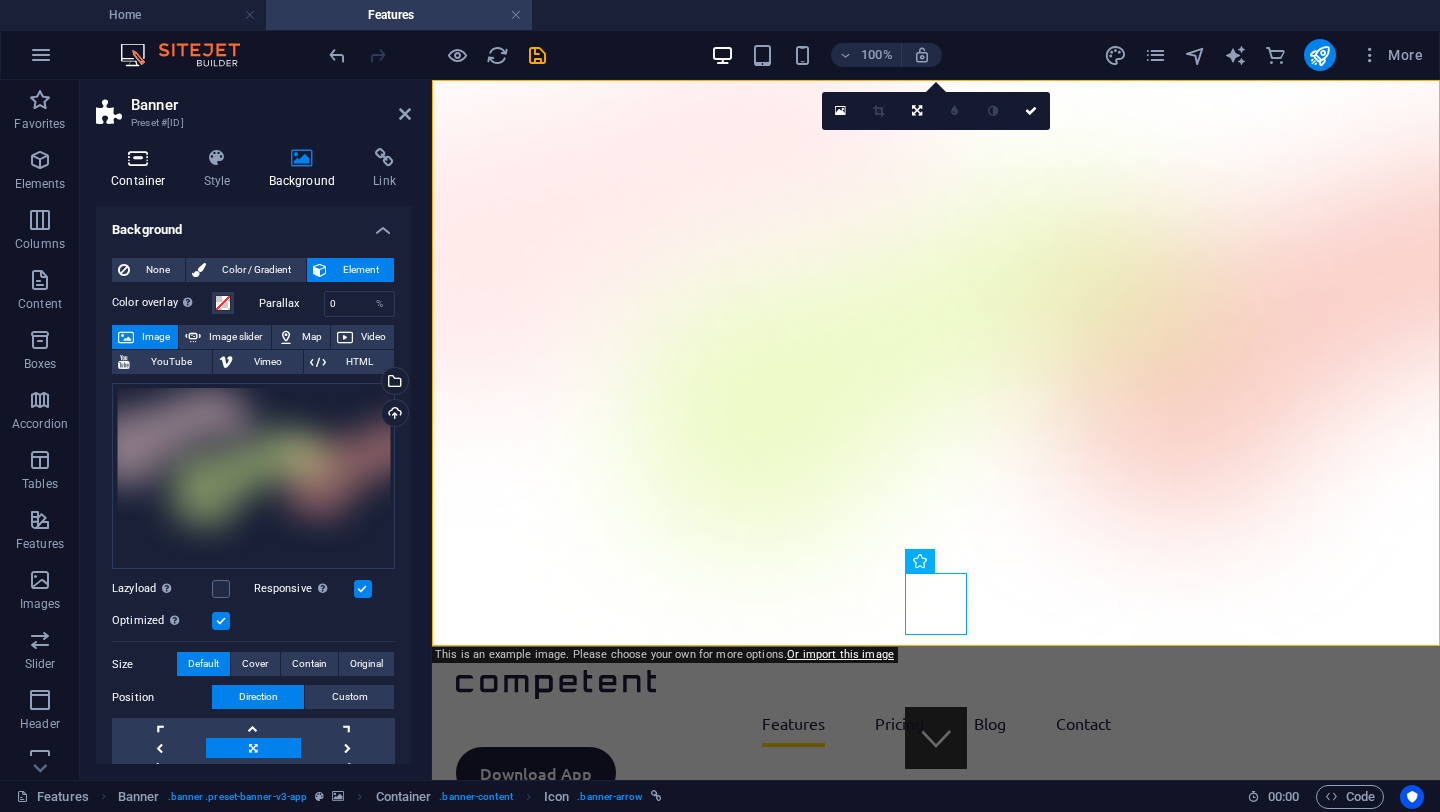 click at bounding box center [138, 158] 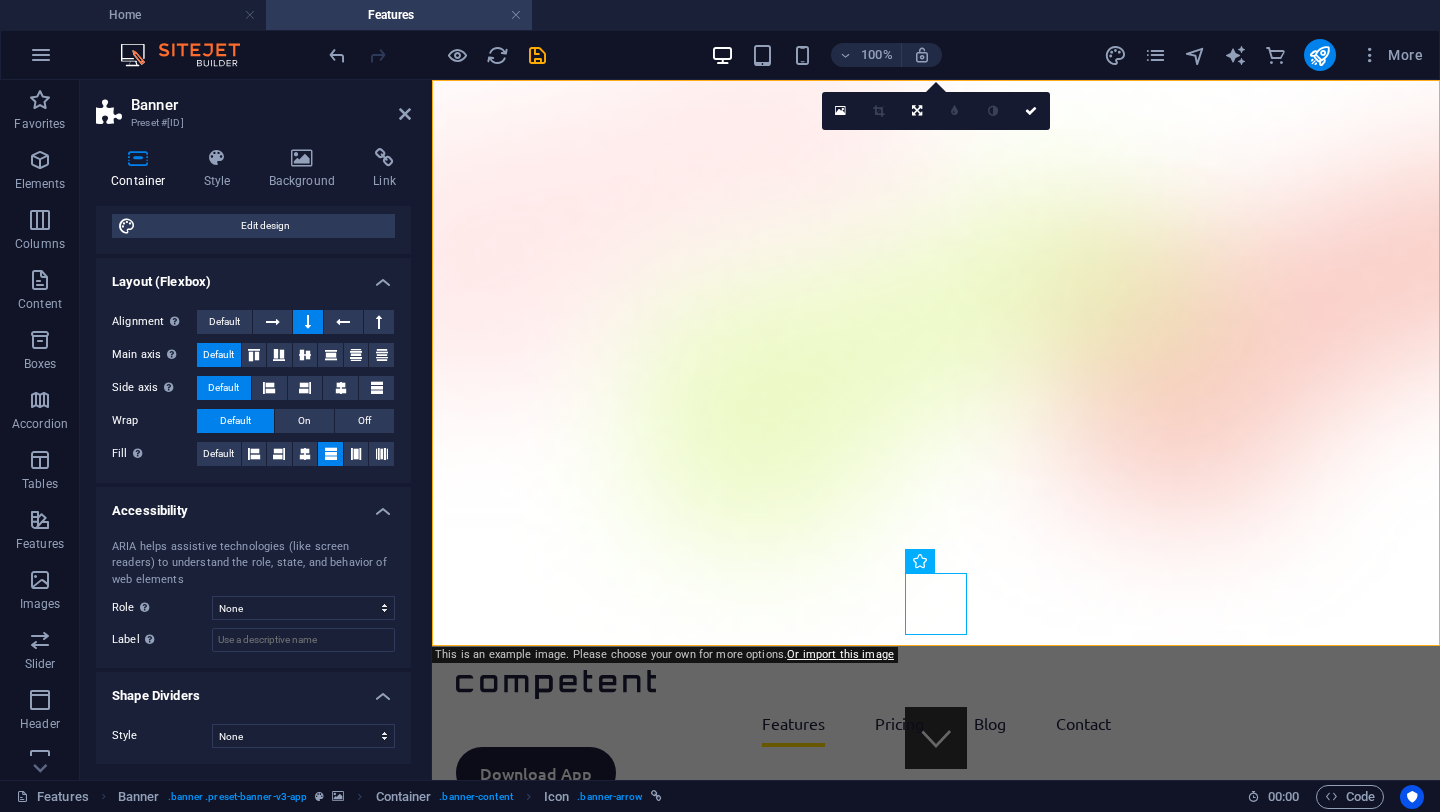 scroll, scrollTop: 0, scrollLeft: 0, axis: both 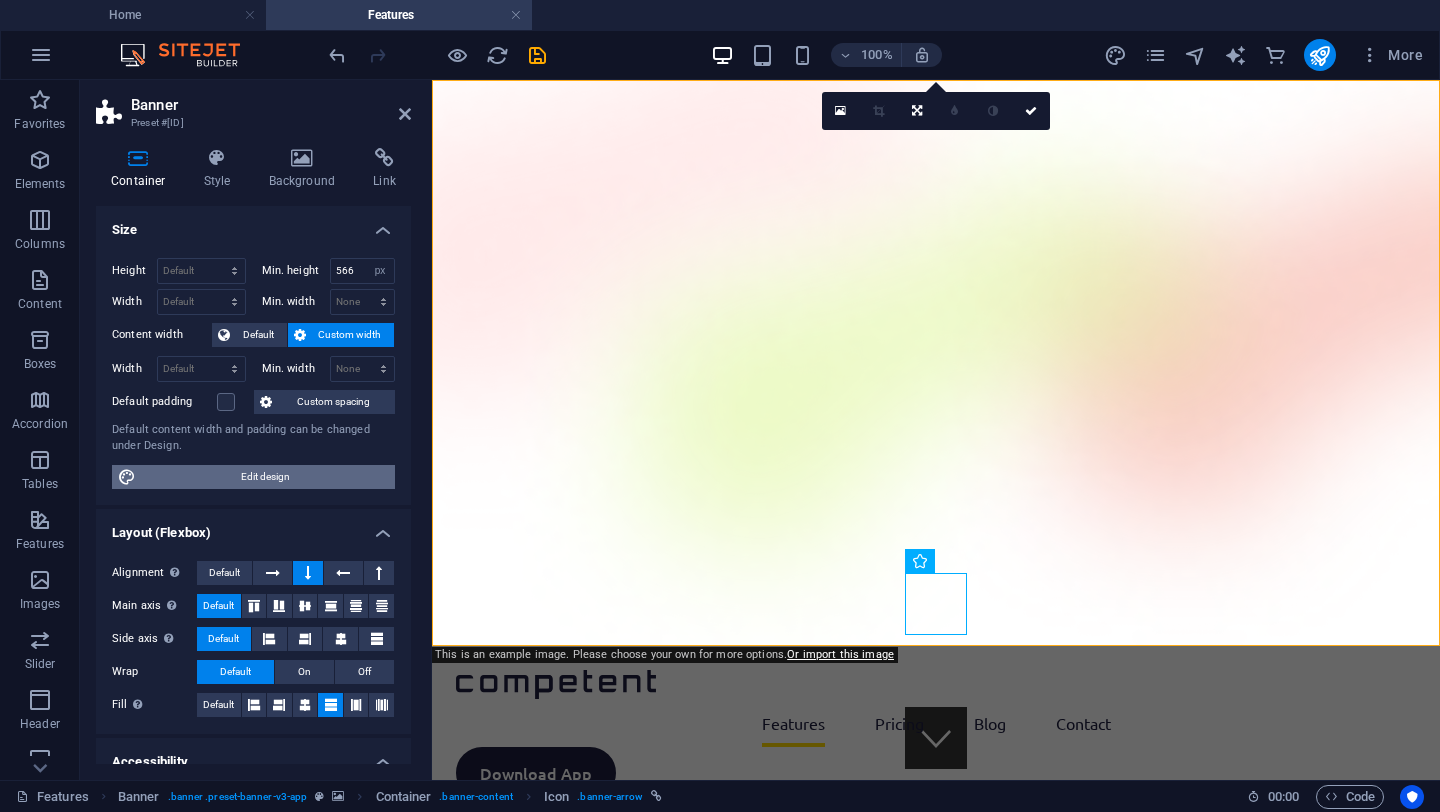 click on "Edit design" at bounding box center (265, 477) 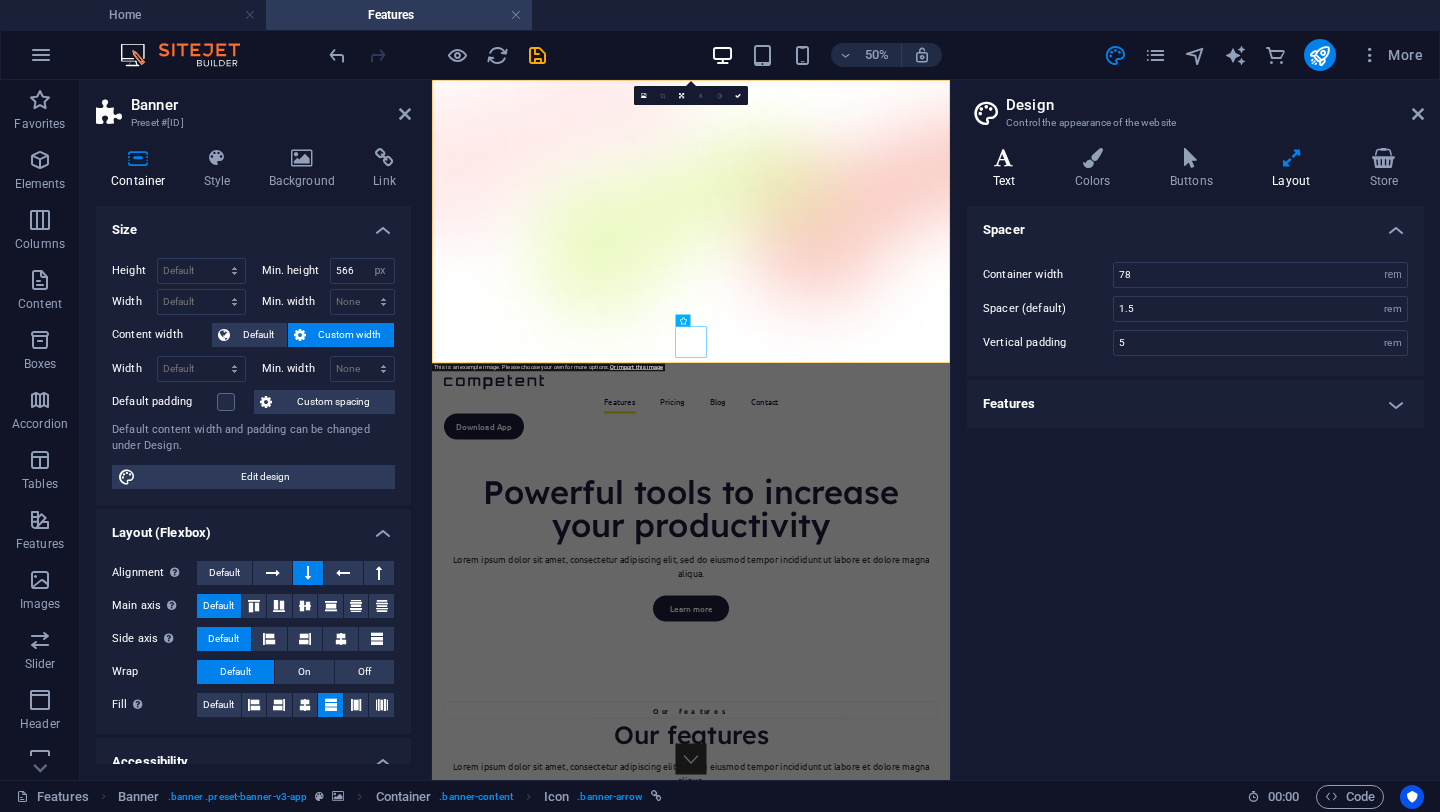 click on "Text" at bounding box center [1008, 169] 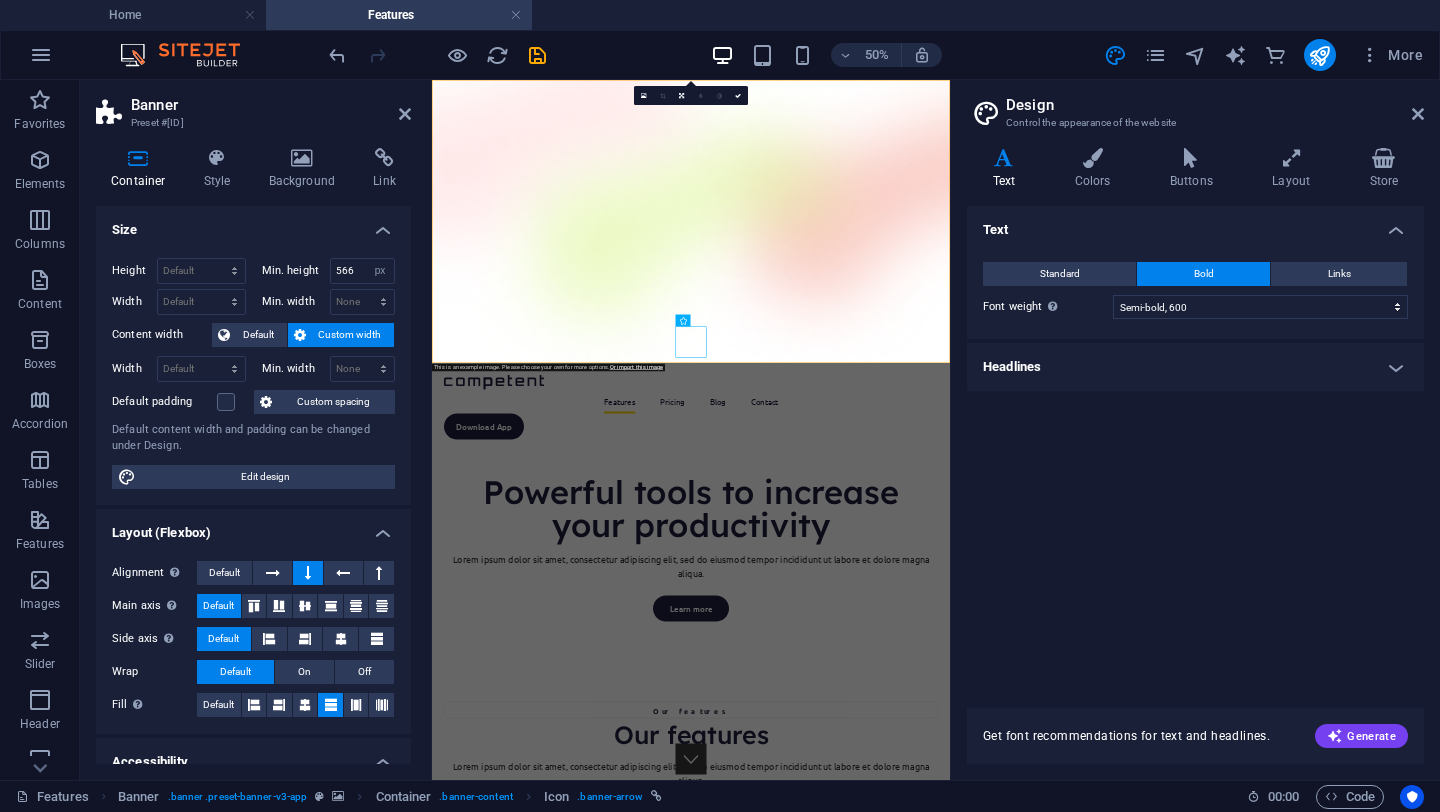 click on "Text" at bounding box center (1008, 169) 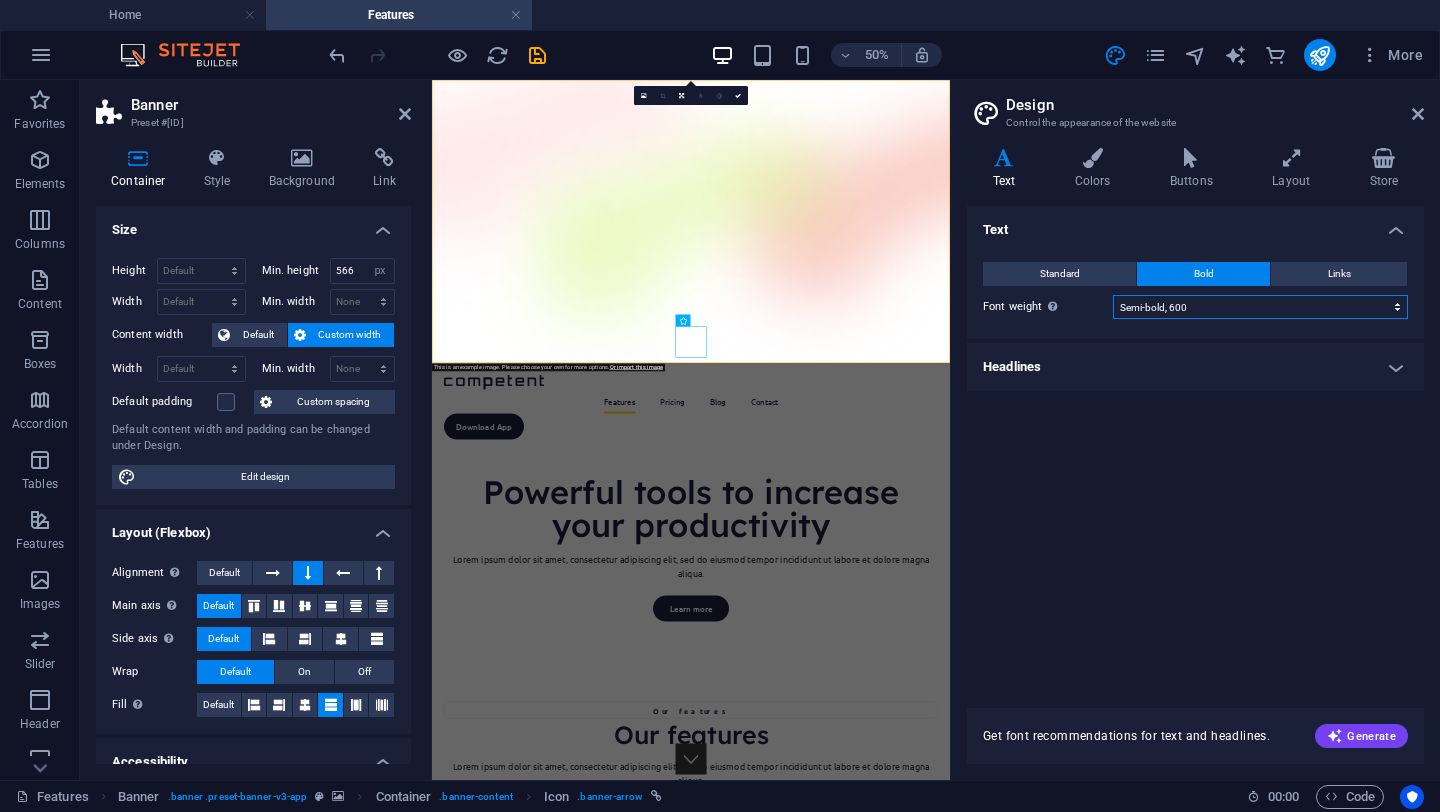 click on "Thin, 100 Extra-light, 200 Light, 300 Regular, 400 Medium, 500 Semi-bold, 600 Bold, 700 Extra-bold, 800 Black, 900" at bounding box center (1260, 307) 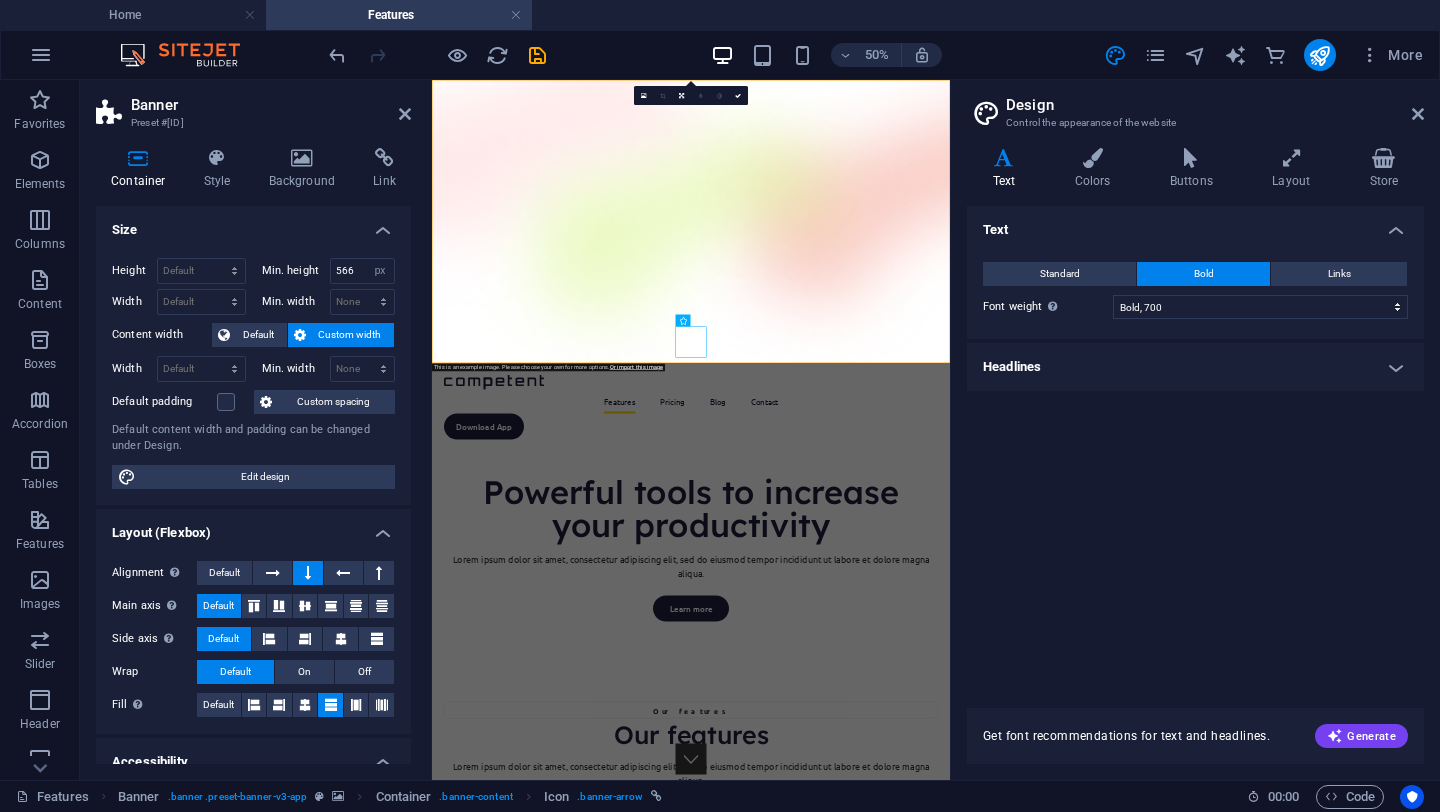 click on "Headlines" at bounding box center [1195, 367] 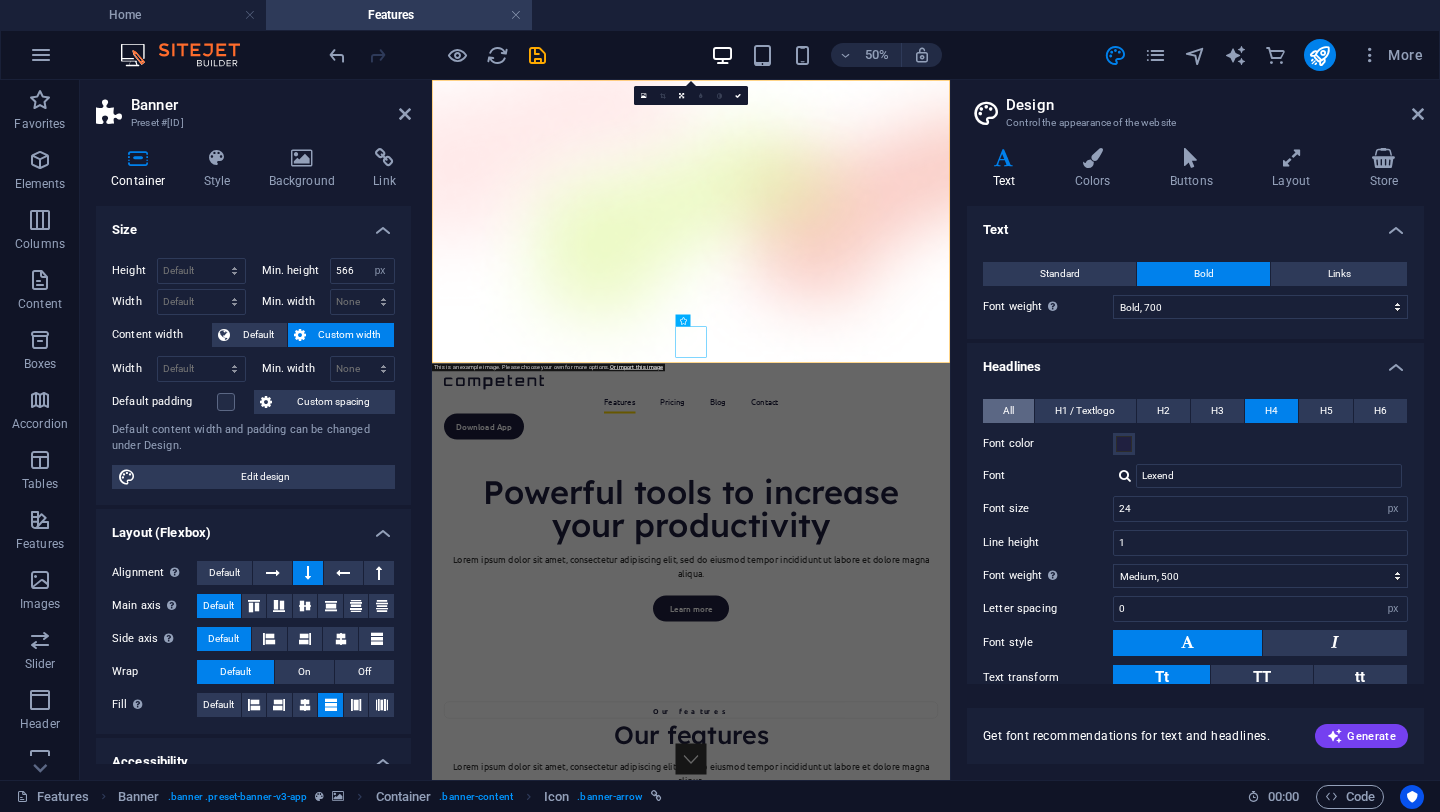 click on "All" at bounding box center [1008, 411] 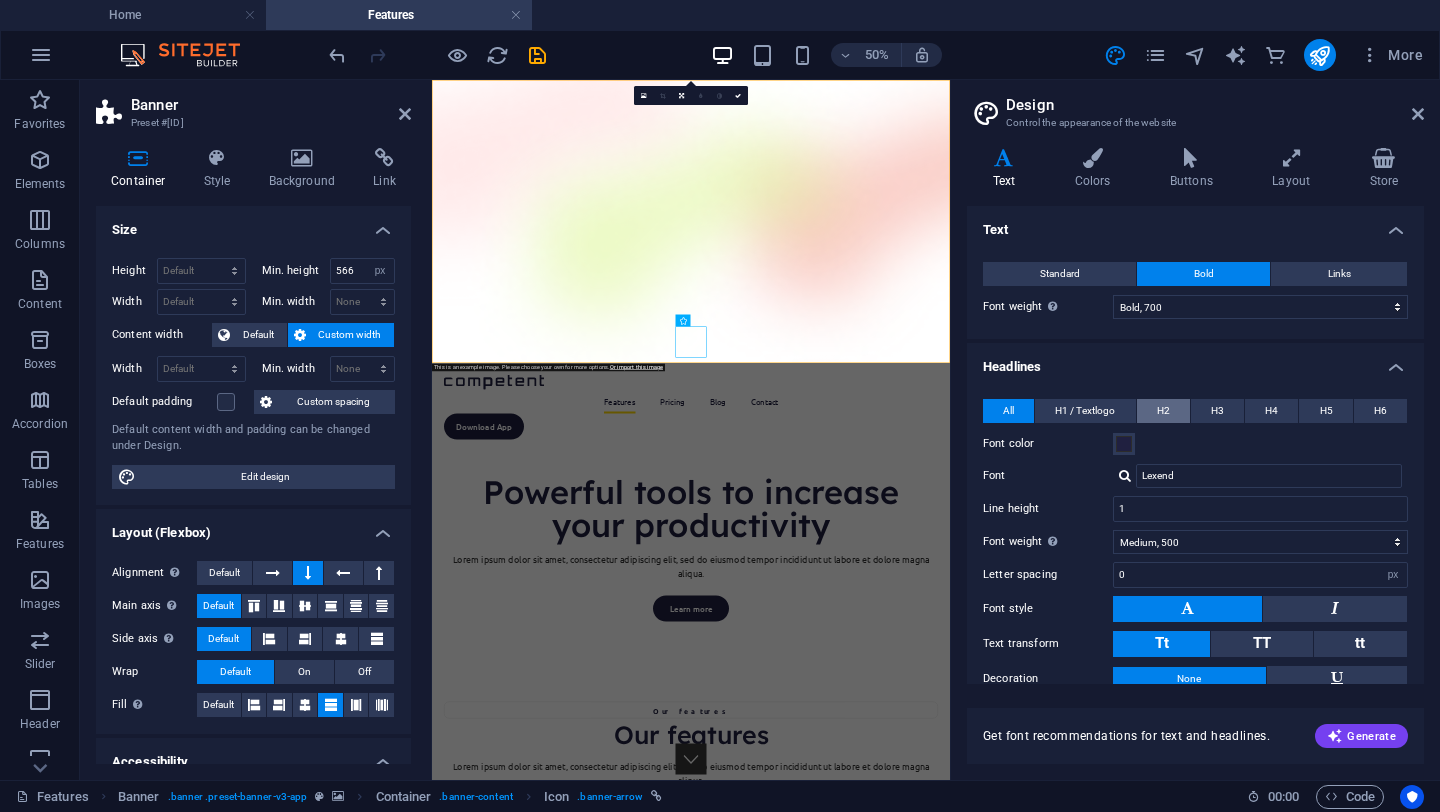click on "H2" at bounding box center [1163, 411] 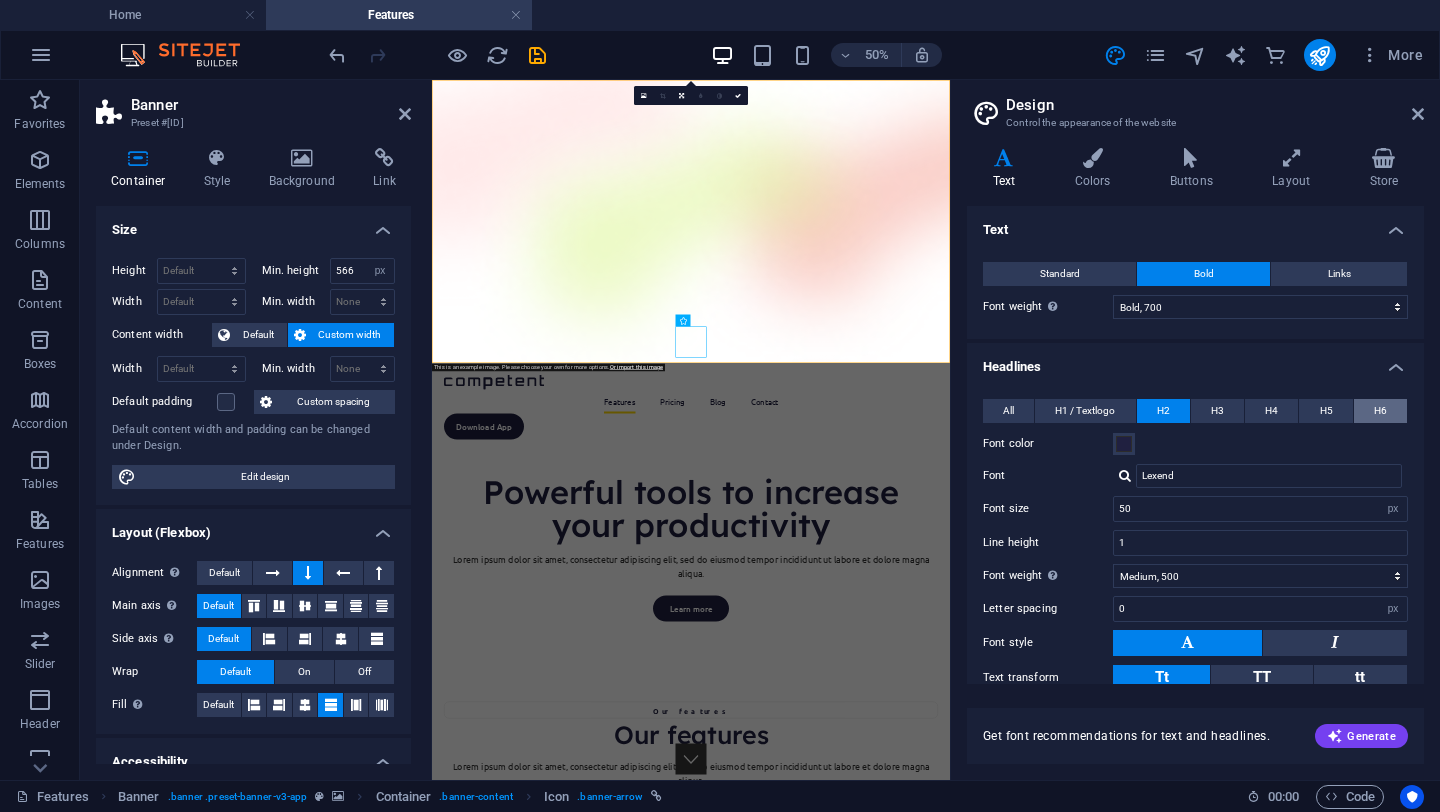 click on "H6" at bounding box center [1380, 411] 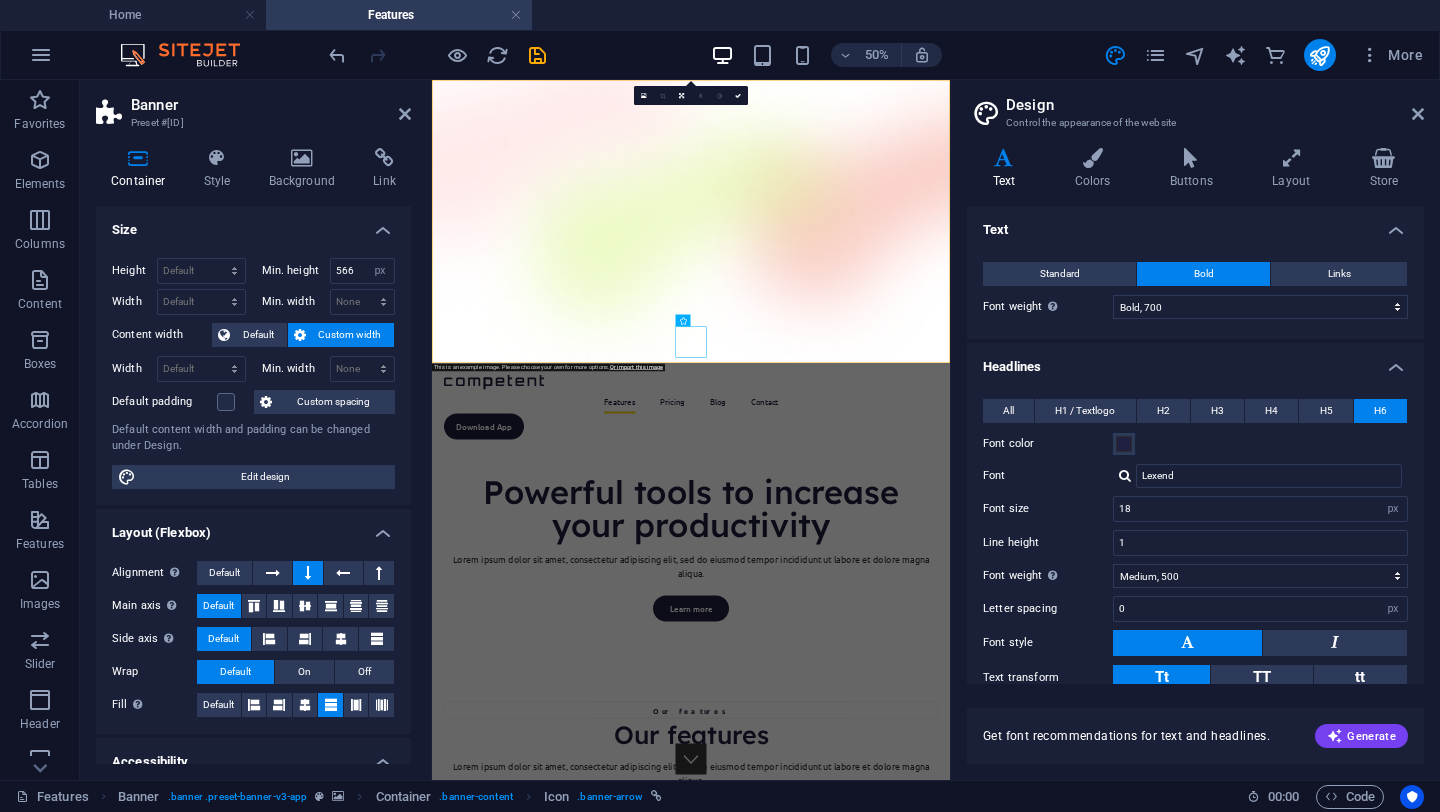 click on "Headlines" at bounding box center [1195, 361] 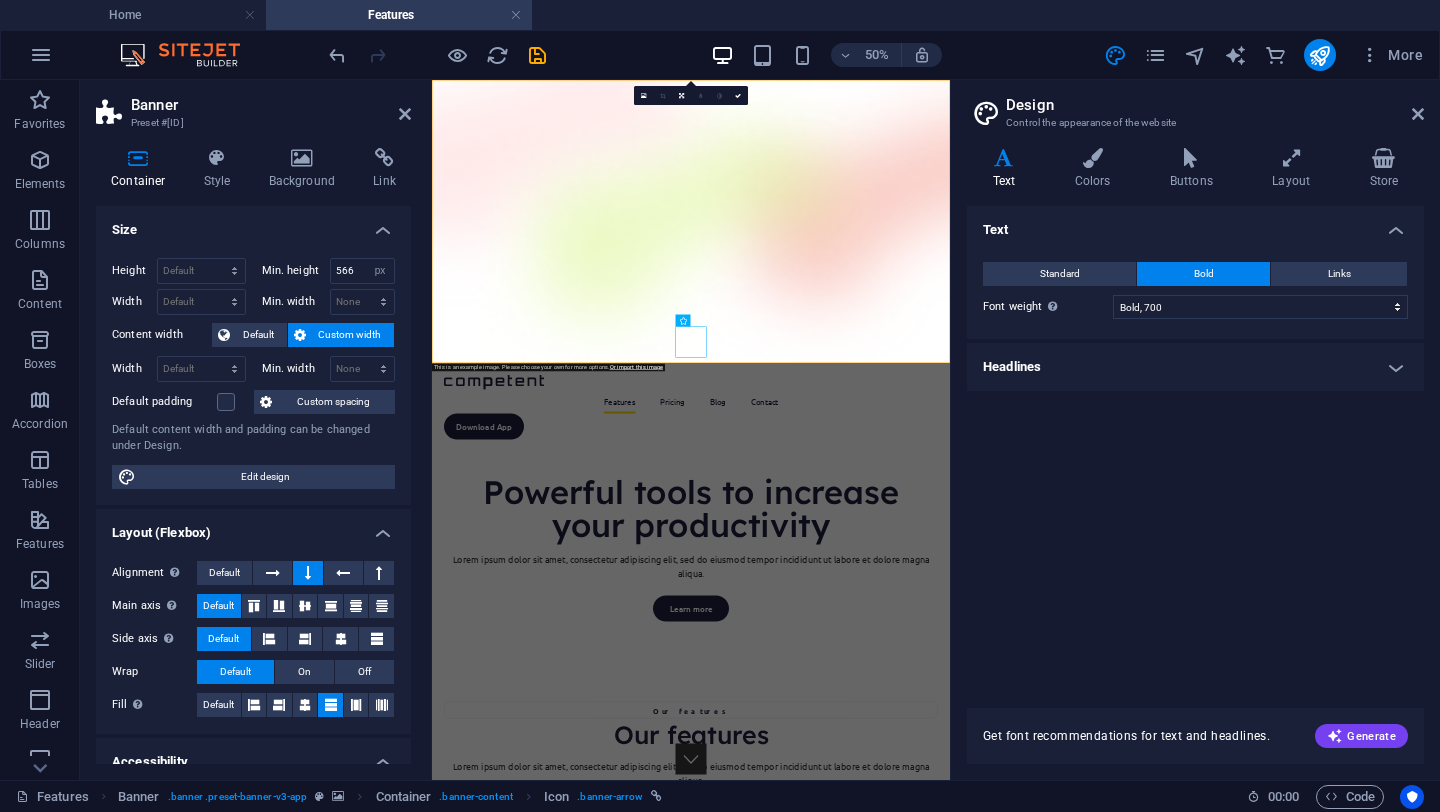 click on "Text" at bounding box center (1195, 224) 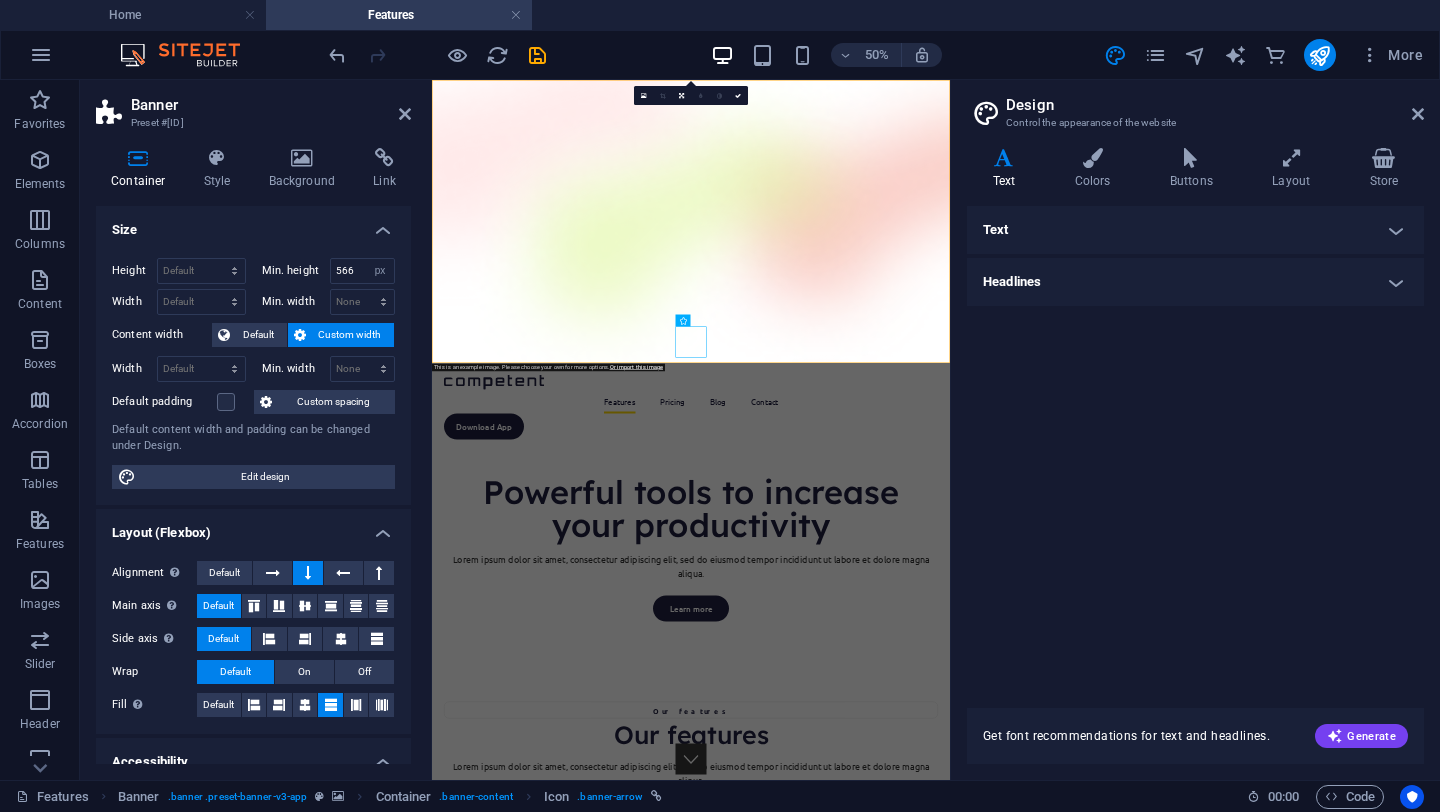 click on "Text" at bounding box center (1195, 230) 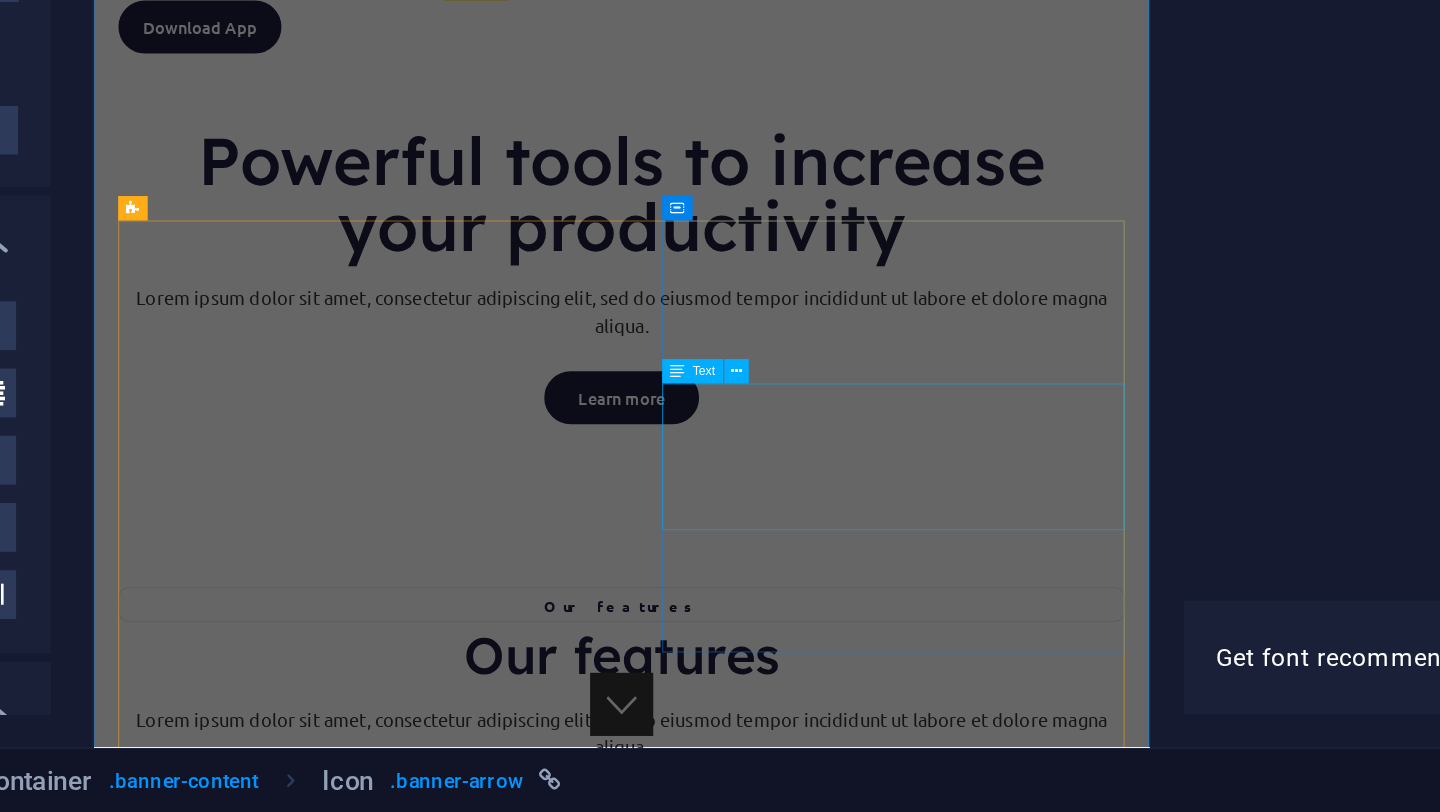 scroll, scrollTop: 0, scrollLeft: 0, axis: both 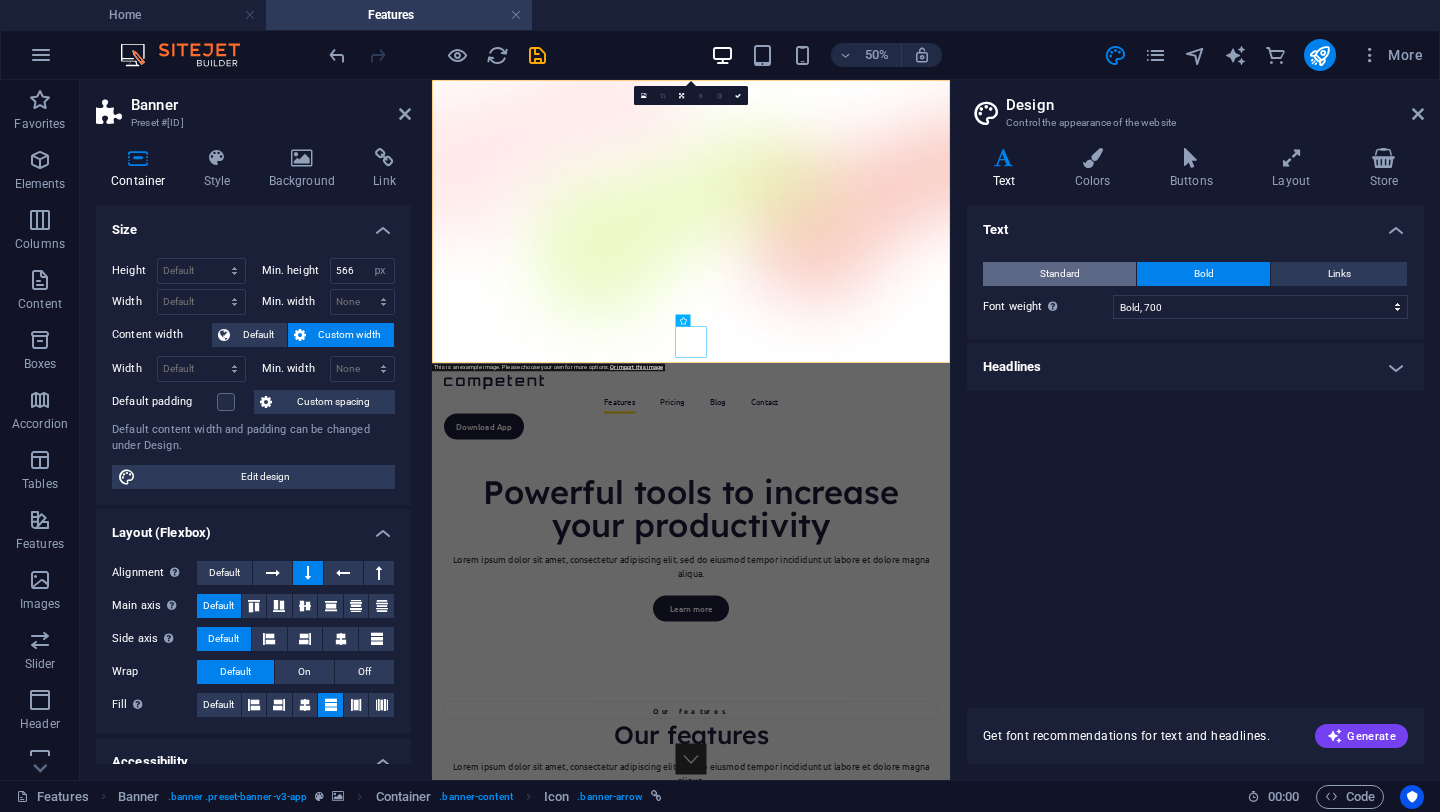 click on "Standard" at bounding box center (1059, 274) 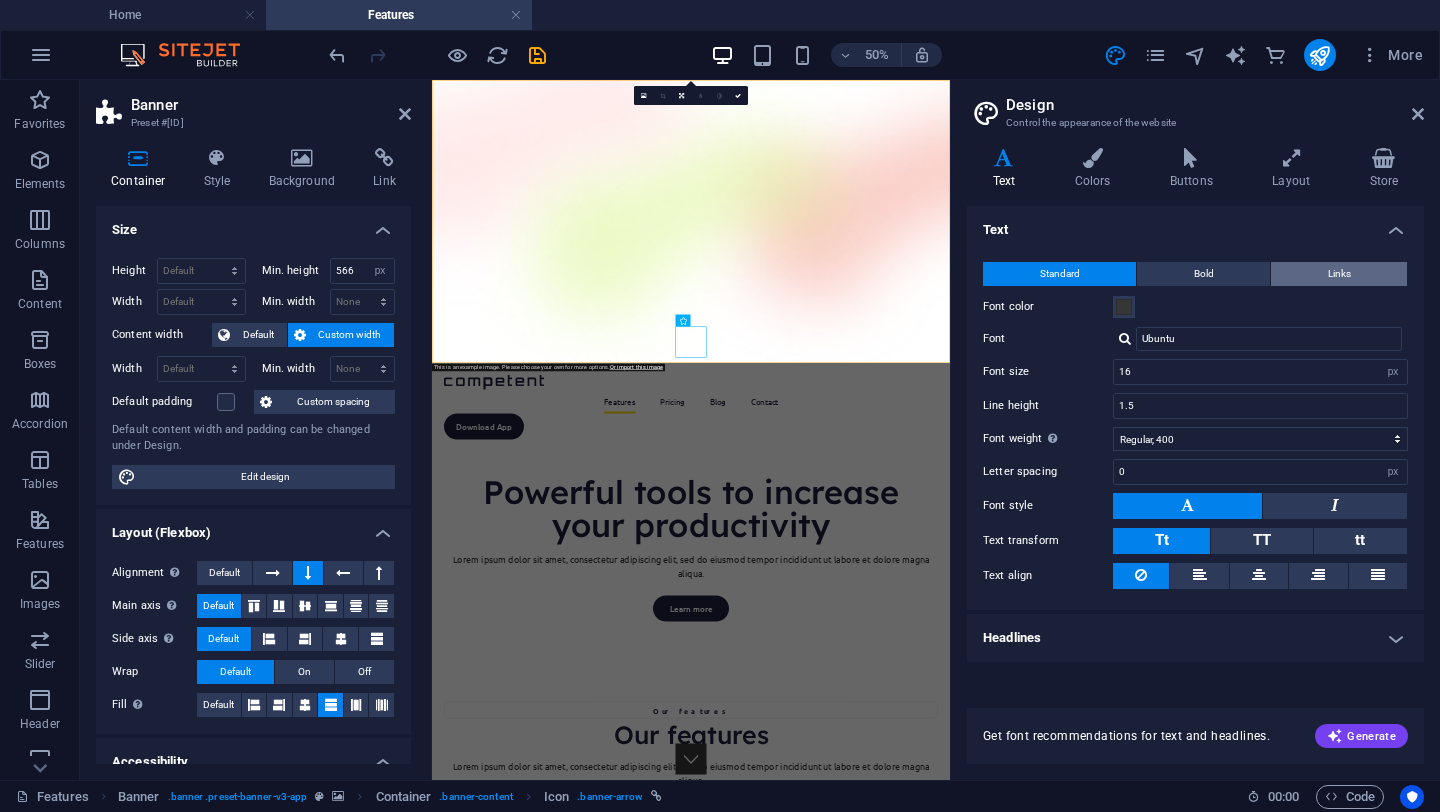 click on "Links" at bounding box center [1339, 274] 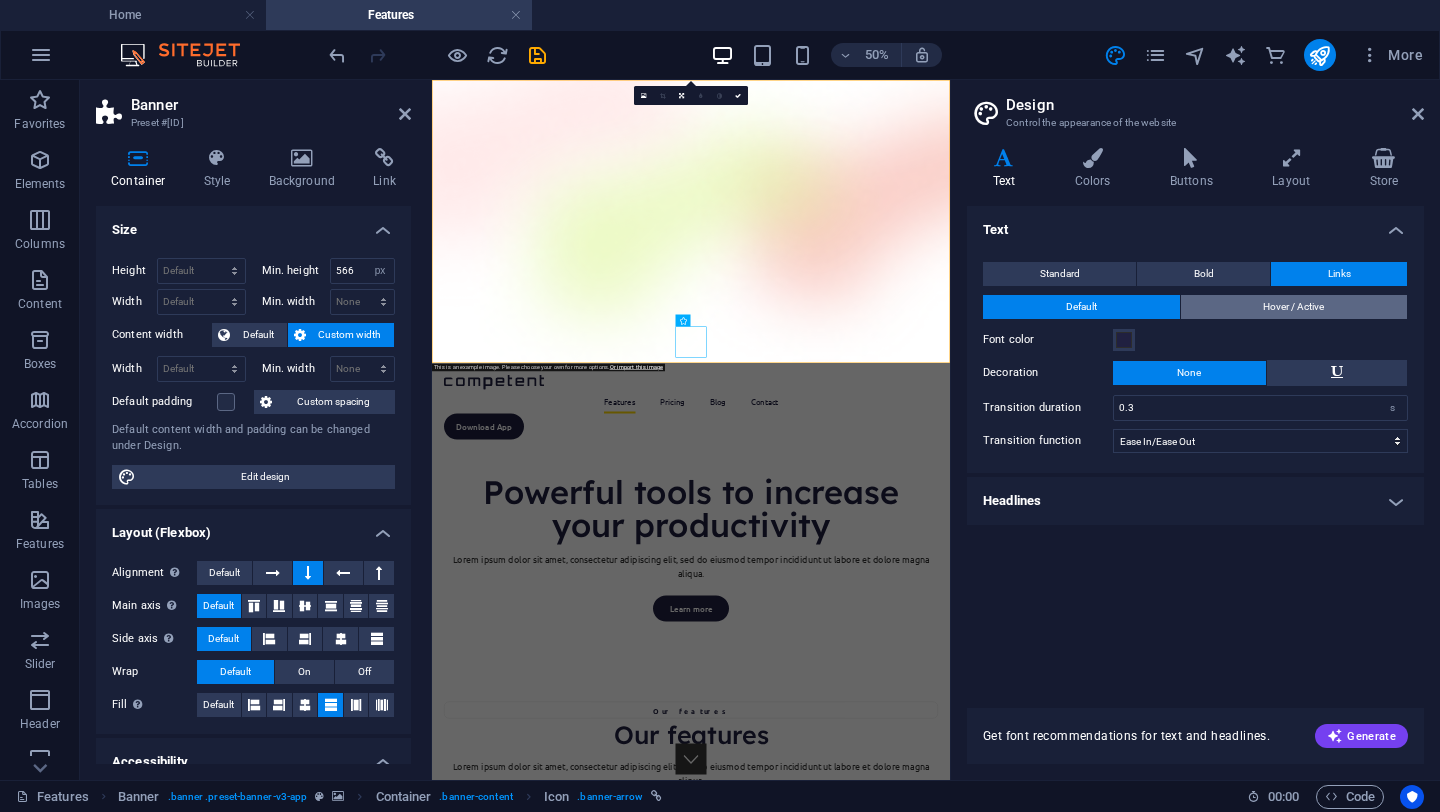 click on "Hover / Active" at bounding box center [1294, 307] 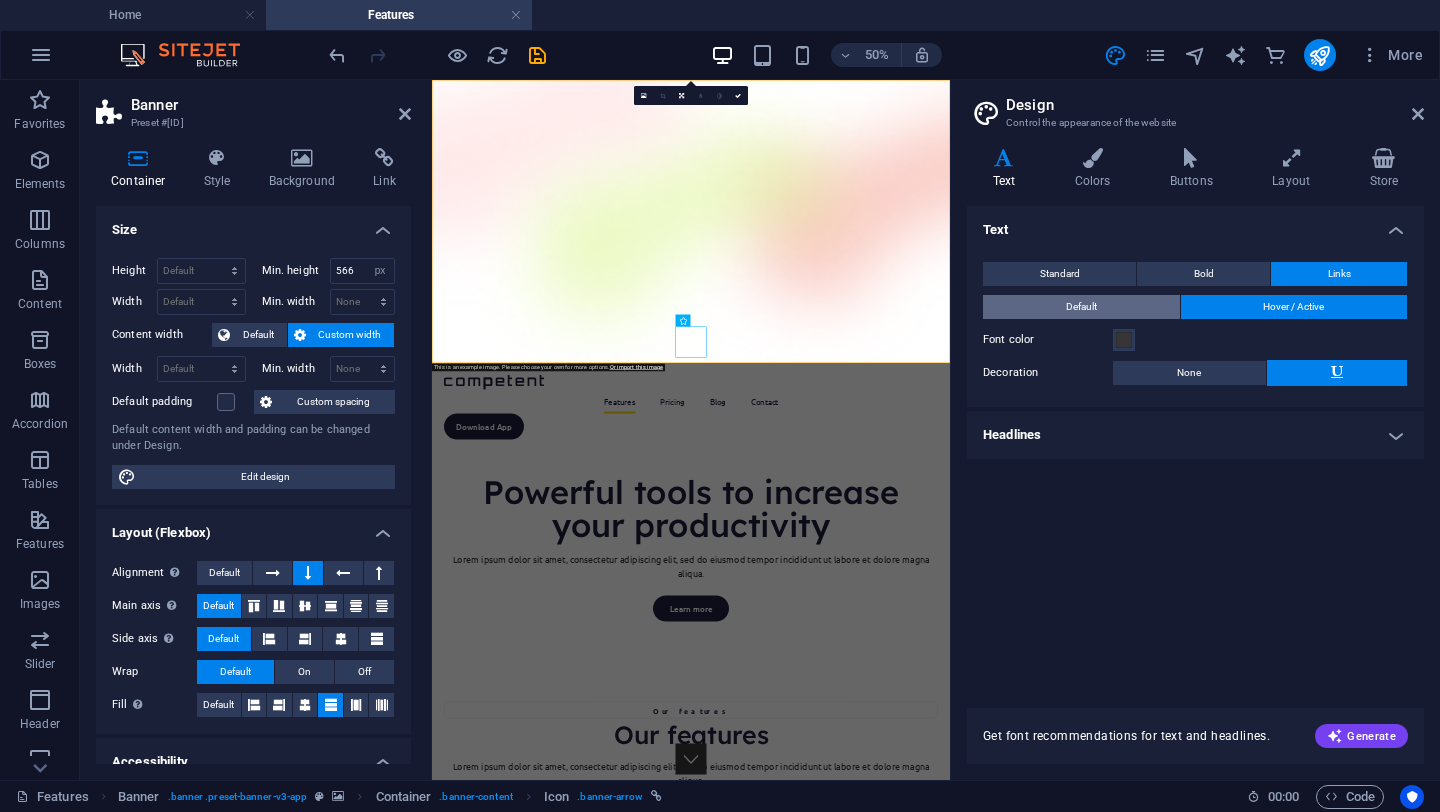 click on "Default" at bounding box center [1081, 307] 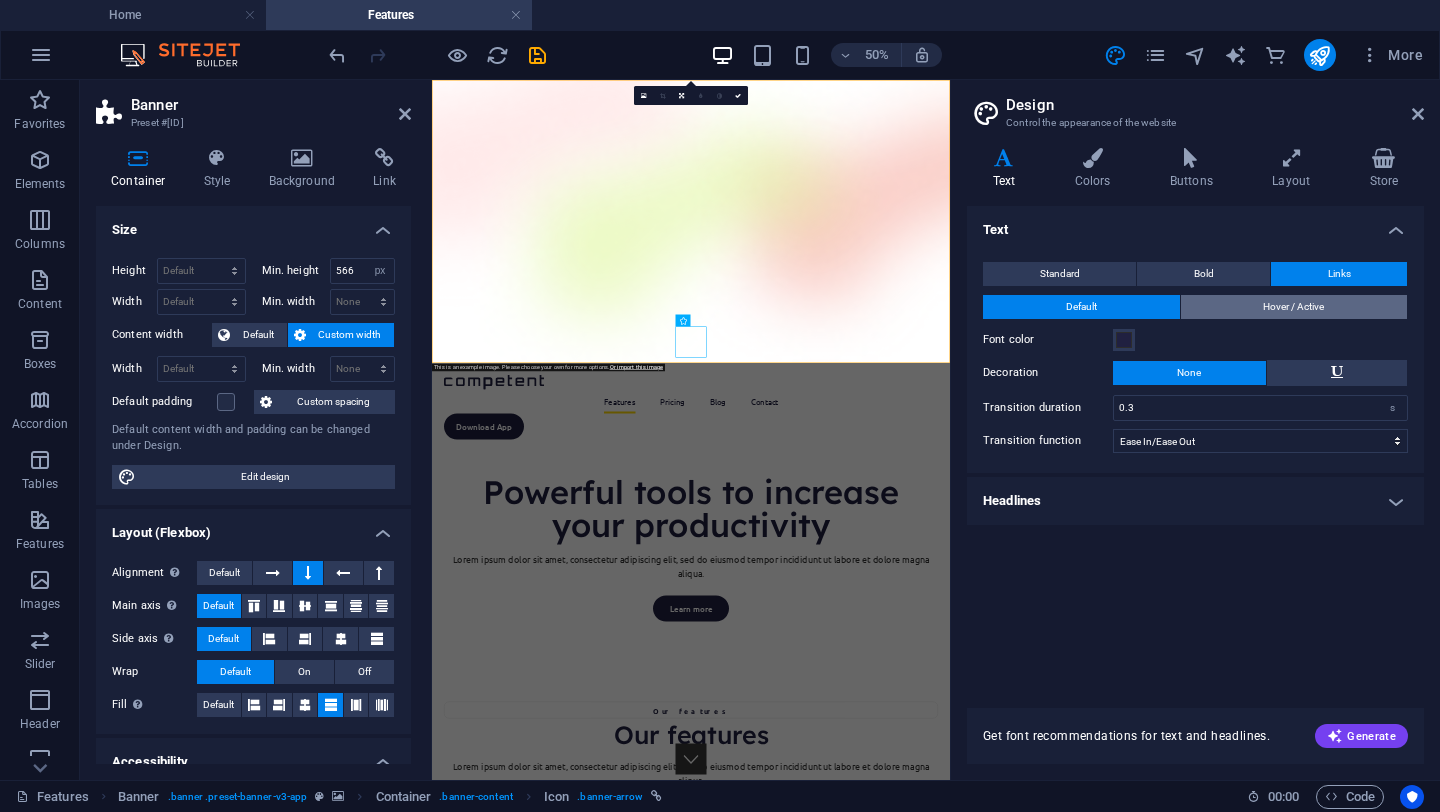 click on "Hover / Active" at bounding box center (1294, 307) 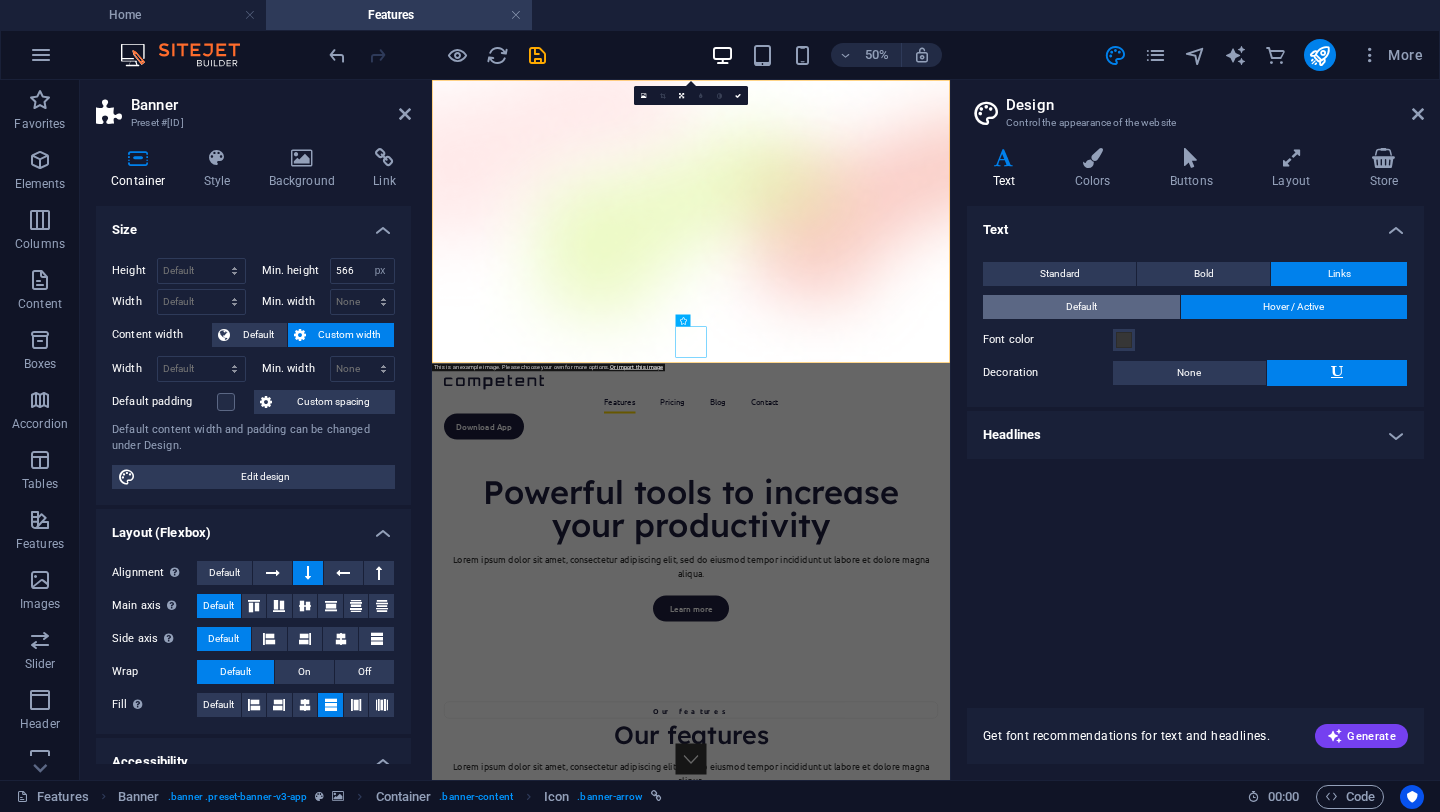 click on "Default" at bounding box center (1081, 307) 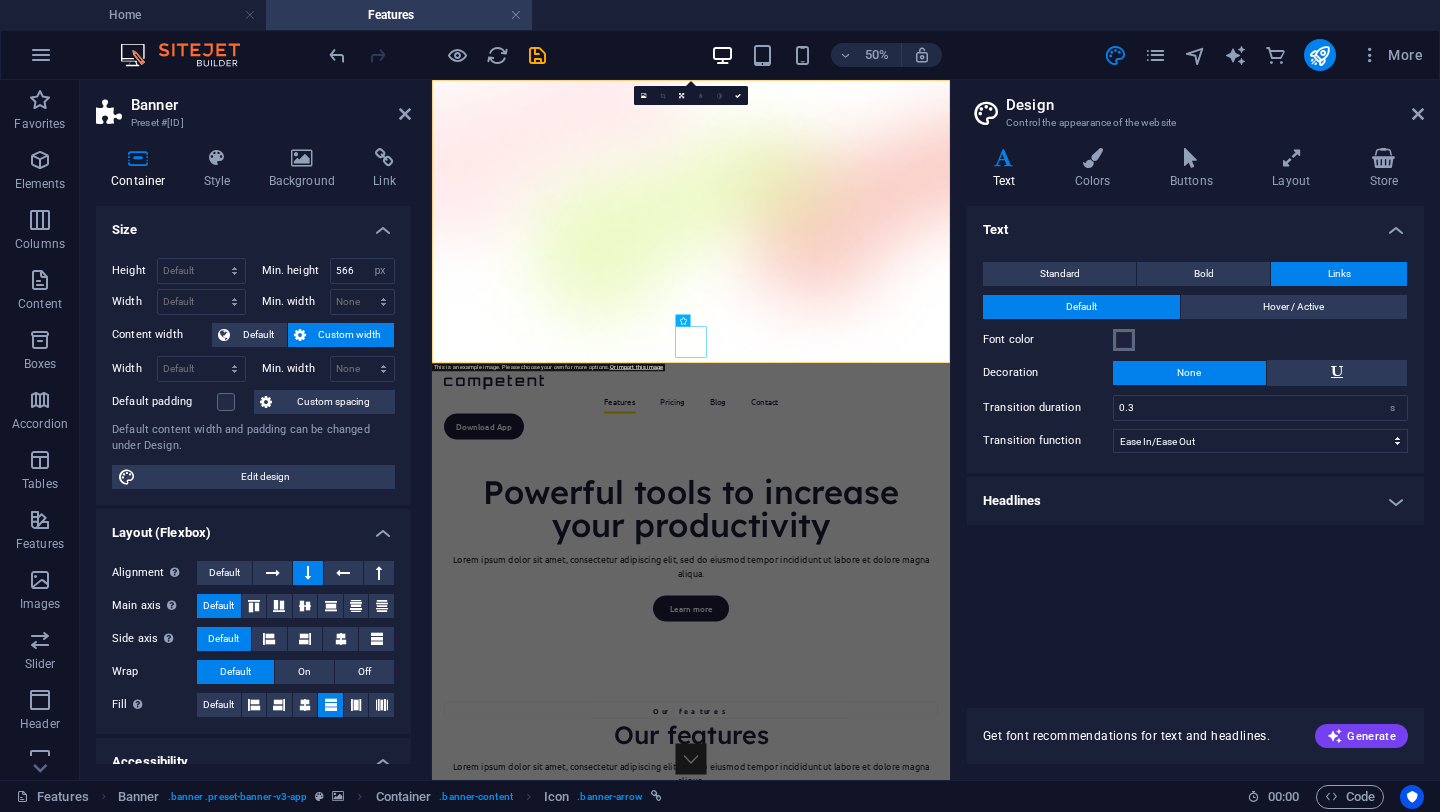 click at bounding box center (1124, 340) 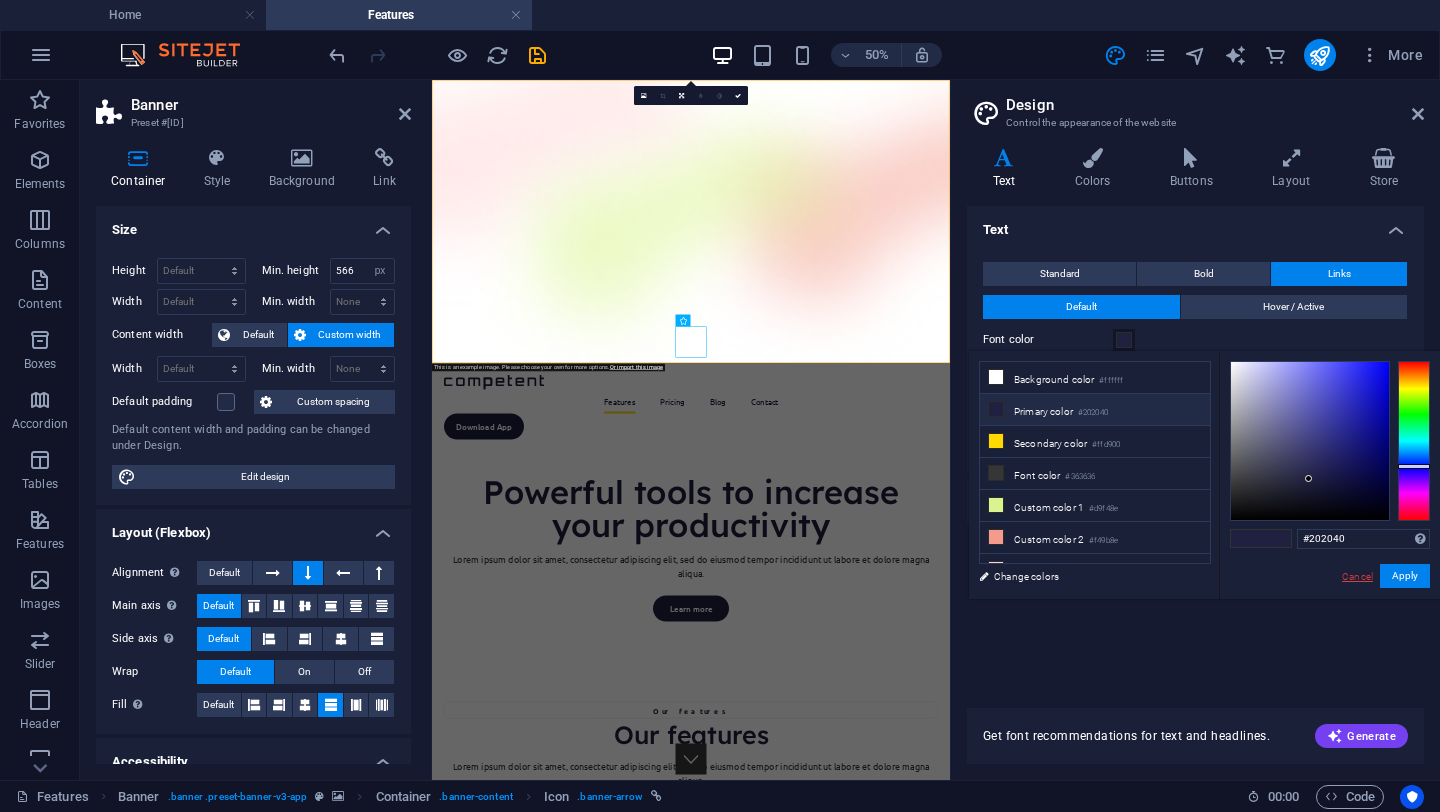 click on "Cancel" at bounding box center (1357, 576) 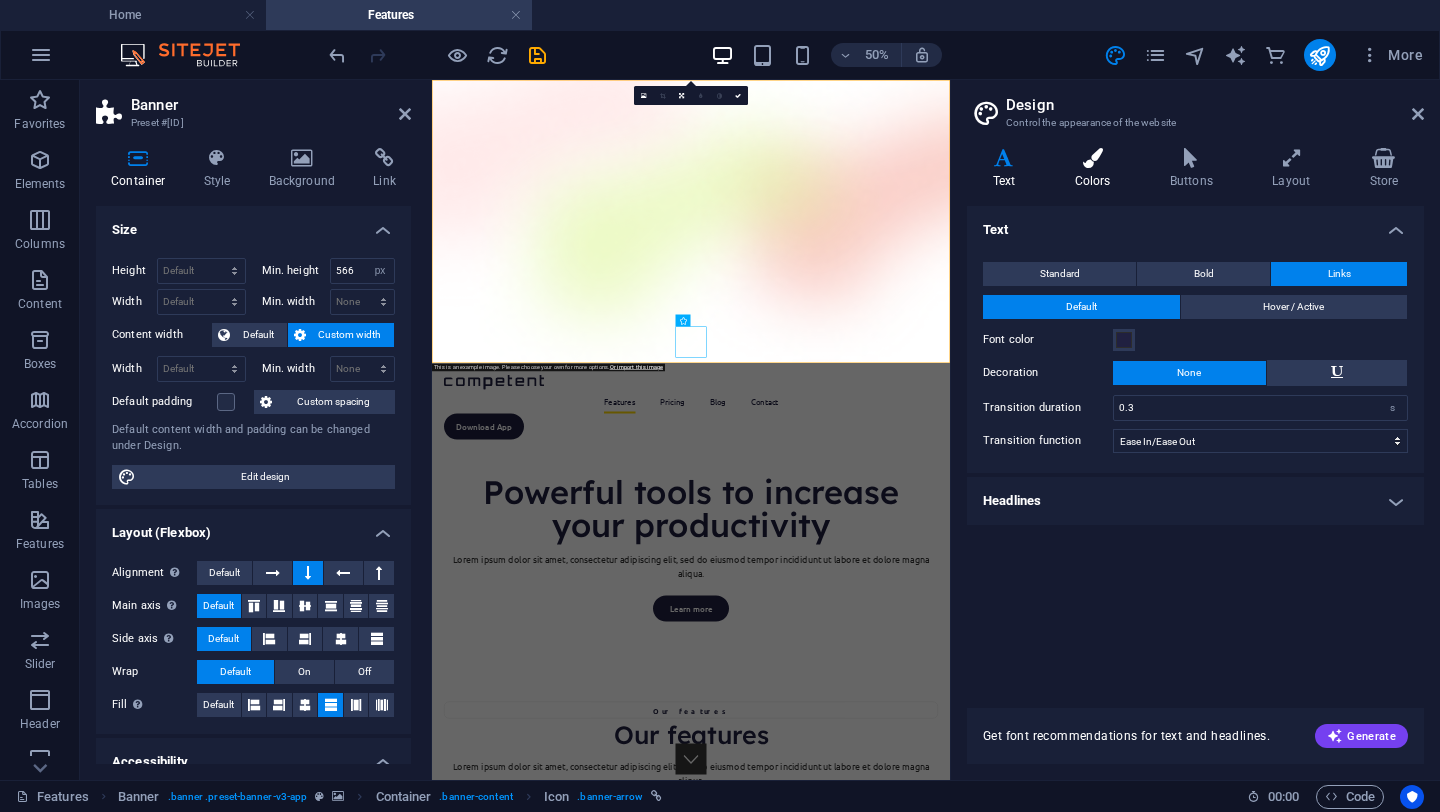 click on "Colors" at bounding box center (1096, 169) 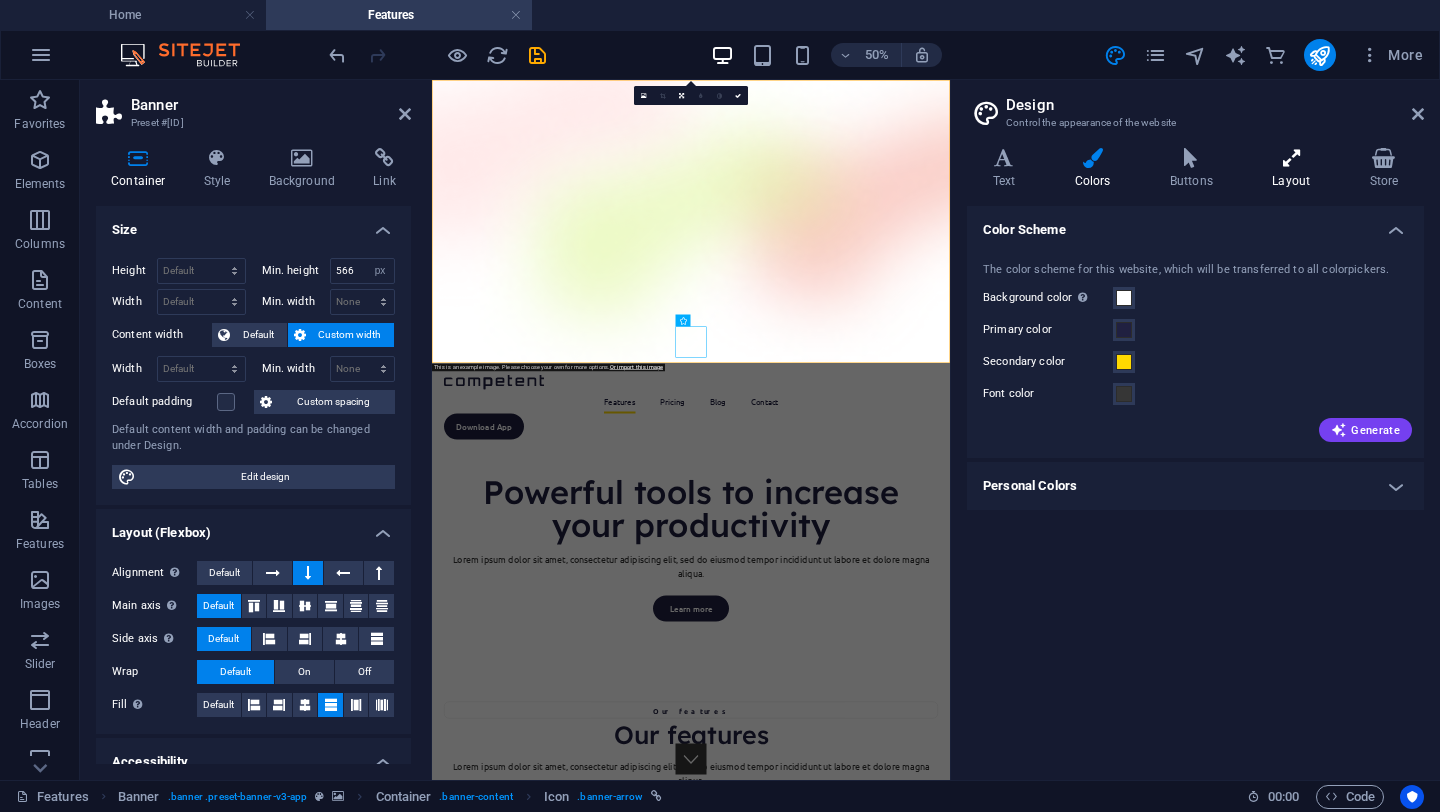 click on "Layout" at bounding box center (1295, 169) 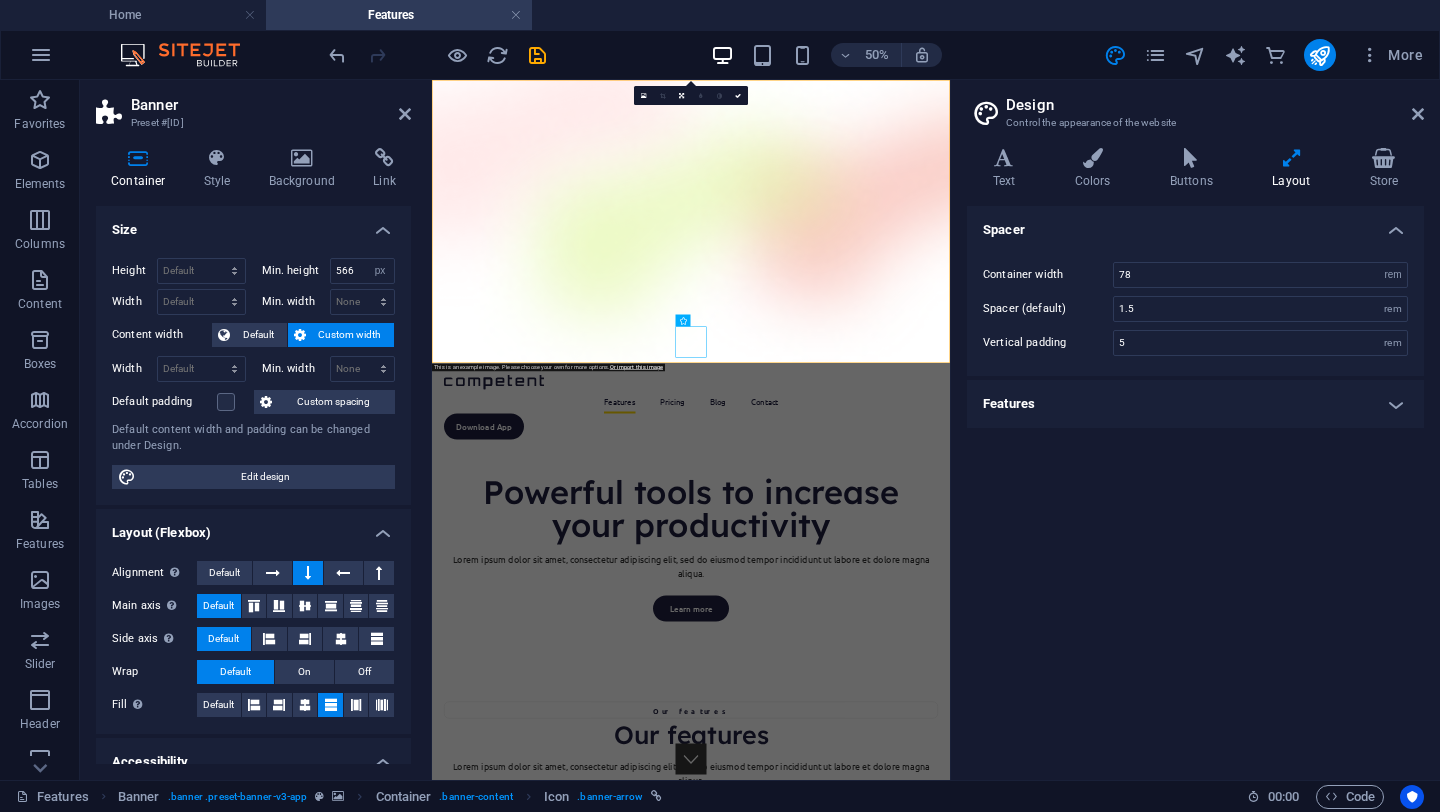 click on "Features" at bounding box center [1195, 404] 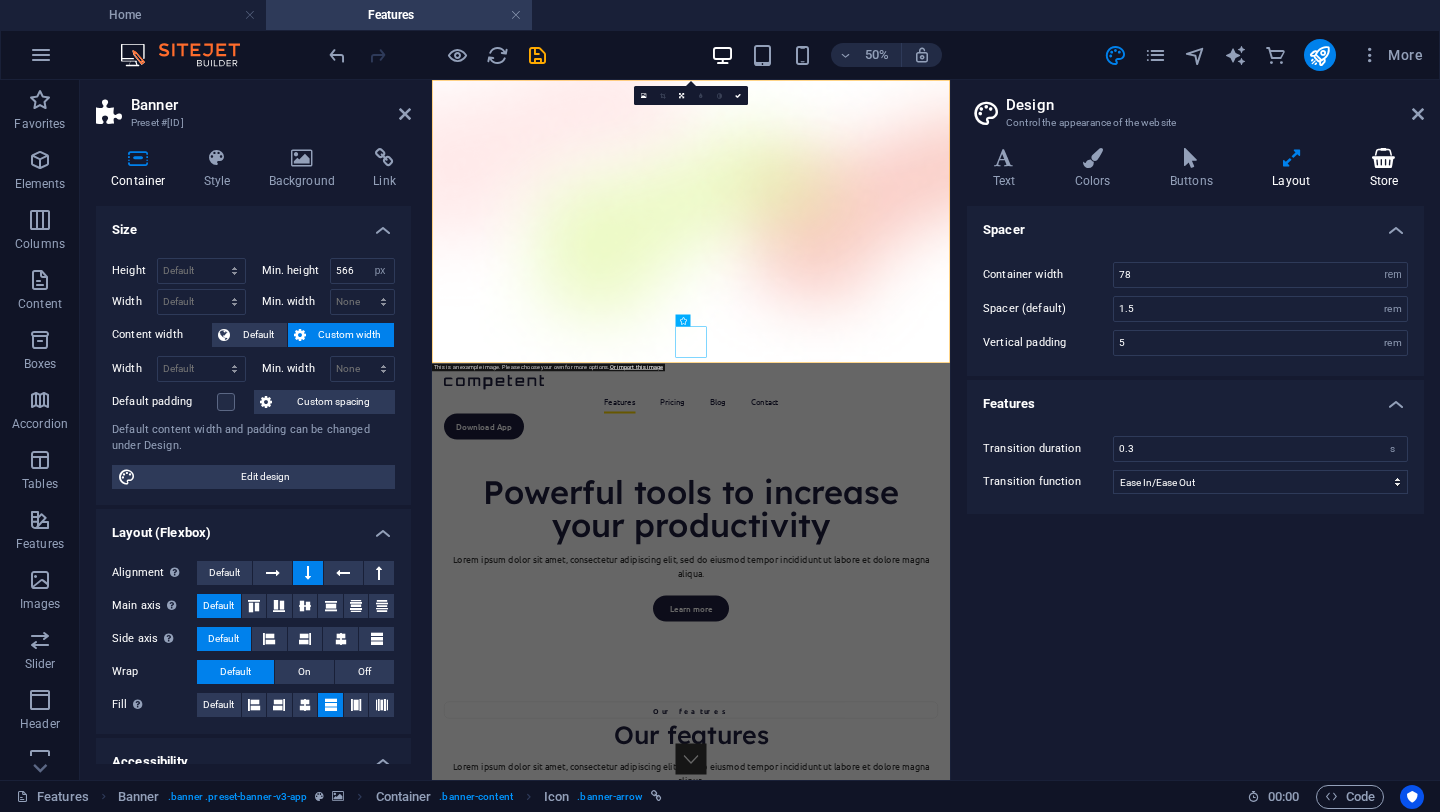 click on "Store" at bounding box center [1384, 169] 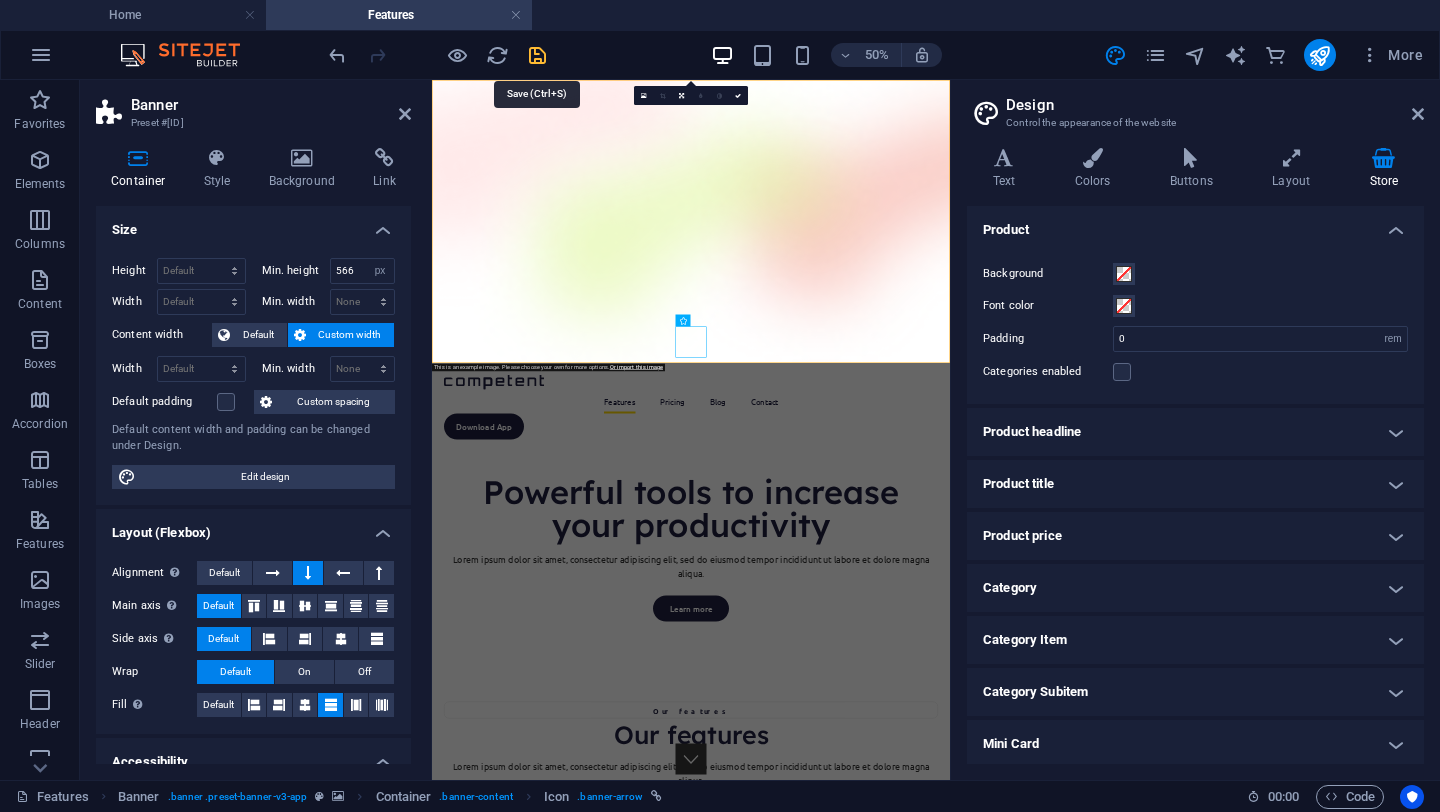 click at bounding box center [537, 55] 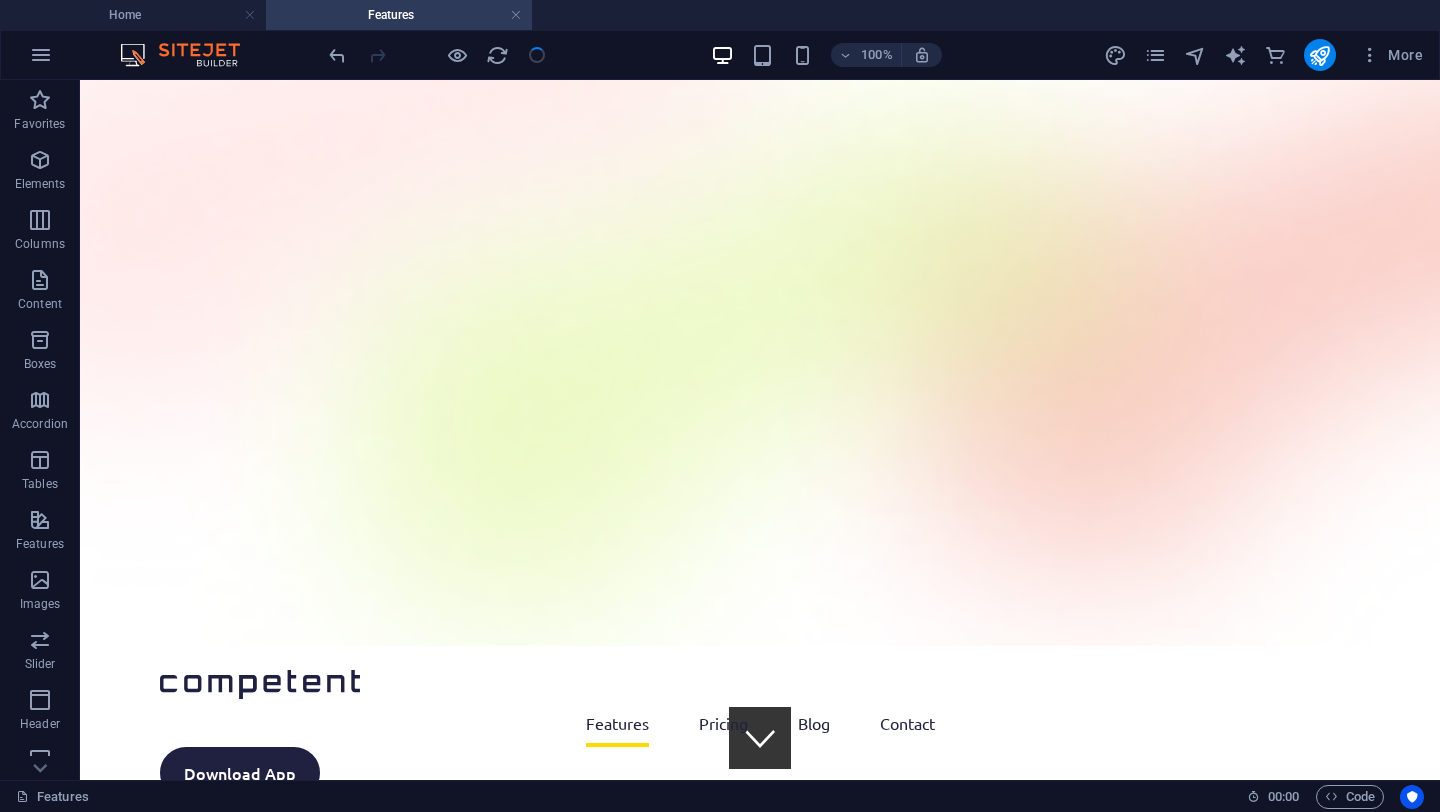 click at bounding box center (437, 55) 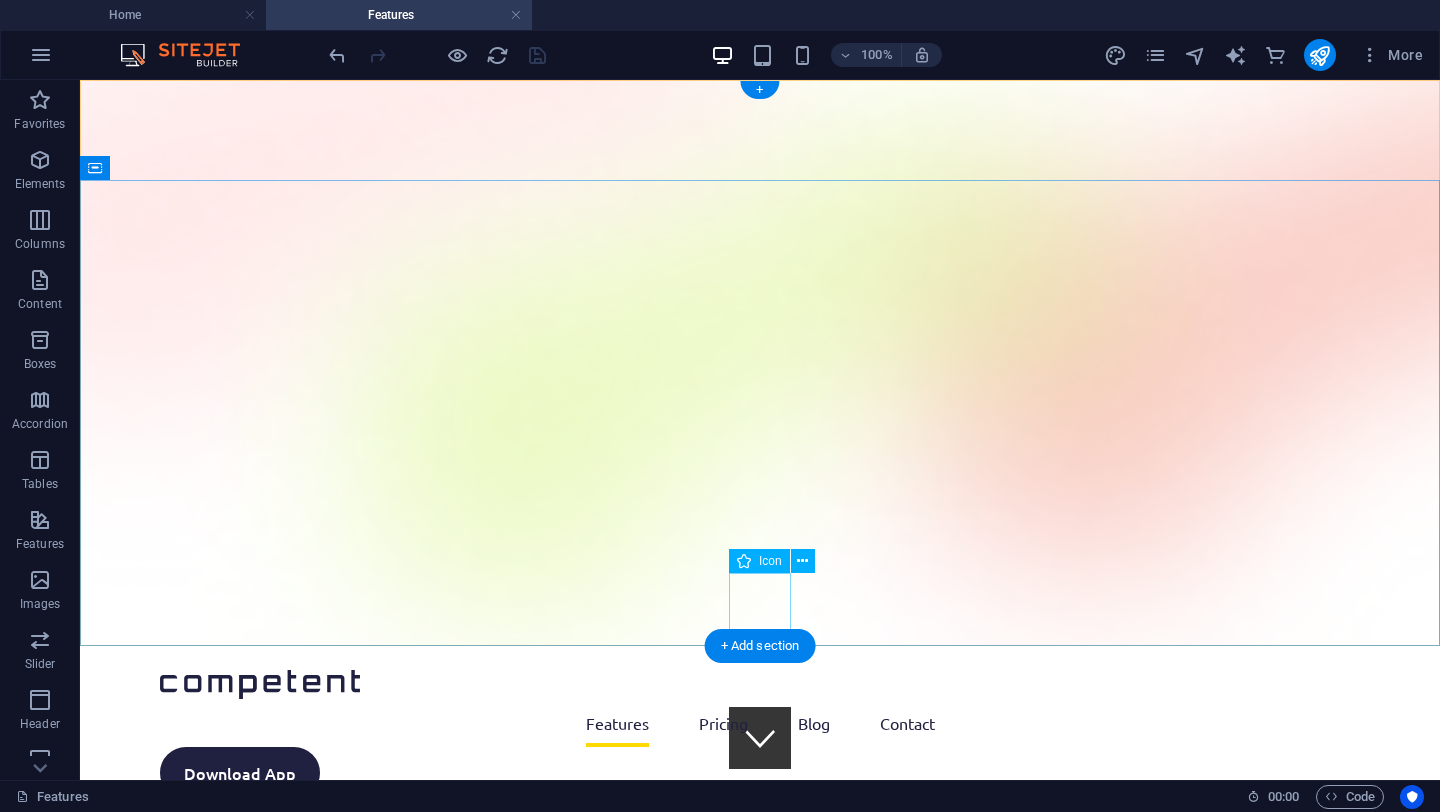 click at bounding box center [760, 738] 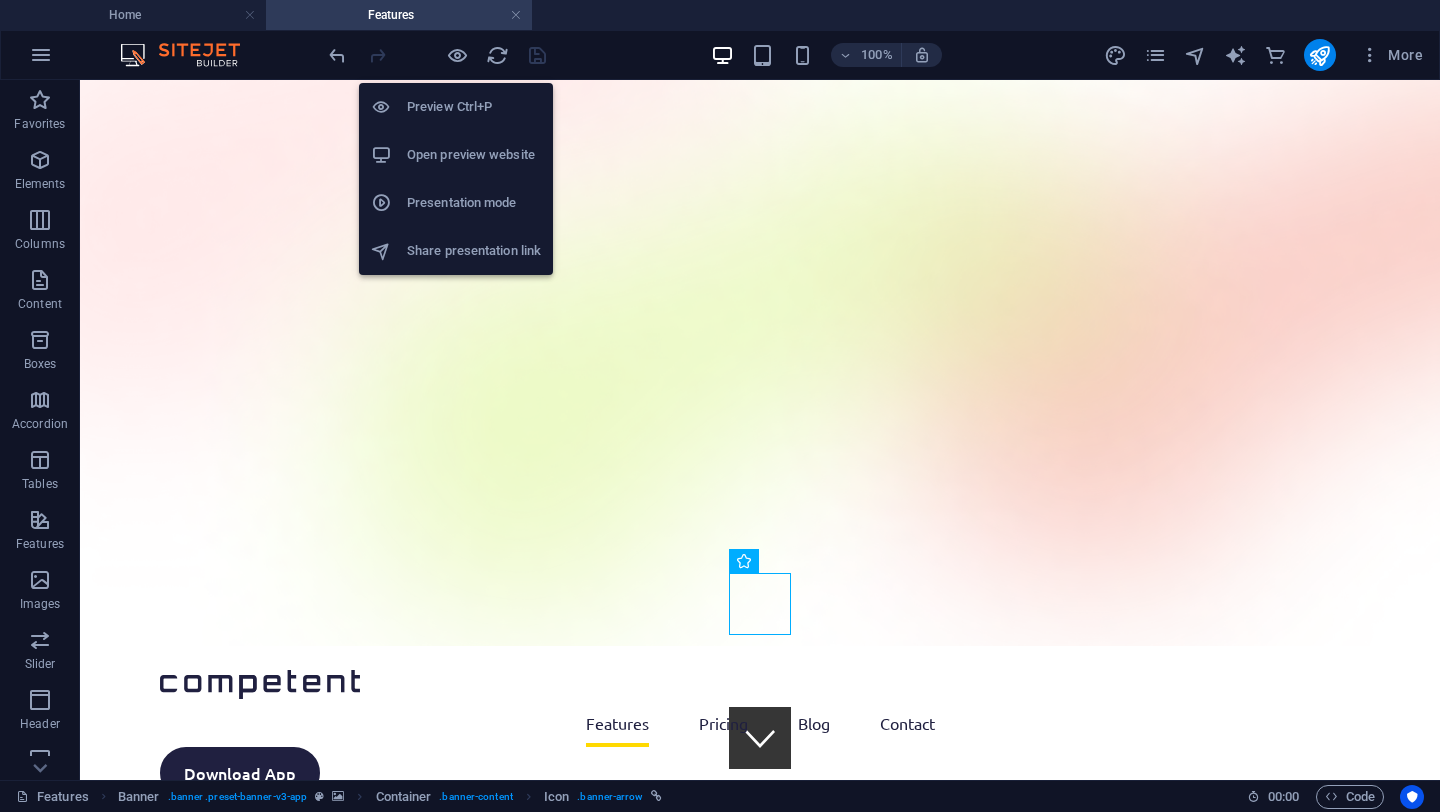 click at bounding box center (437, 55) 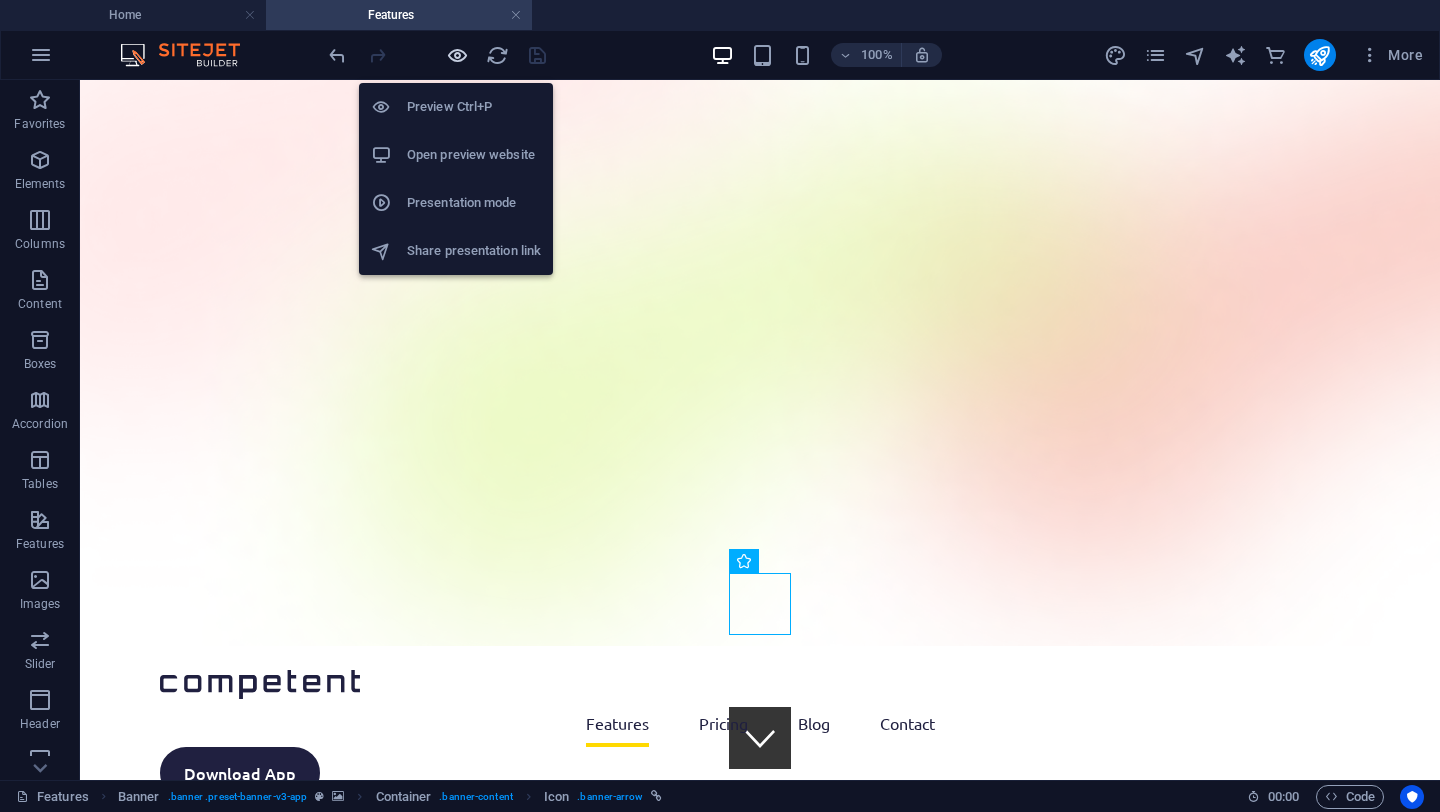 click at bounding box center [457, 55] 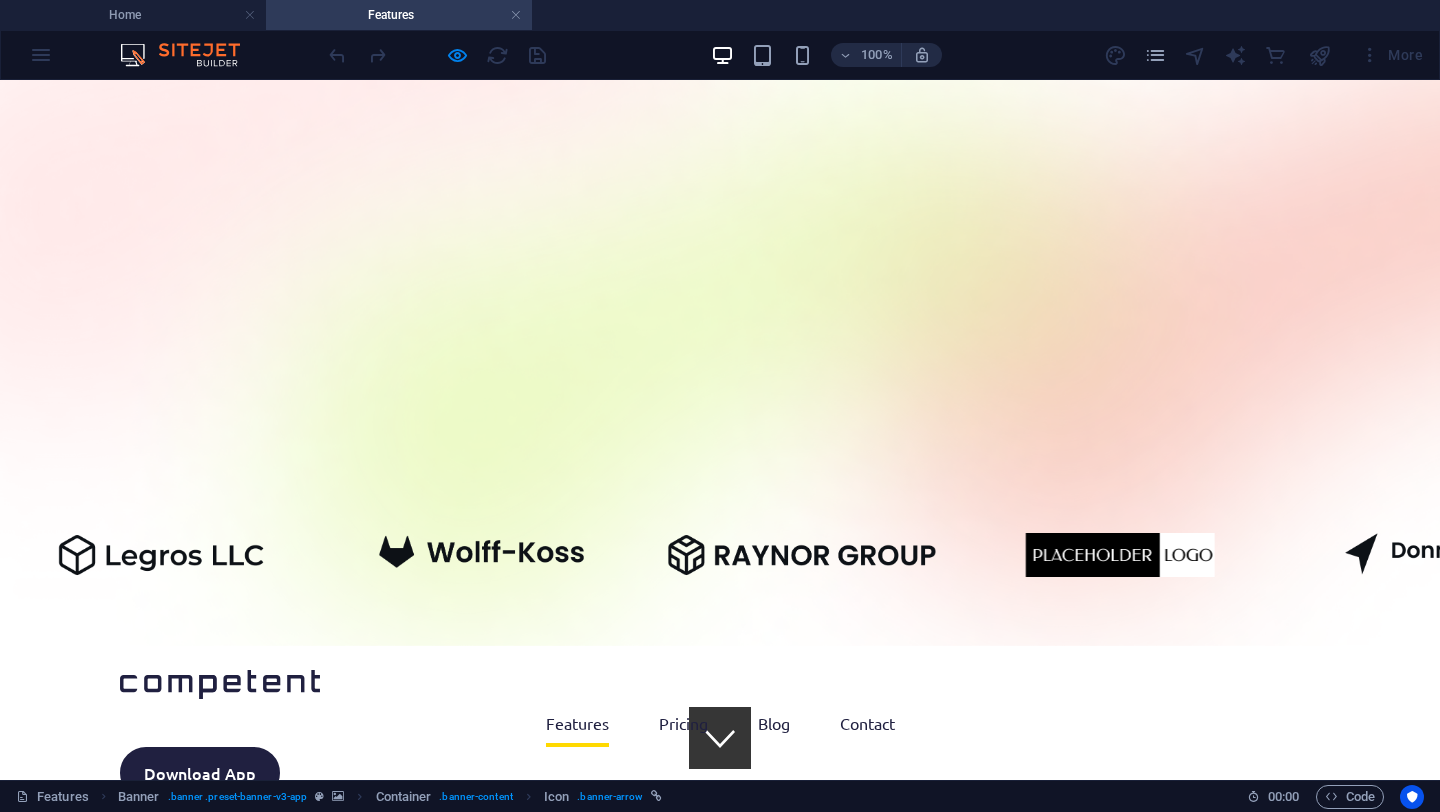 click 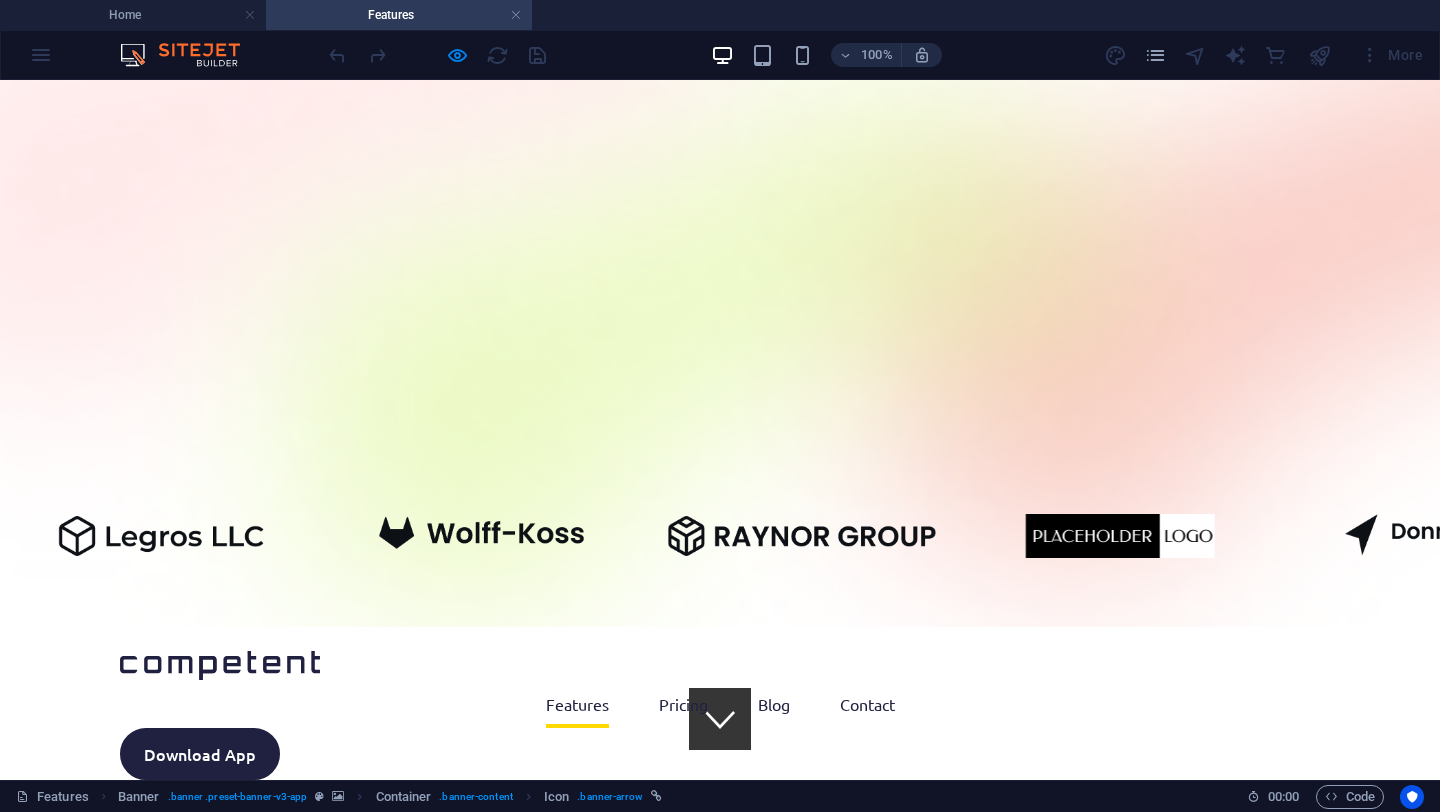 scroll, scrollTop: 0, scrollLeft: 0, axis: both 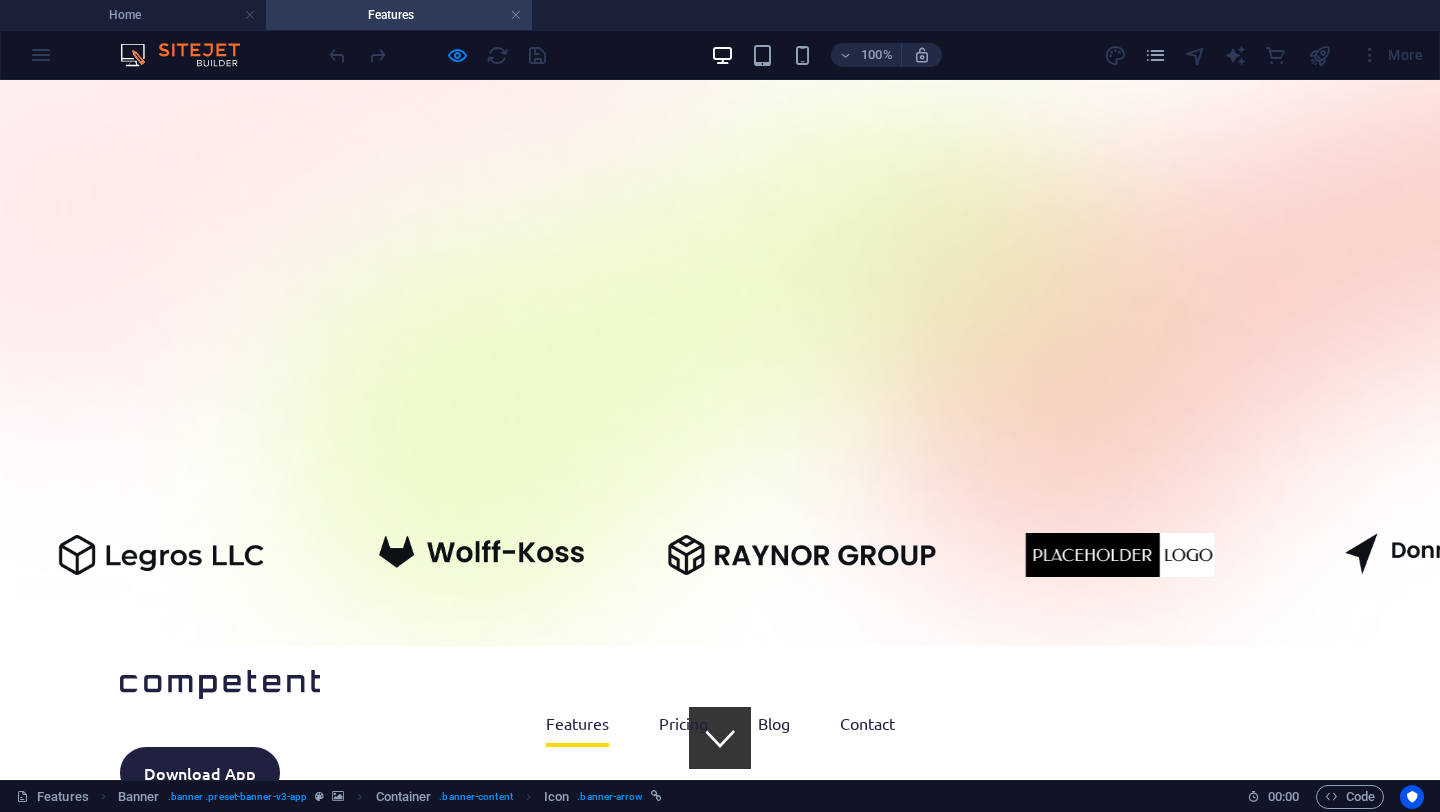 click 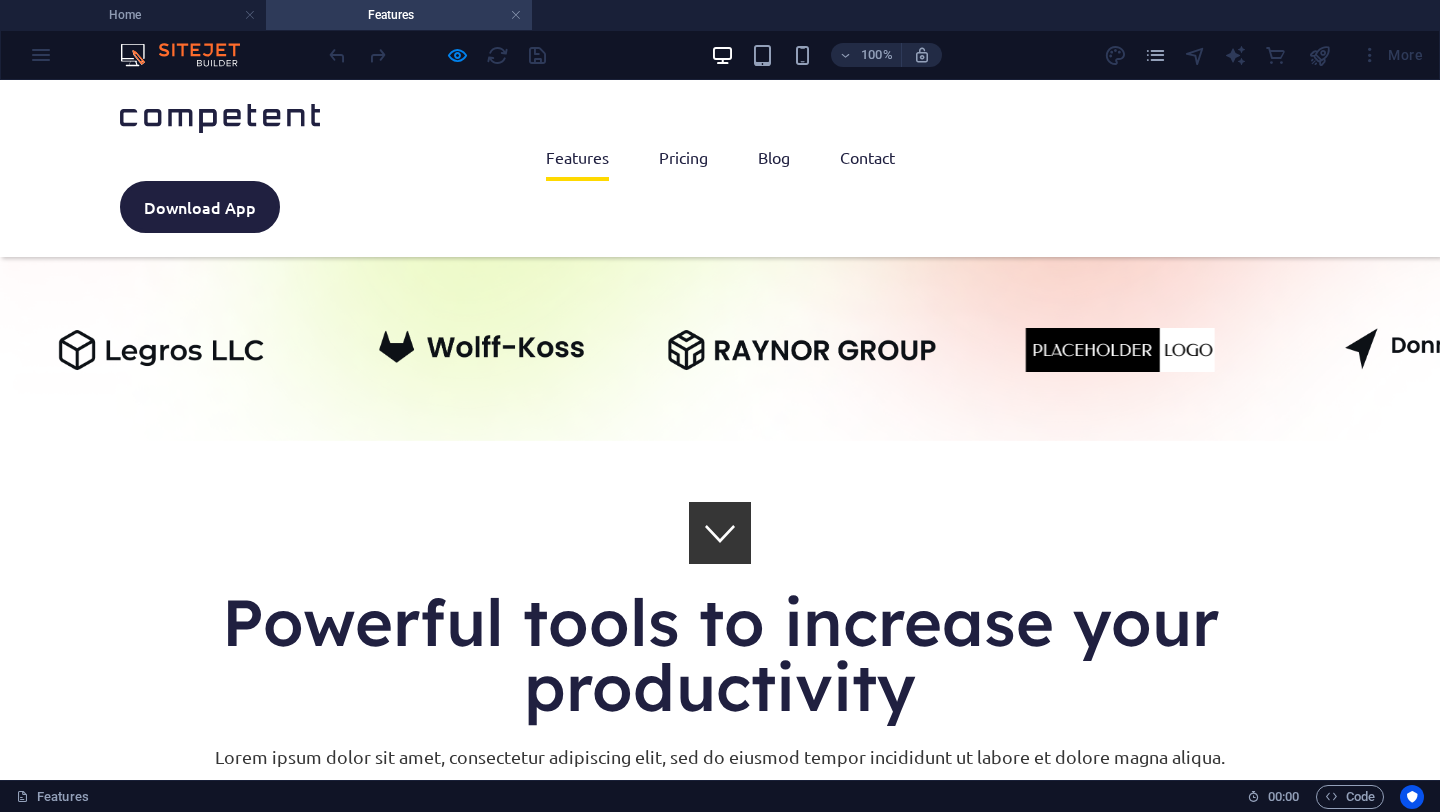 scroll, scrollTop: 0, scrollLeft: 0, axis: both 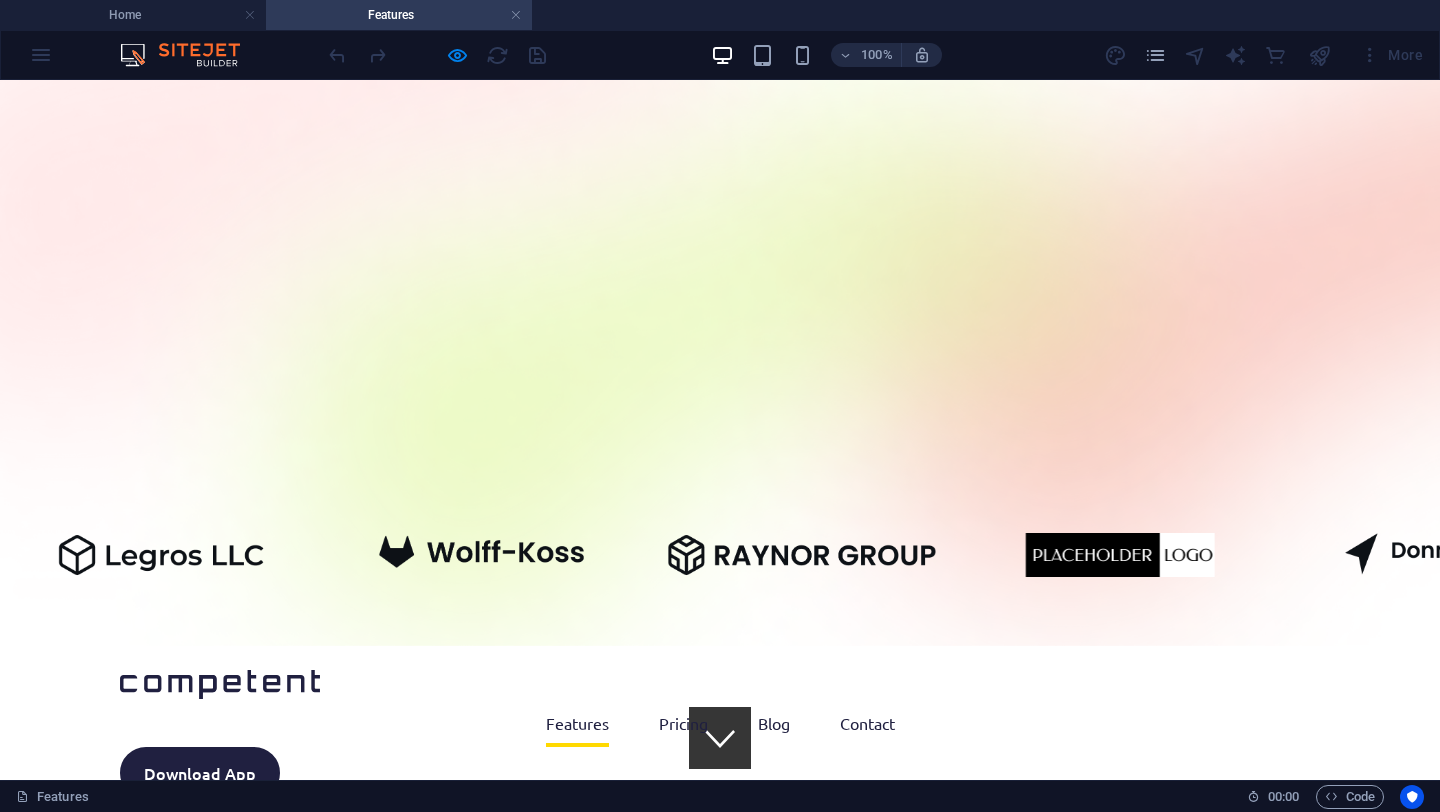 click on "Powerful tools to increase your productivity Lorem ipsum dolor sit amet, consectetur adipiscing elit, sed do eiusmod tempor incididunt ut labore et dolore magna aliqua. Learn more" at bounding box center [720, 1019] 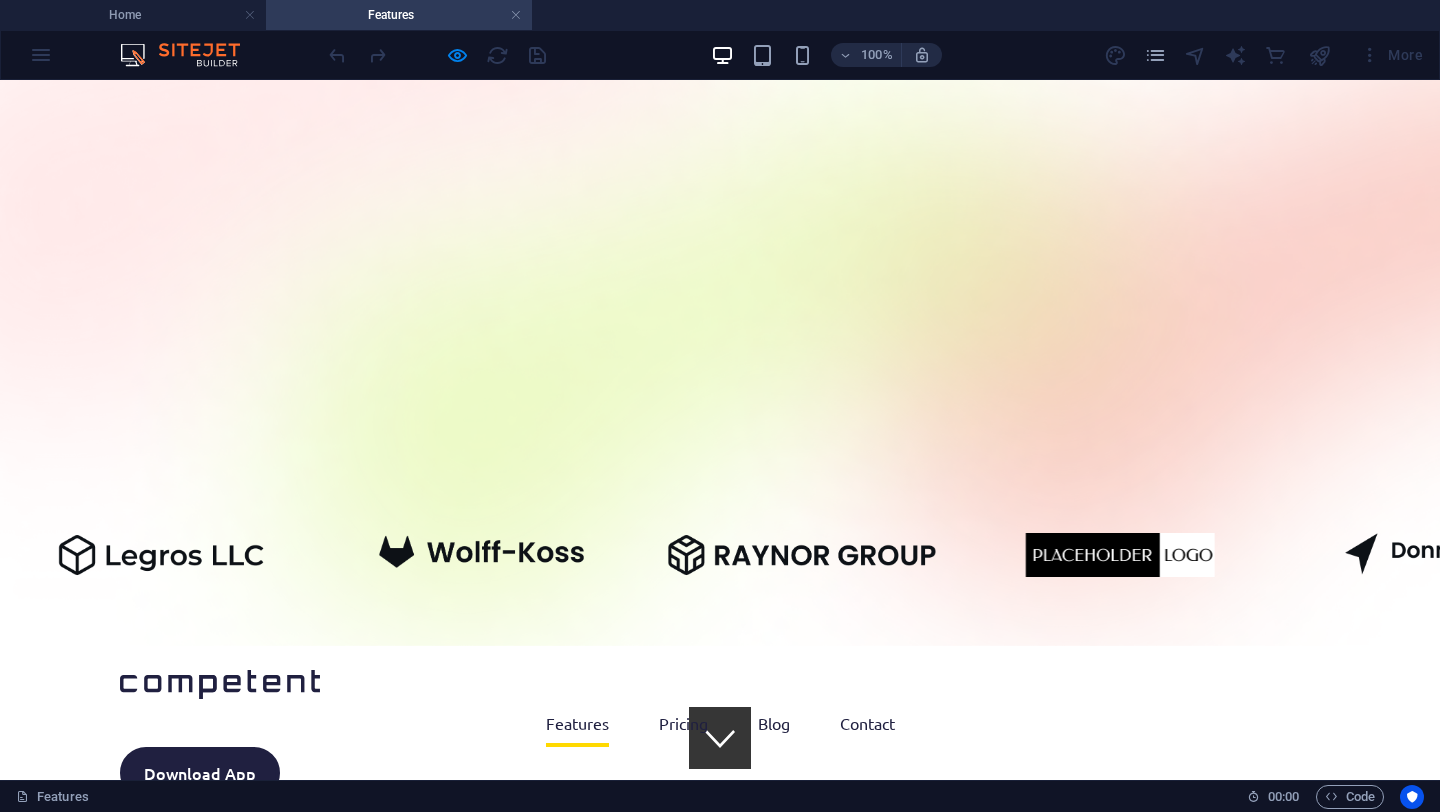 click at bounding box center [220, 684] 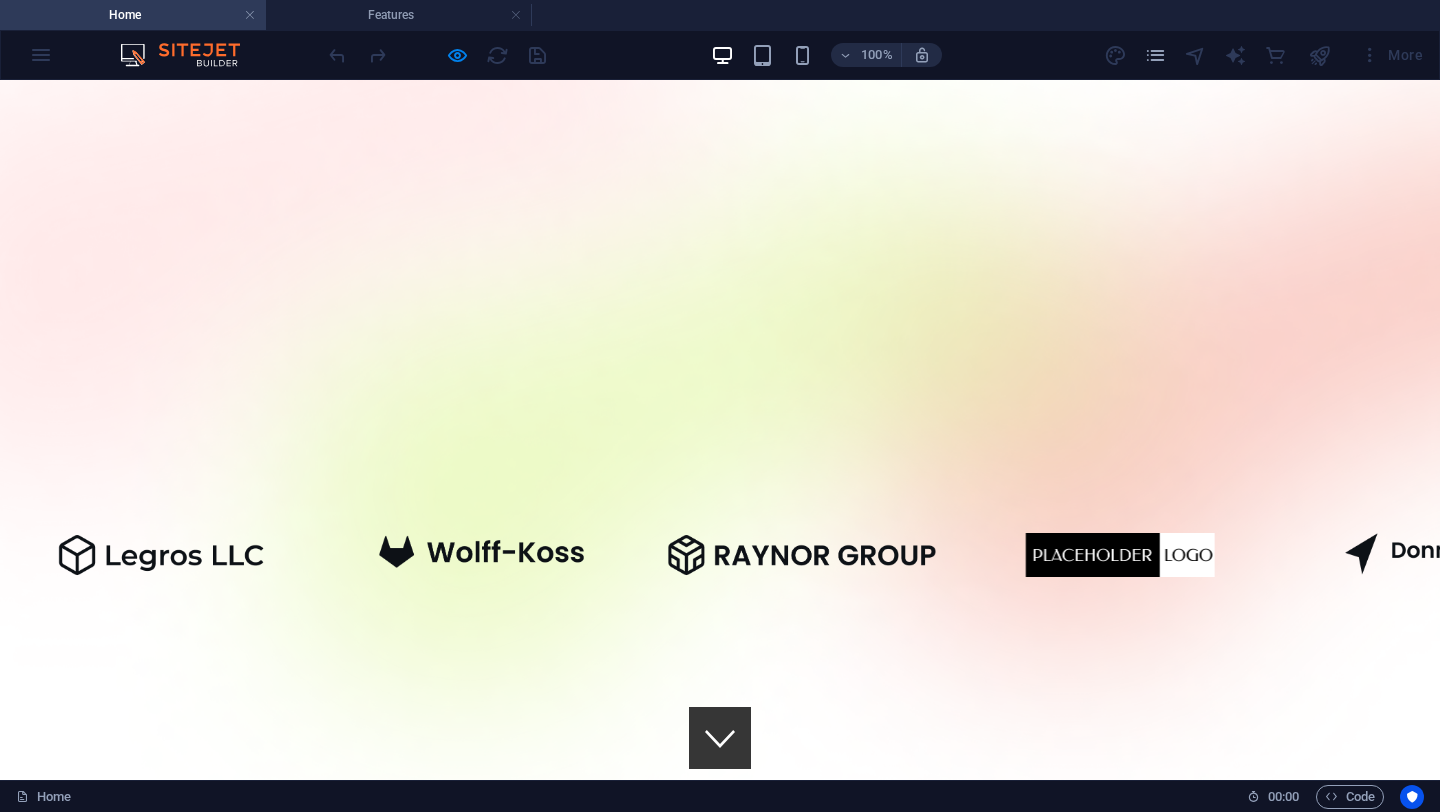 click on "Features" at bounding box center (577, 1599) 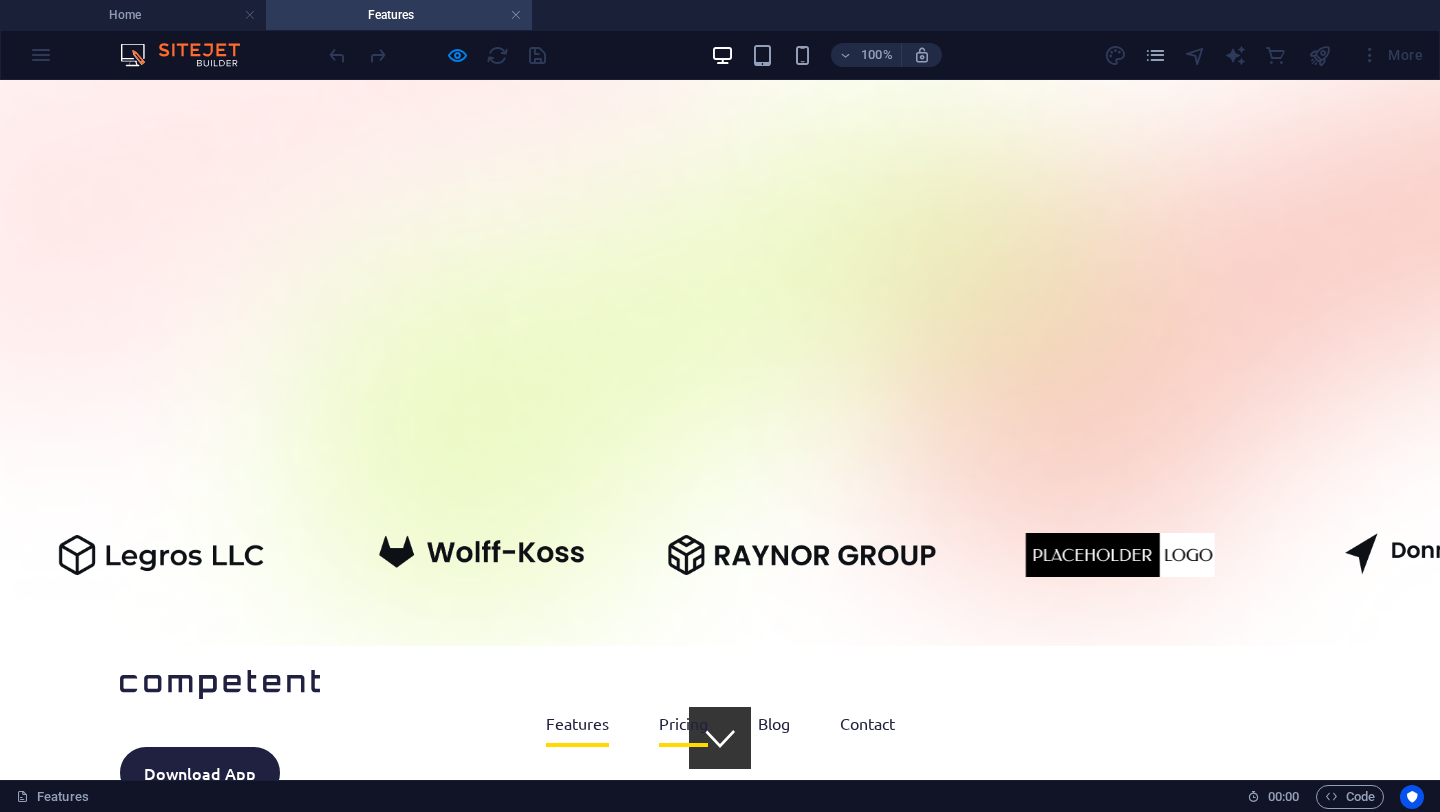 click on "Pricing" at bounding box center (683, 723) 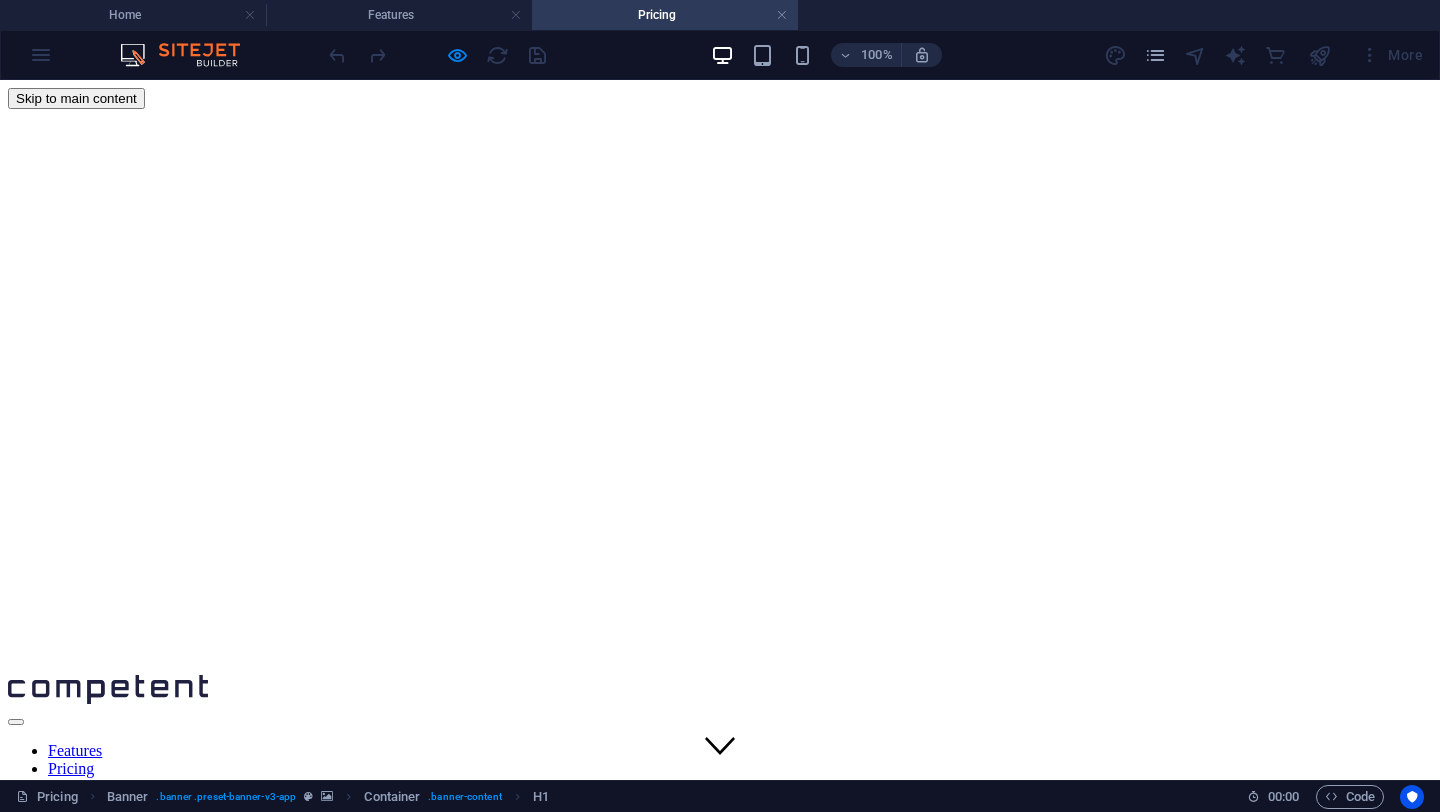 scroll, scrollTop: 0, scrollLeft: 0, axis: both 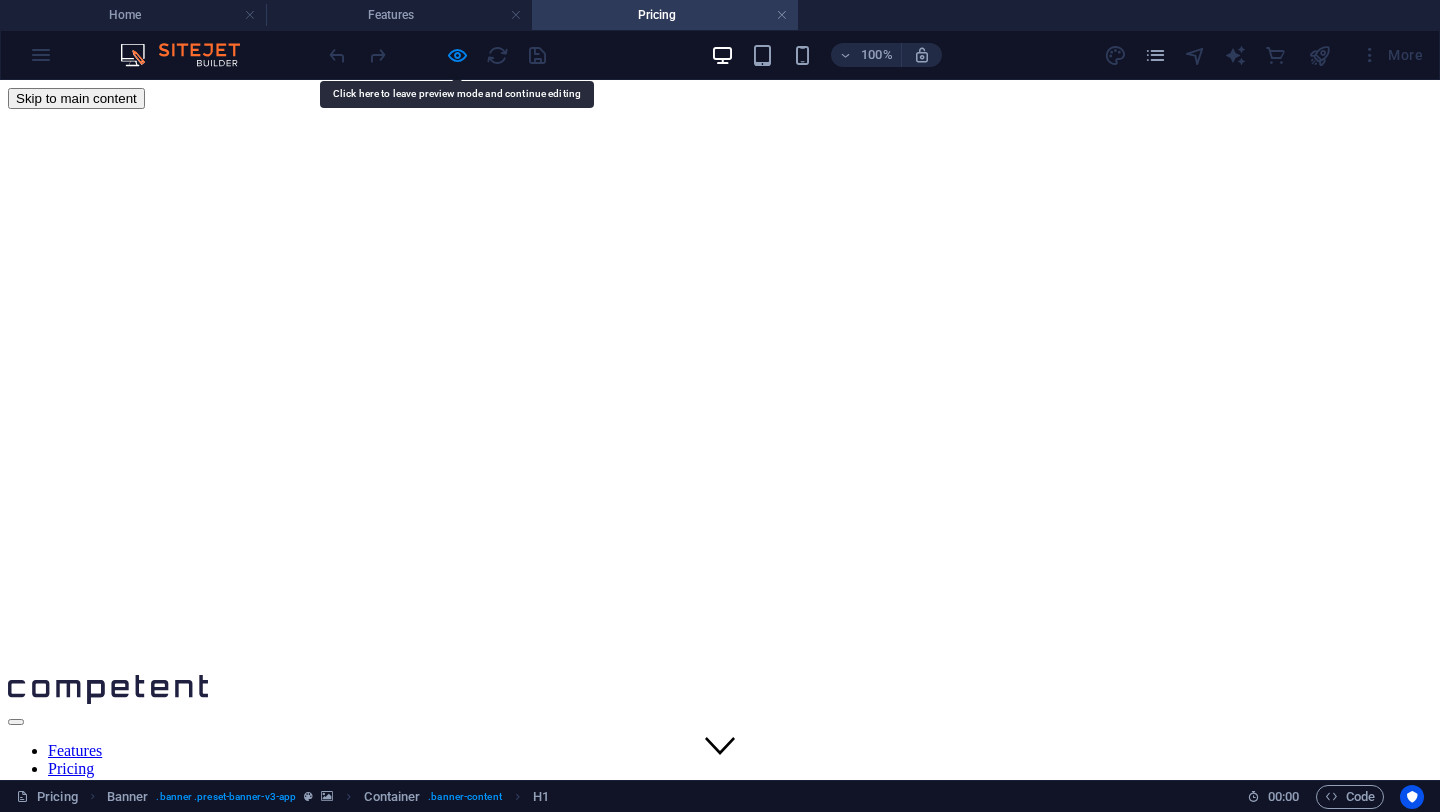 click at bounding box center [720, 747] 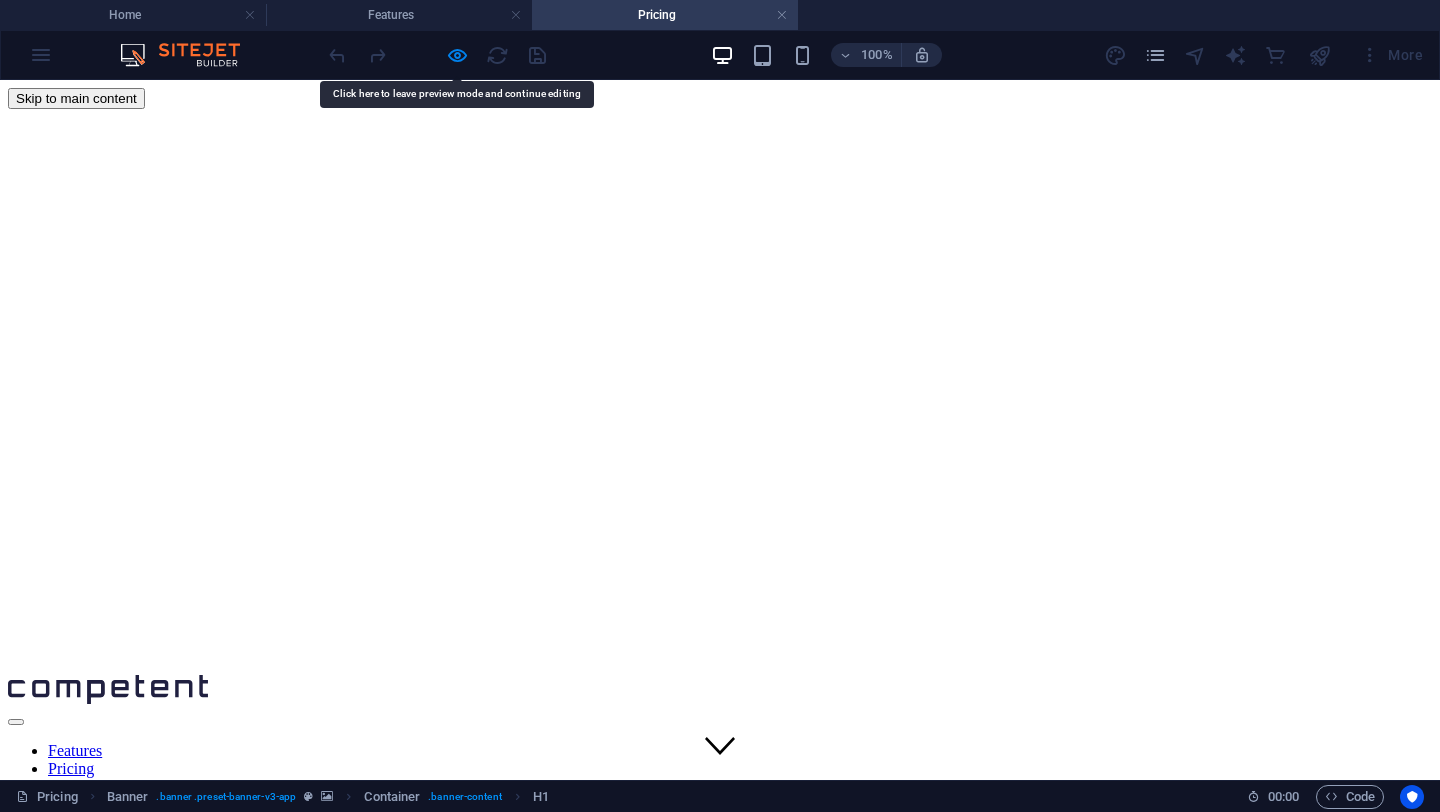 click on "Features Pricing Blog Contact" at bounding box center [720, 778] 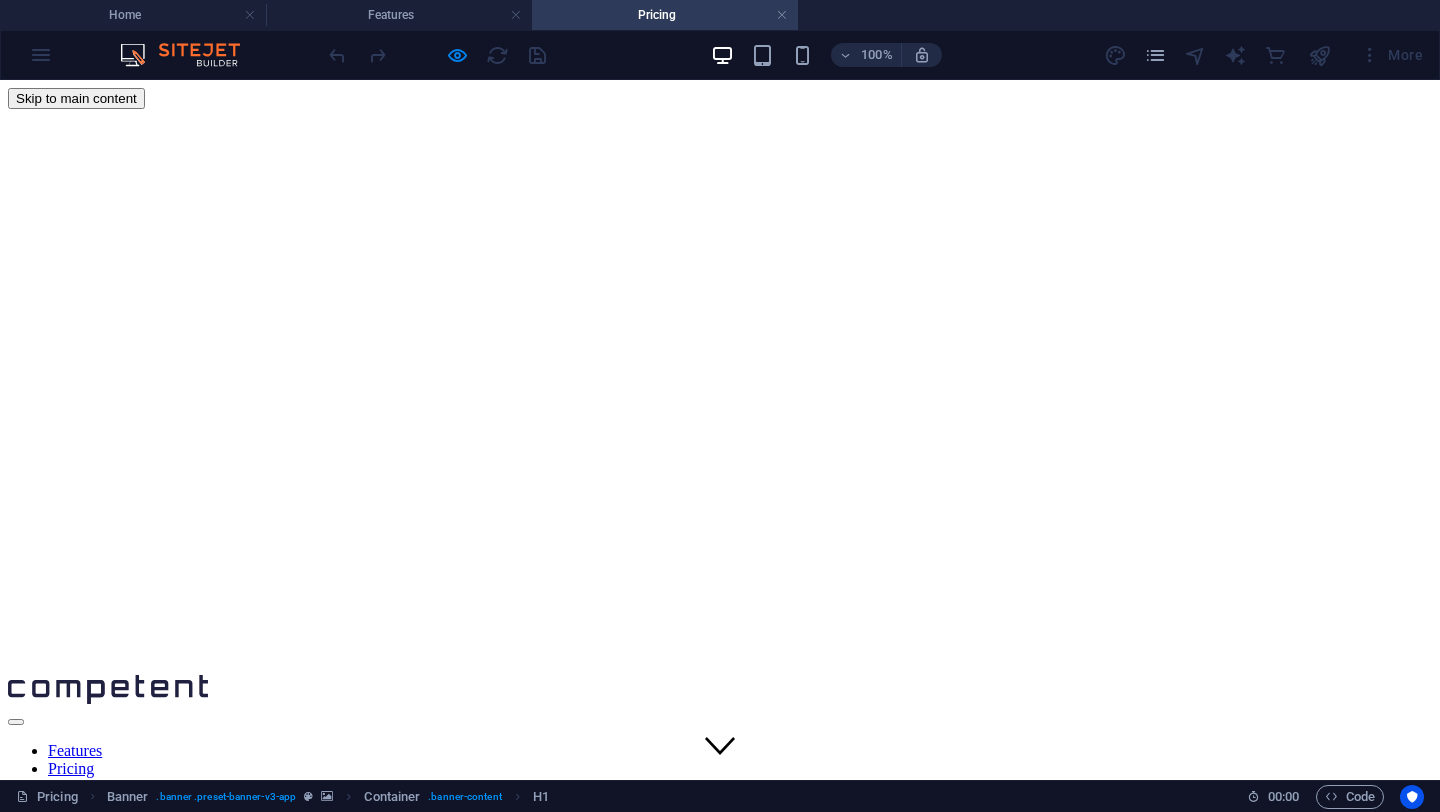 click at bounding box center (720, 747) 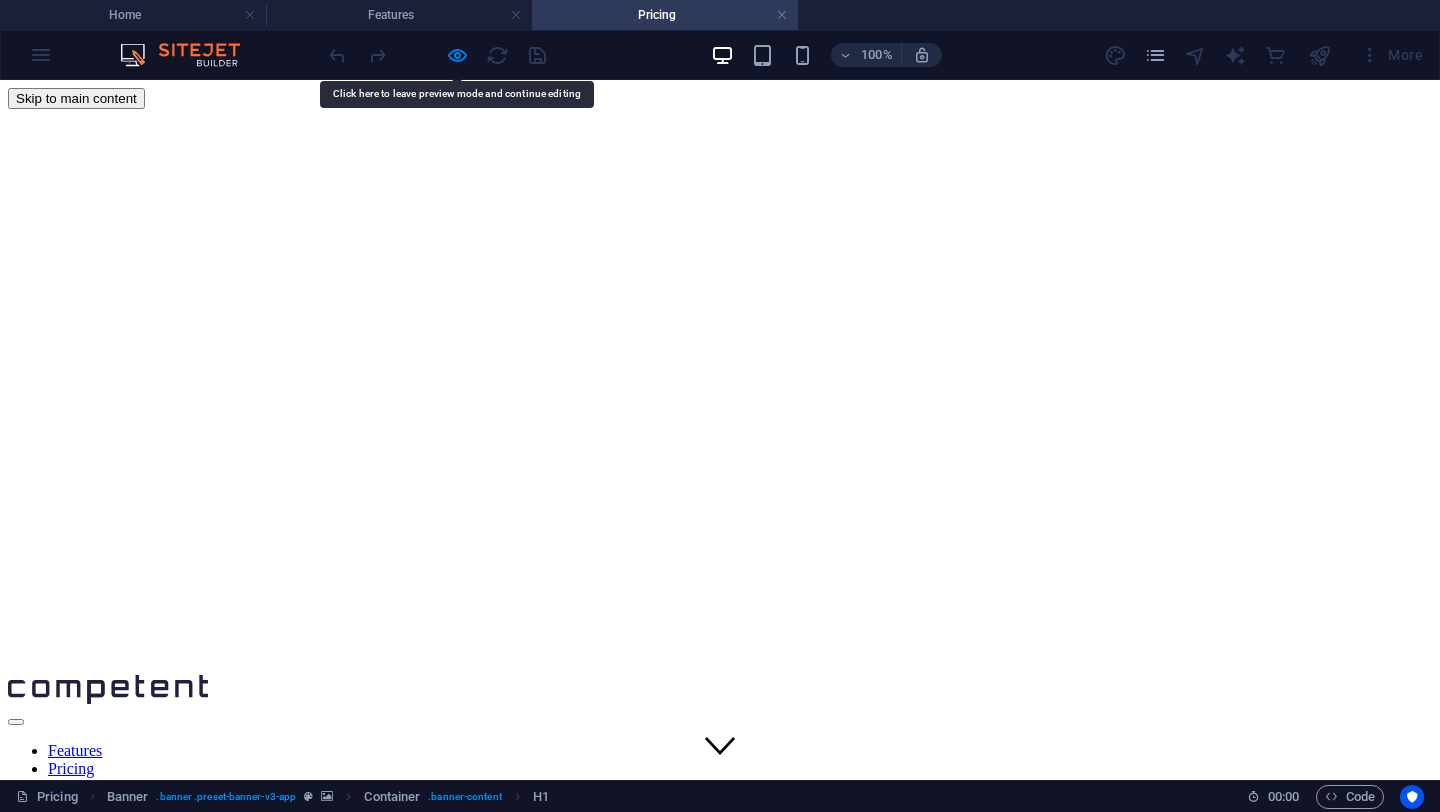 click on "Features Pricing Blog Contact" at bounding box center [720, 778] 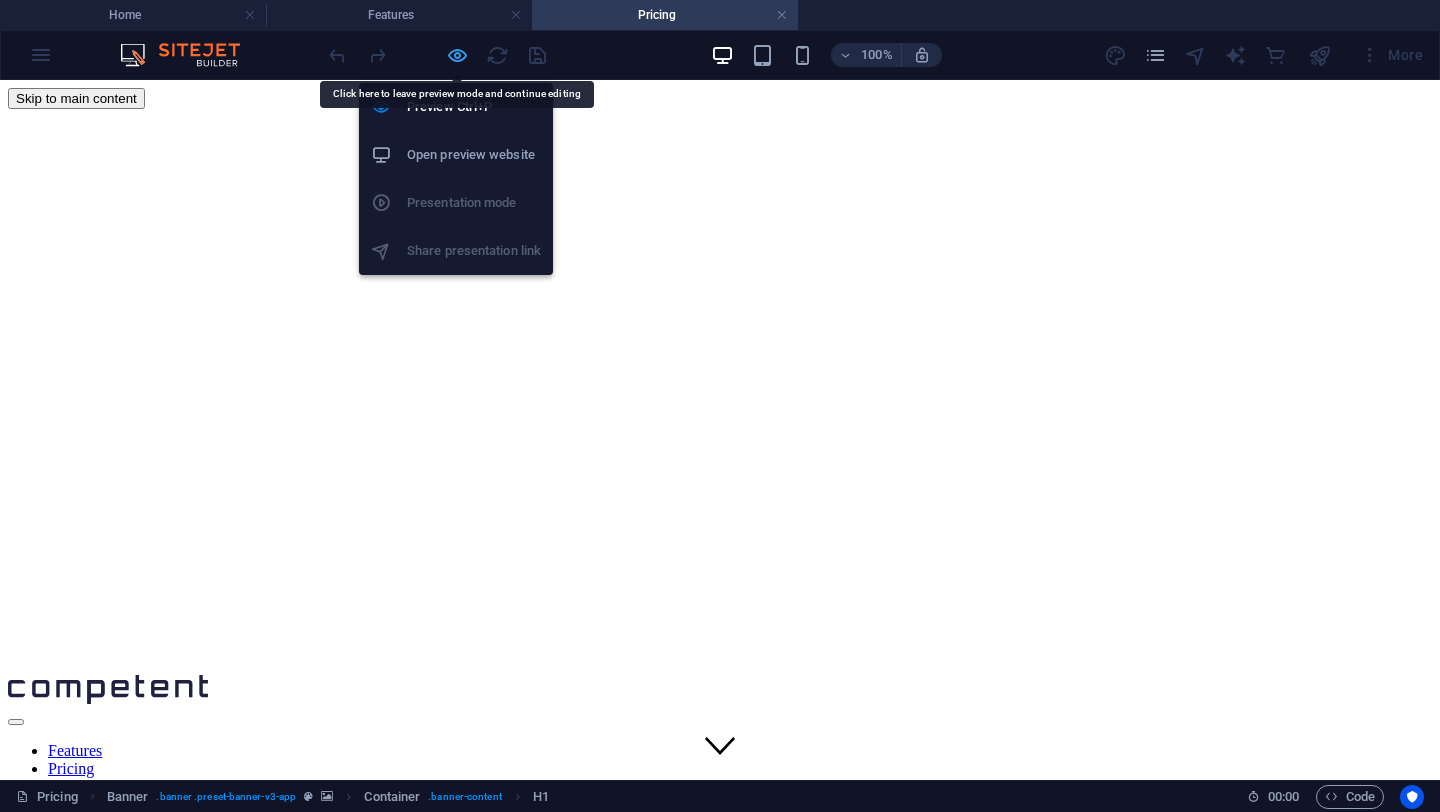 click at bounding box center (457, 55) 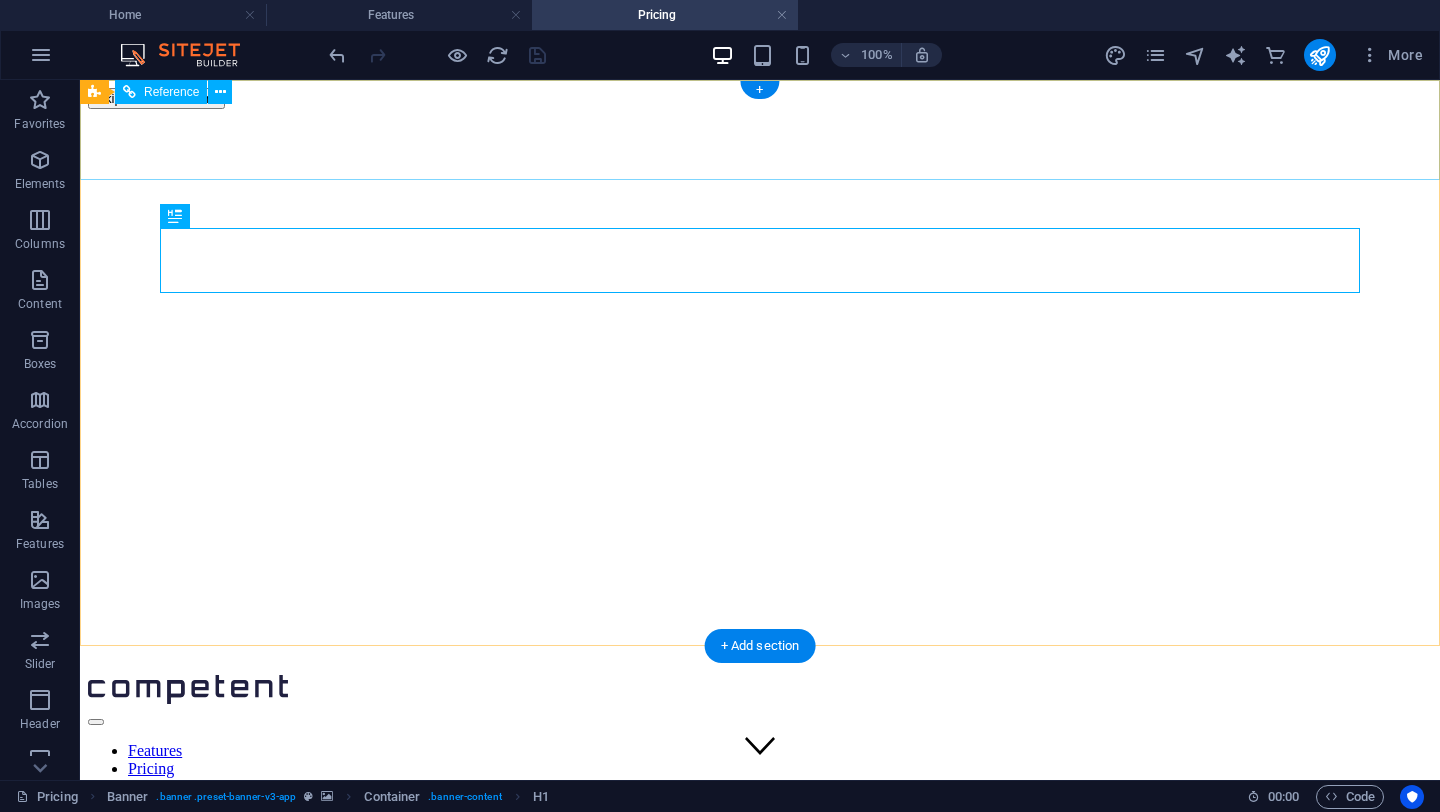 click on "Features Pricing Blog Contact" at bounding box center [760, 778] 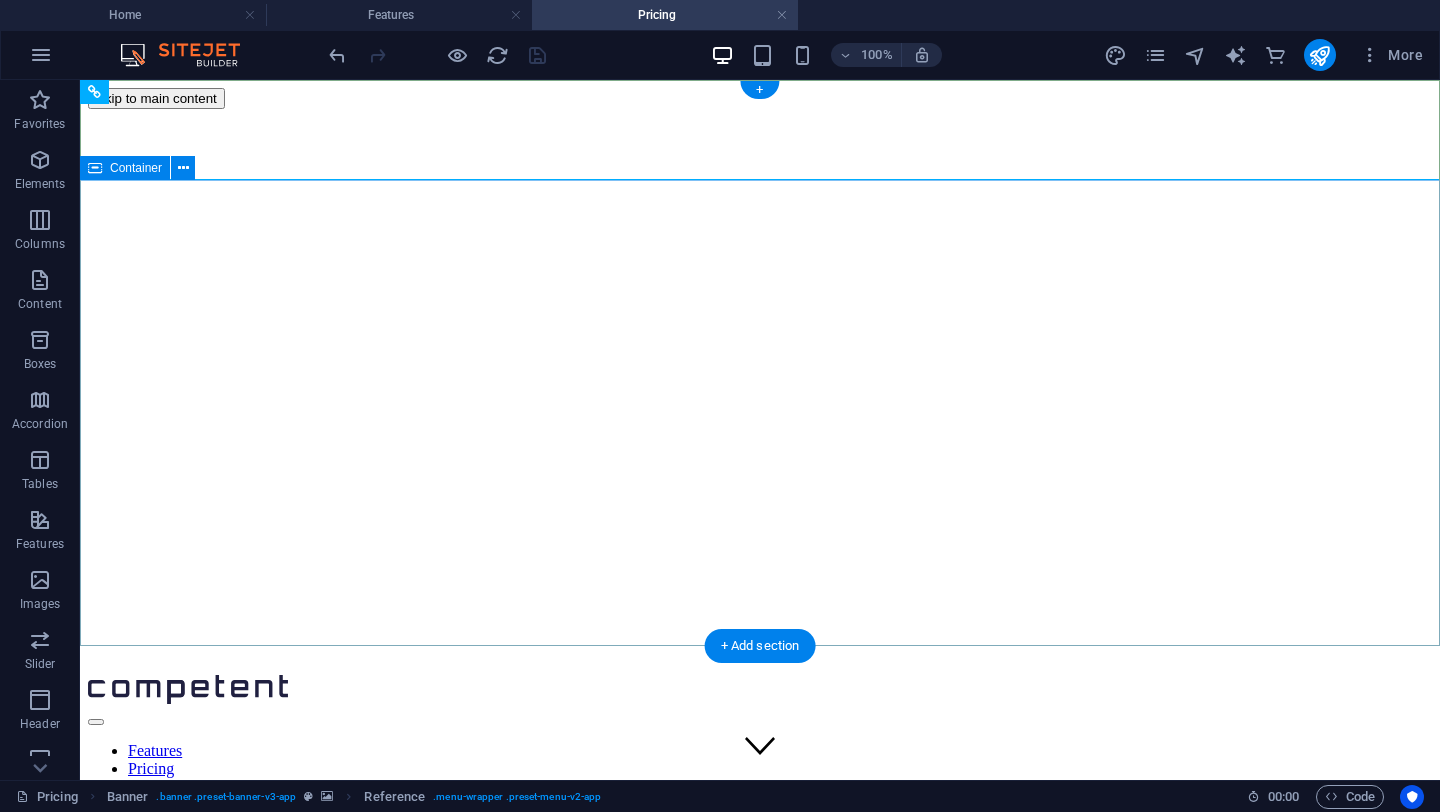 click on "Find the best solution for your needs Lorem ipsum dolor sit amet, consectetur adipiscing elit, sed do eiusmod tempor incididunt ut labore et dolore magna aliqua. Learn more" at bounding box center [760, 1015] 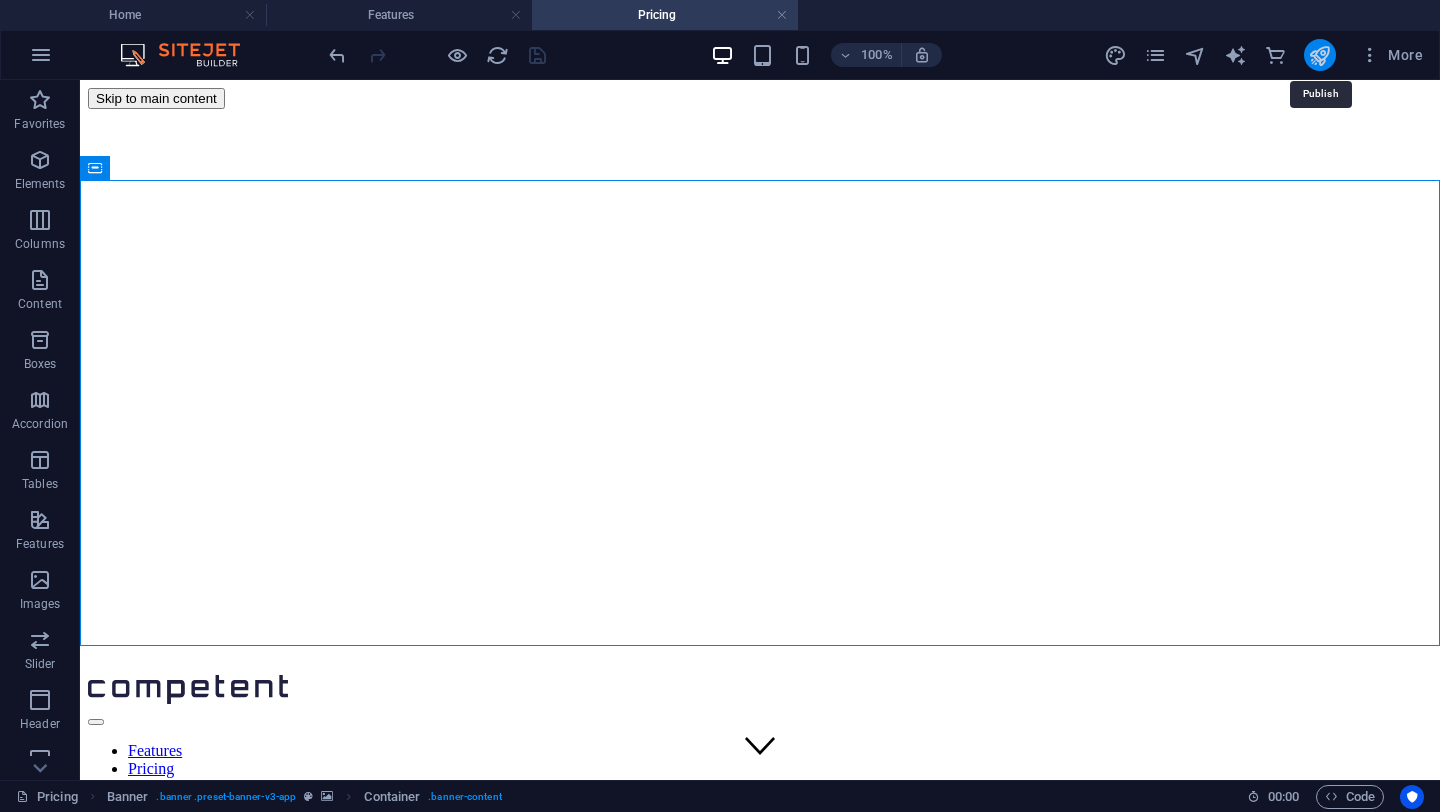 click at bounding box center [1319, 55] 